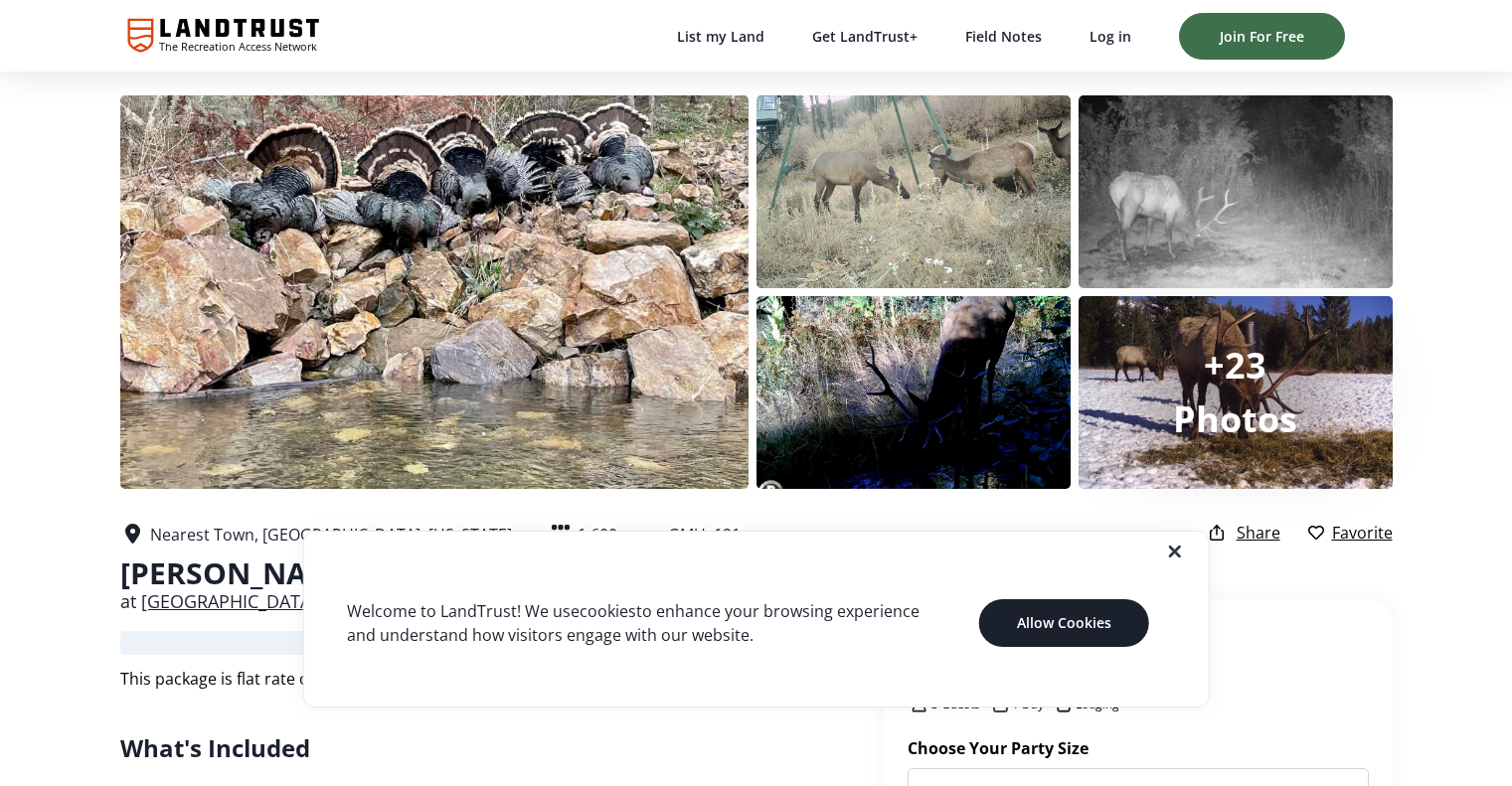 scroll, scrollTop: 0, scrollLeft: 0, axis: both 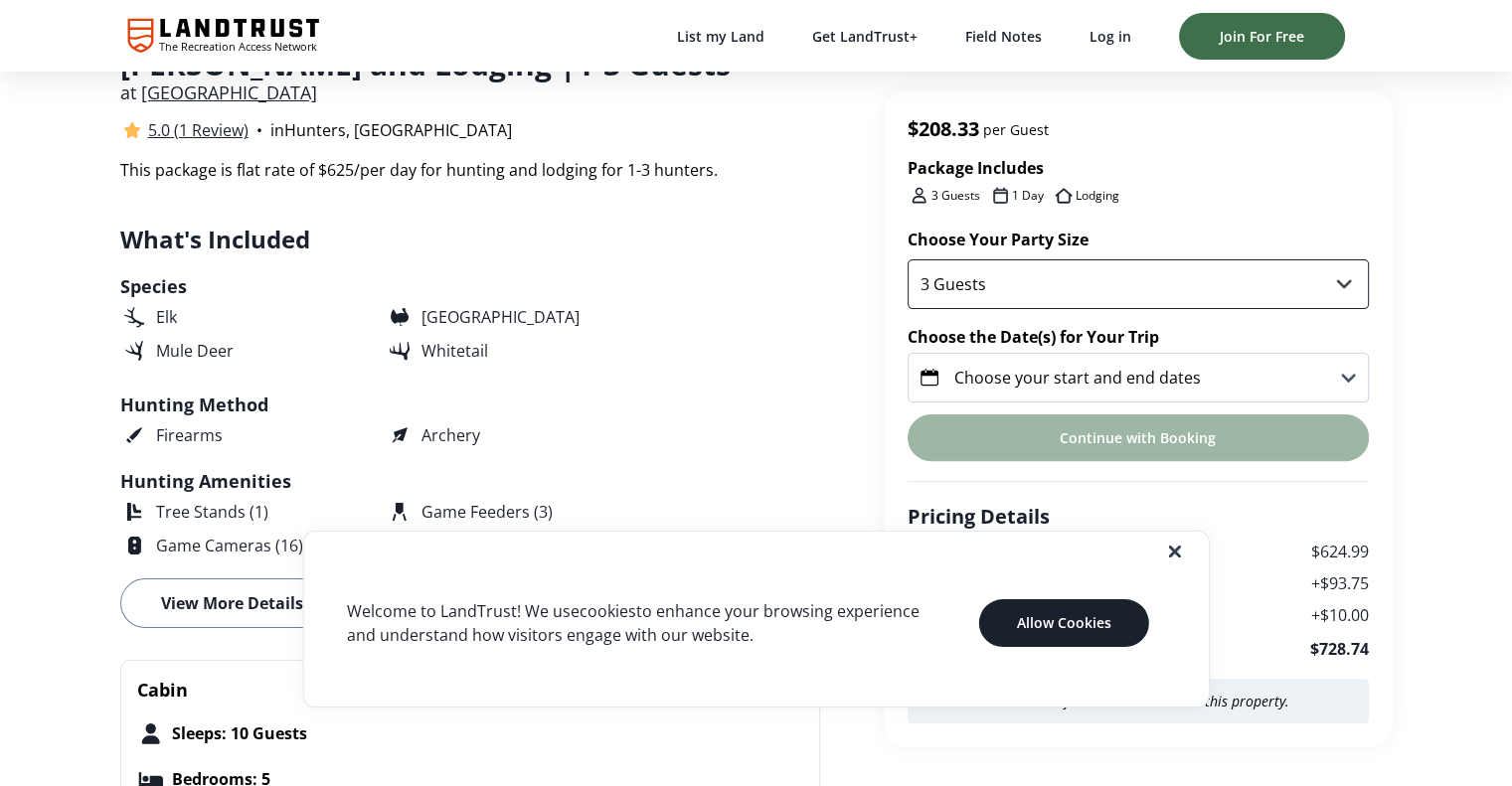 click on "3  Guests" at bounding box center (1138, 284) 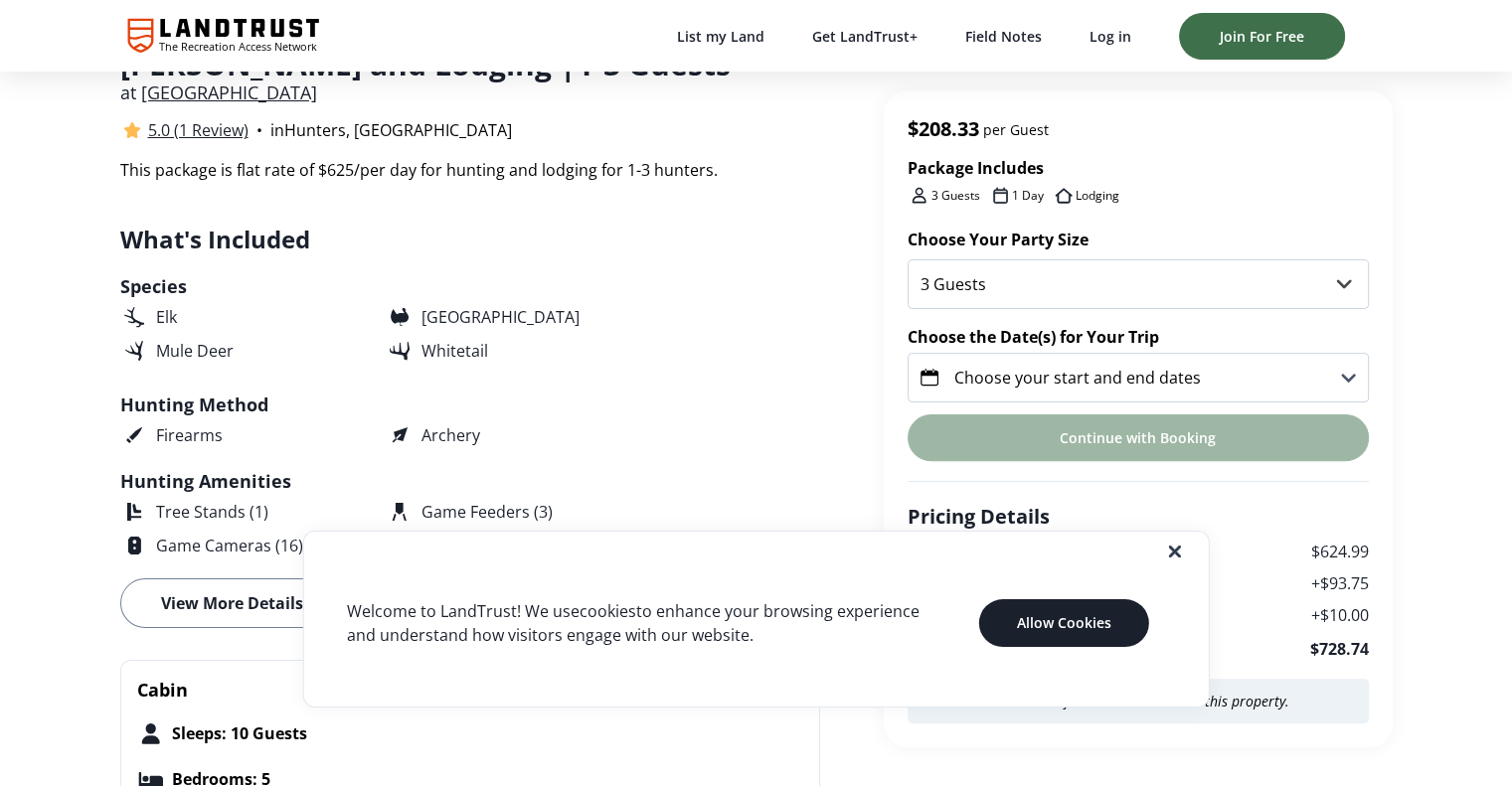 click 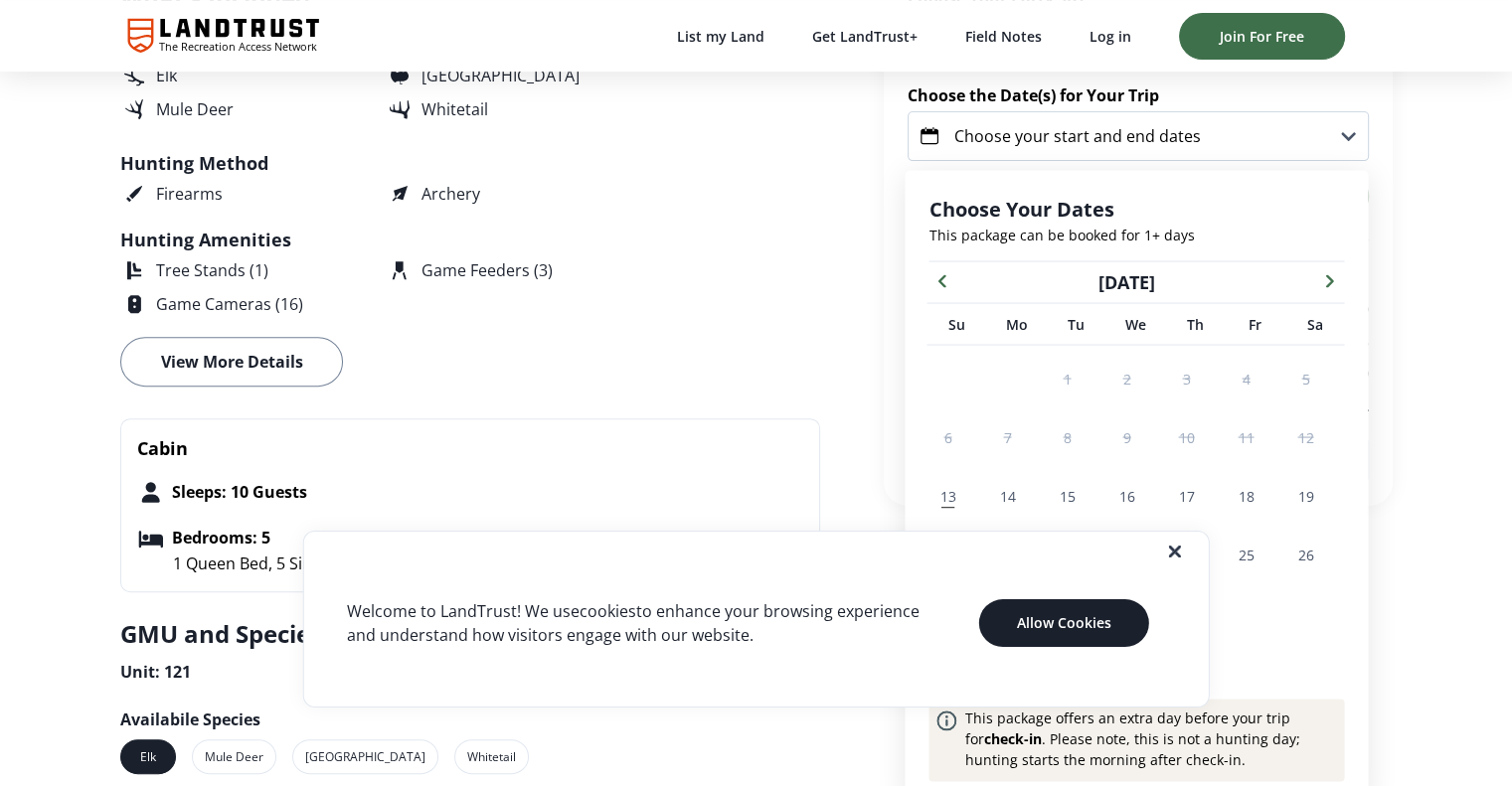 scroll, scrollTop: 785, scrollLeft: 0, axis: vertical 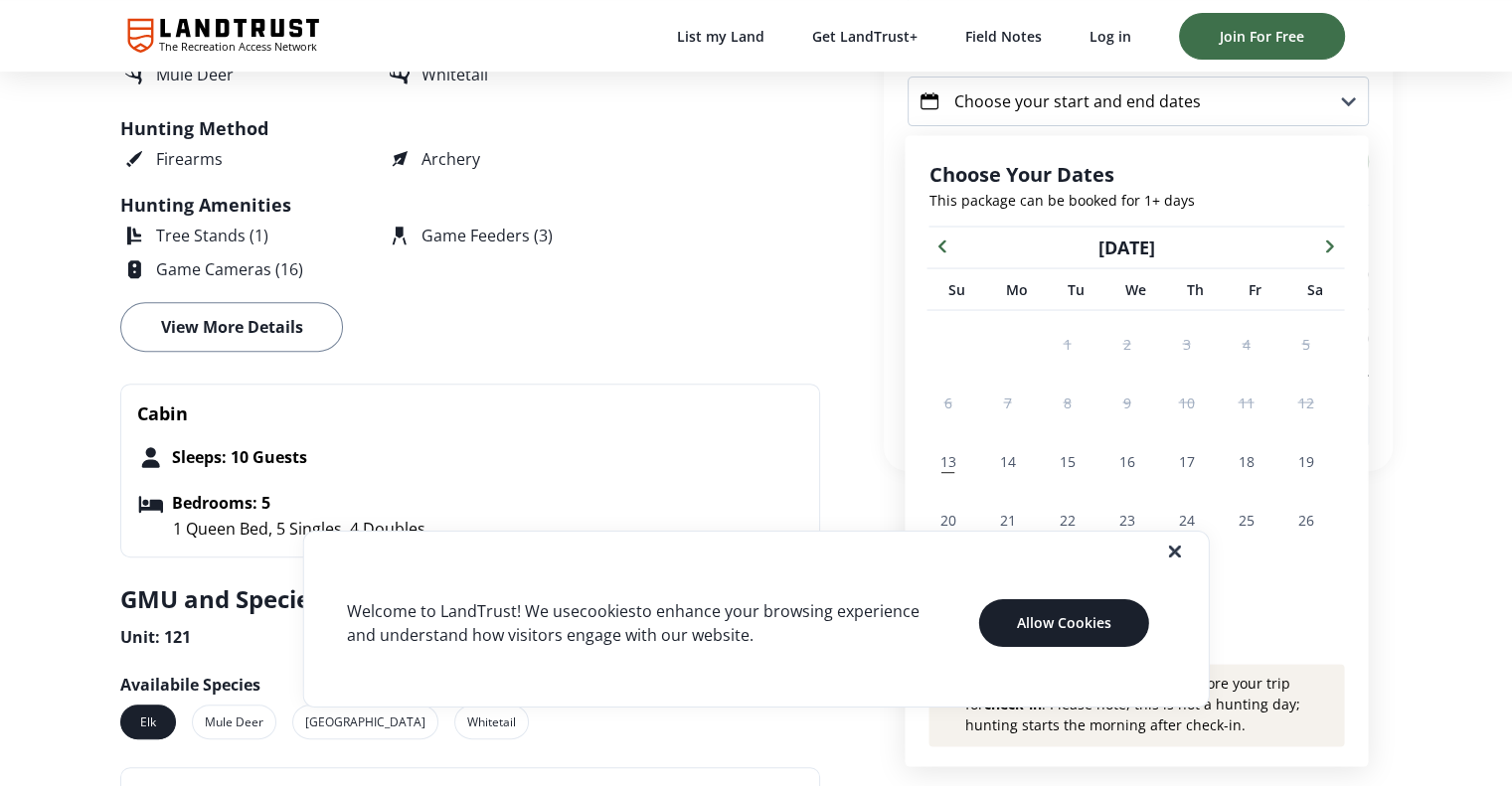 click 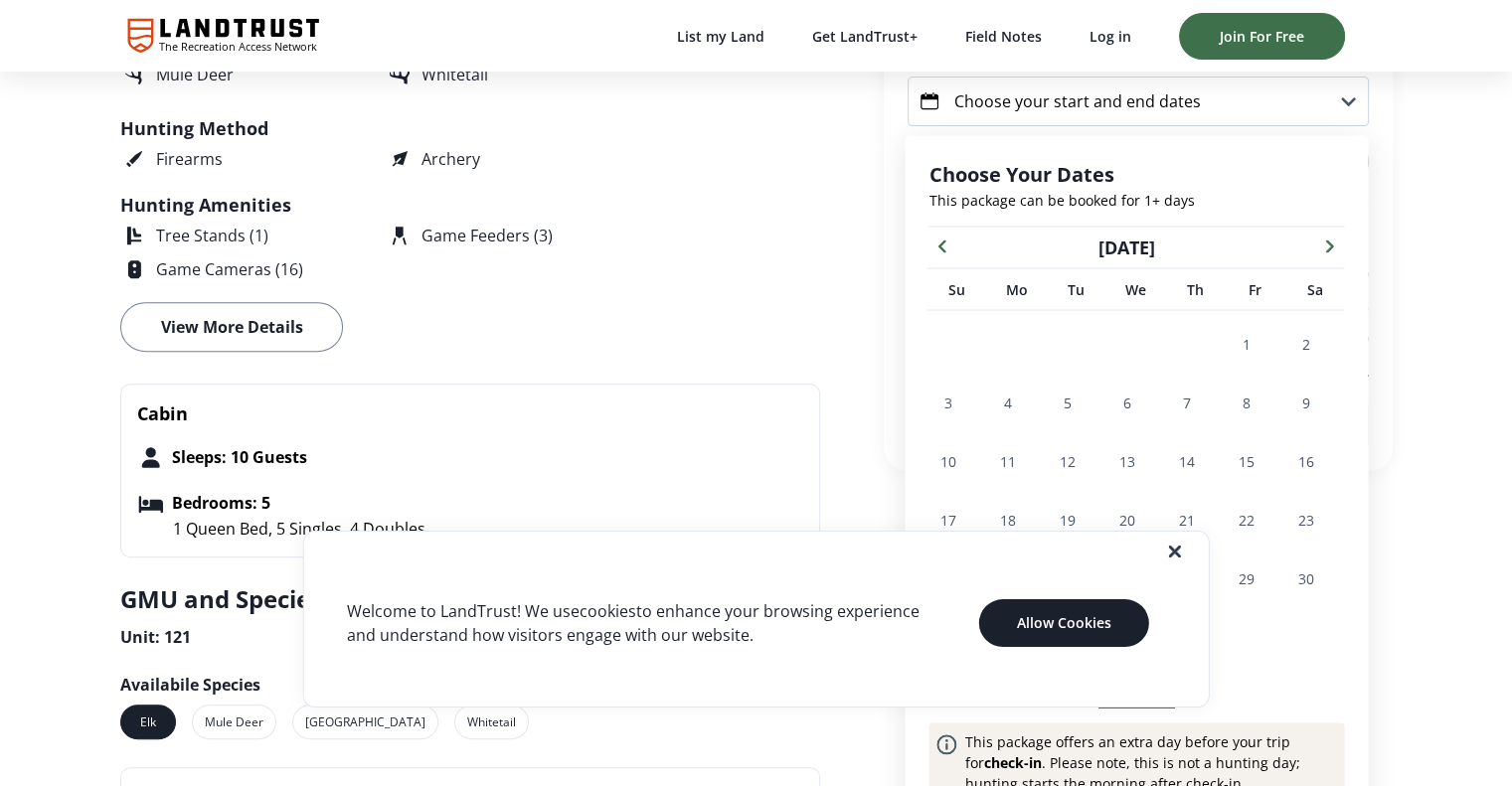 click 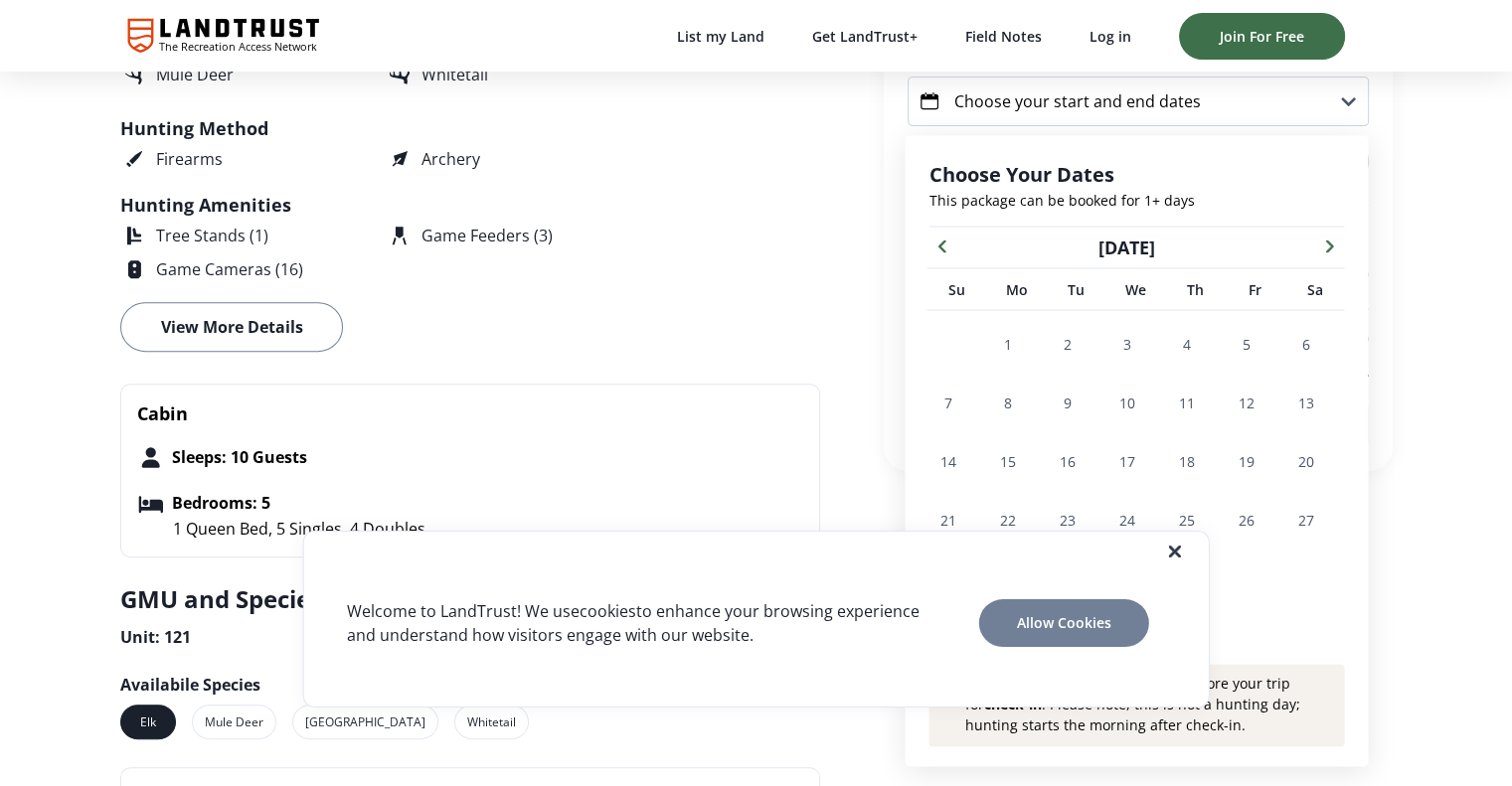 click on "Allow Cookies" at bounding box center (1064, 623) 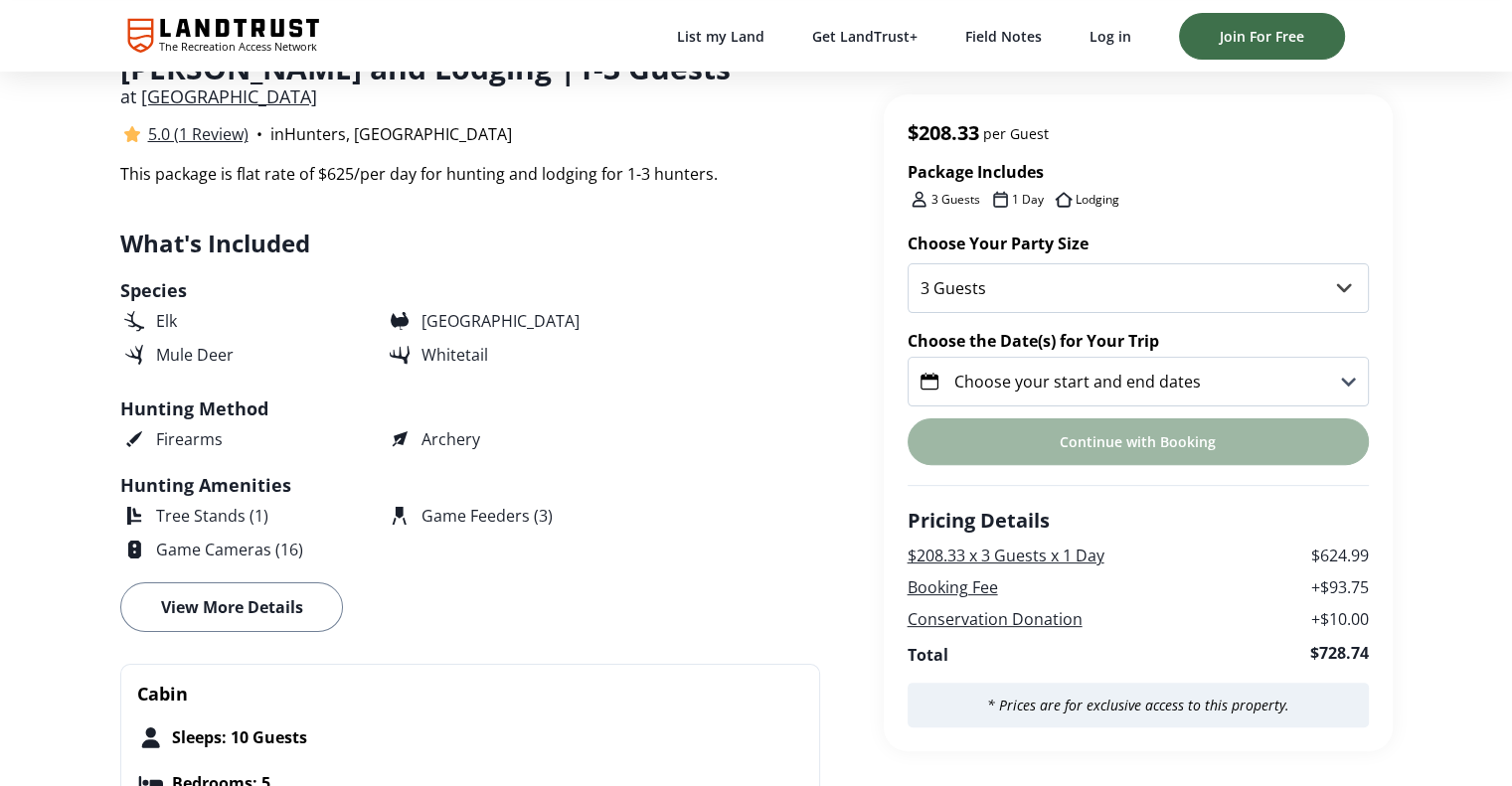 scroll, scrollTop: 486, scrollLeft: 0, axis: vertical 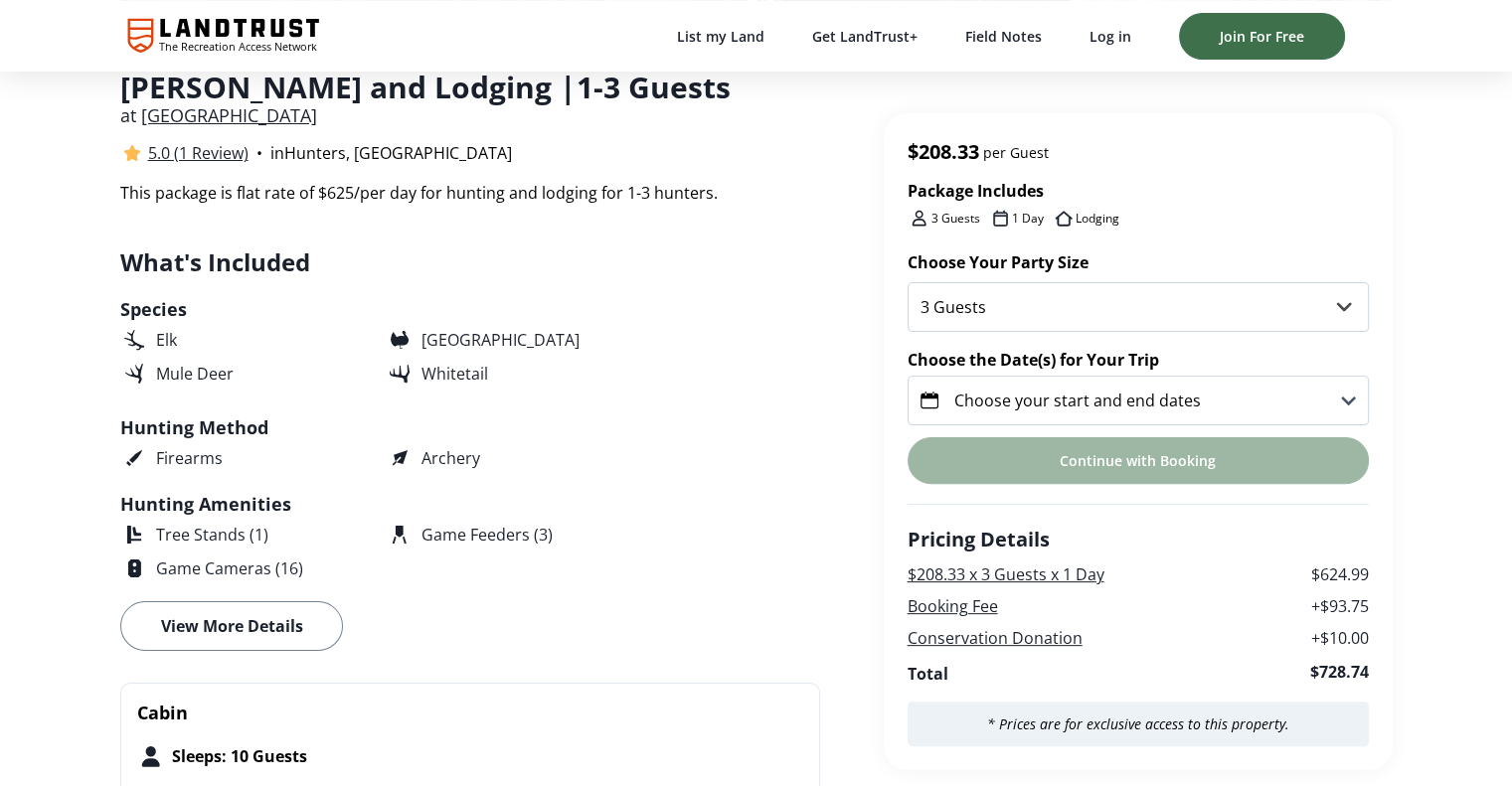 click 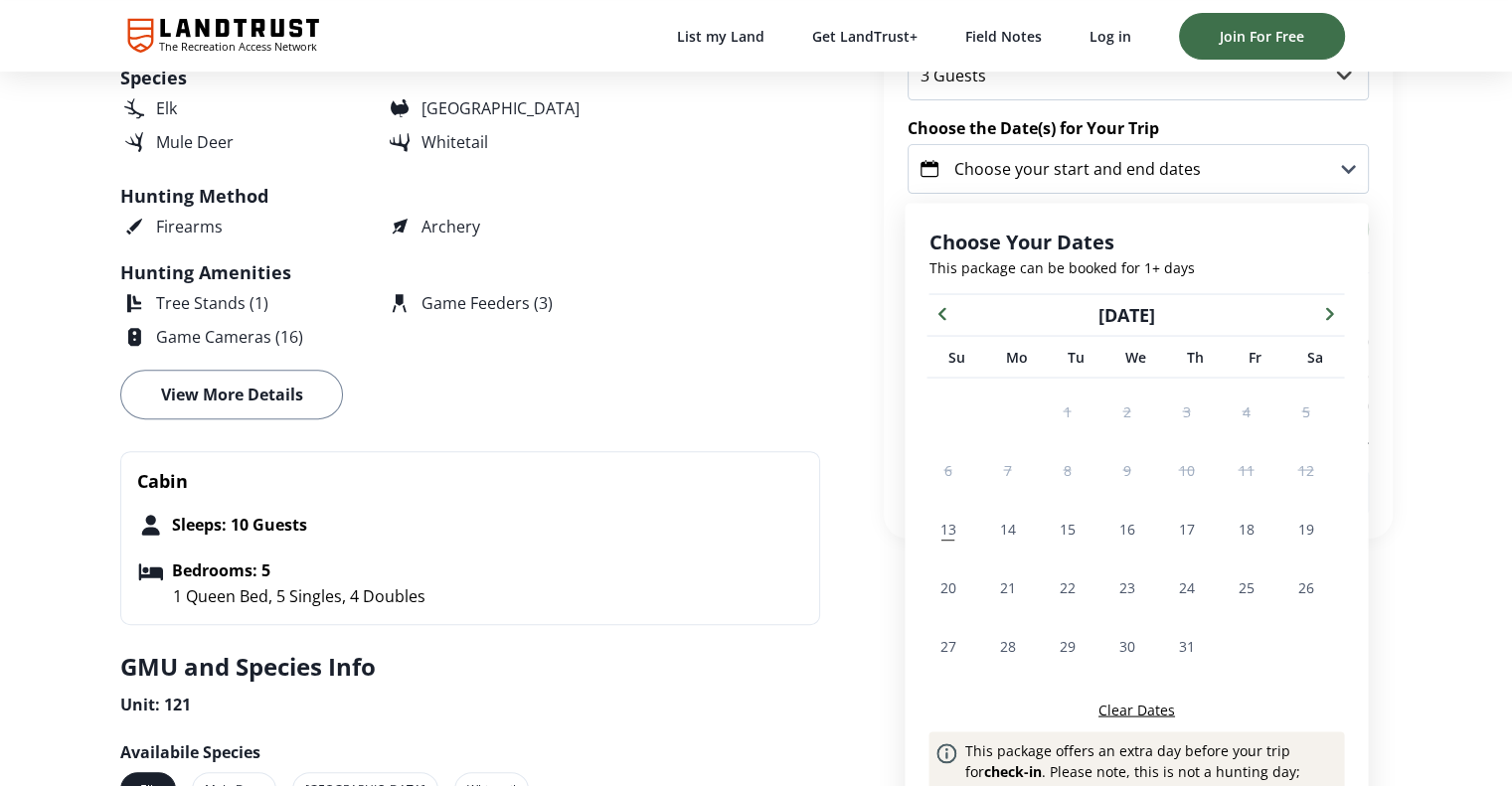 scroll, scrollTop: 785, scrollLeft: 0, axis: vertical 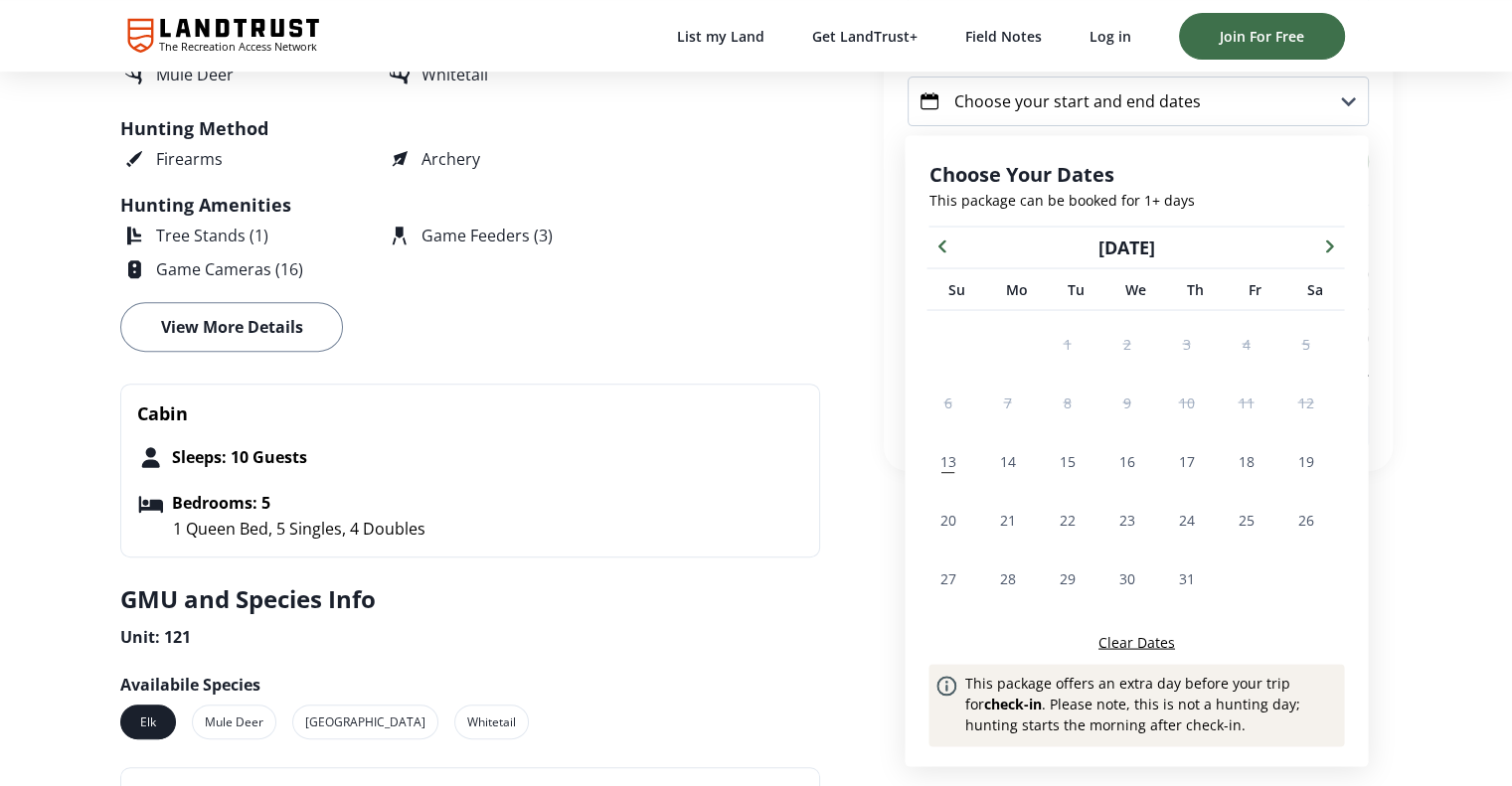 click at bounding box center (1329, 244) 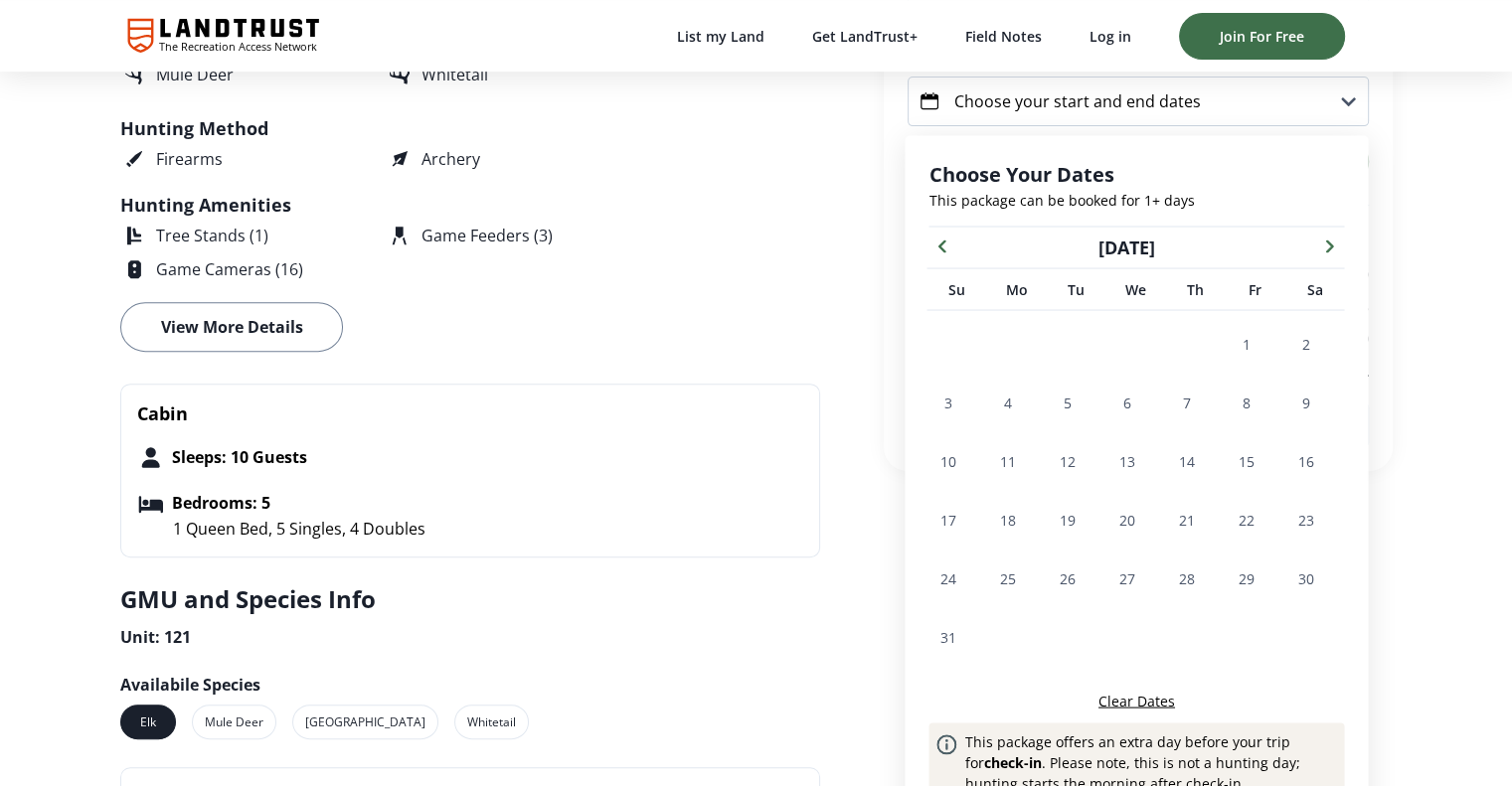 click at bounding box center (1329, 244) 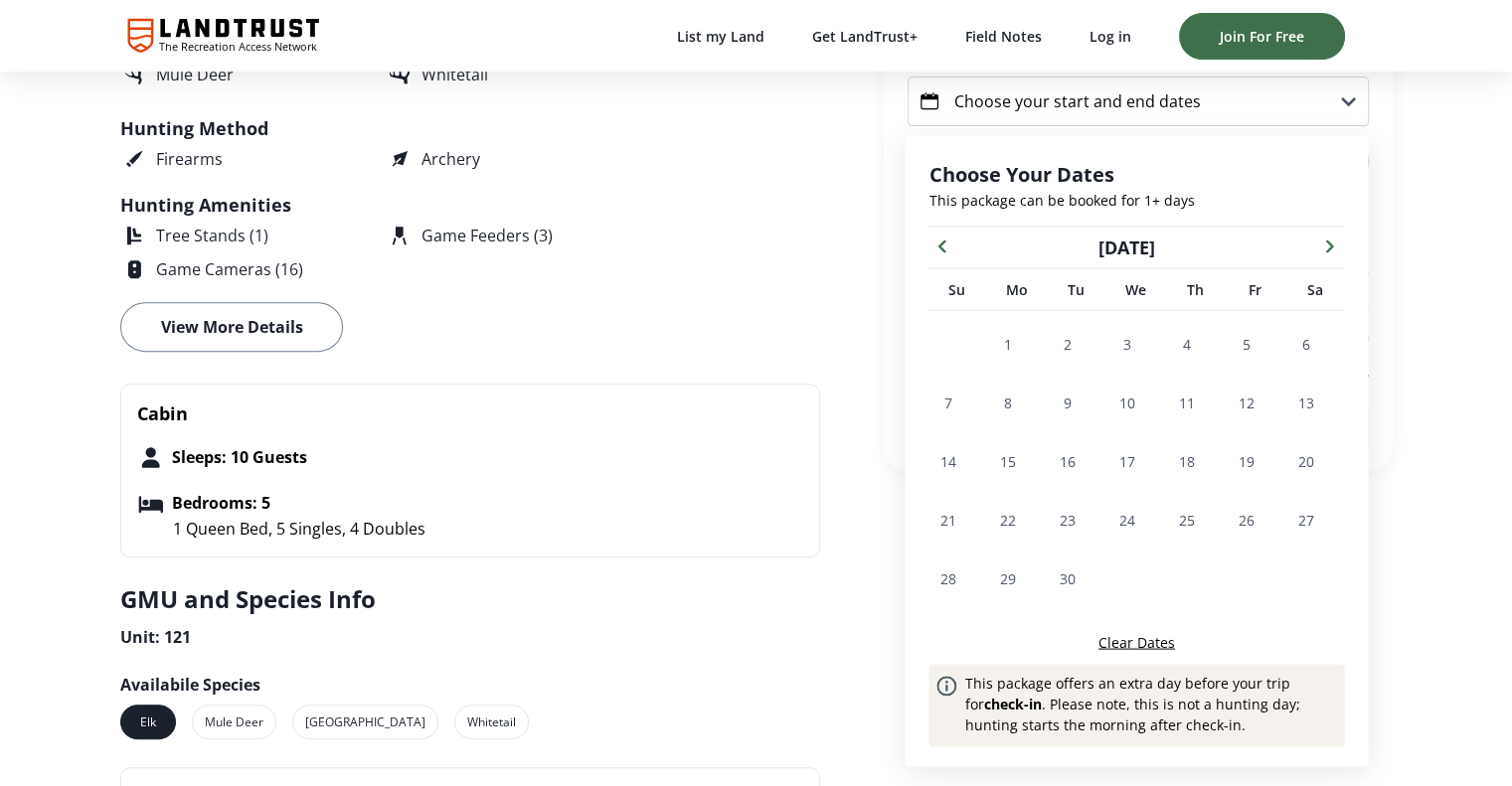 click at bounding box center (1329, 244) 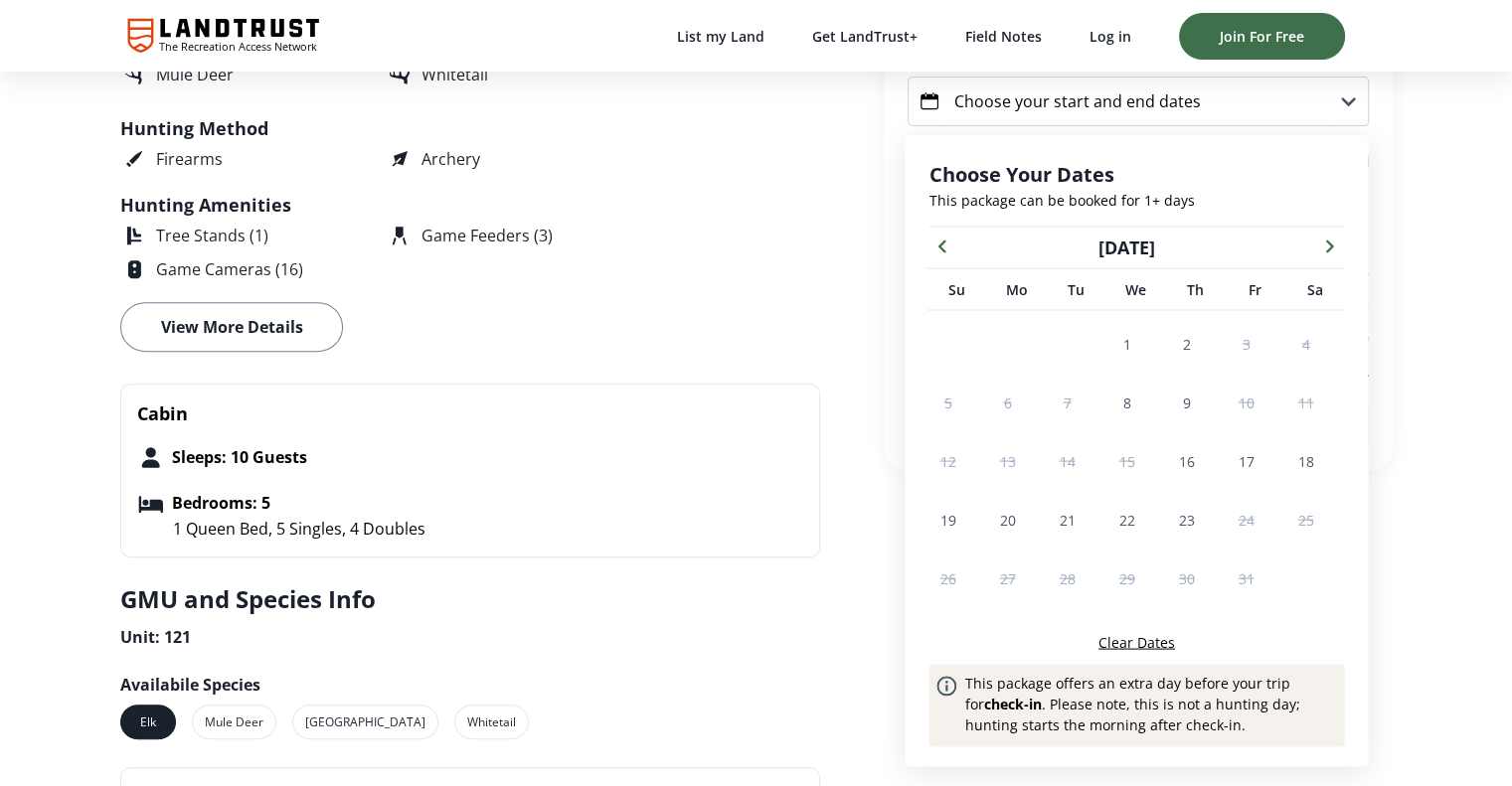 click on "Clear Dates" at bounding box center (1136, 641) 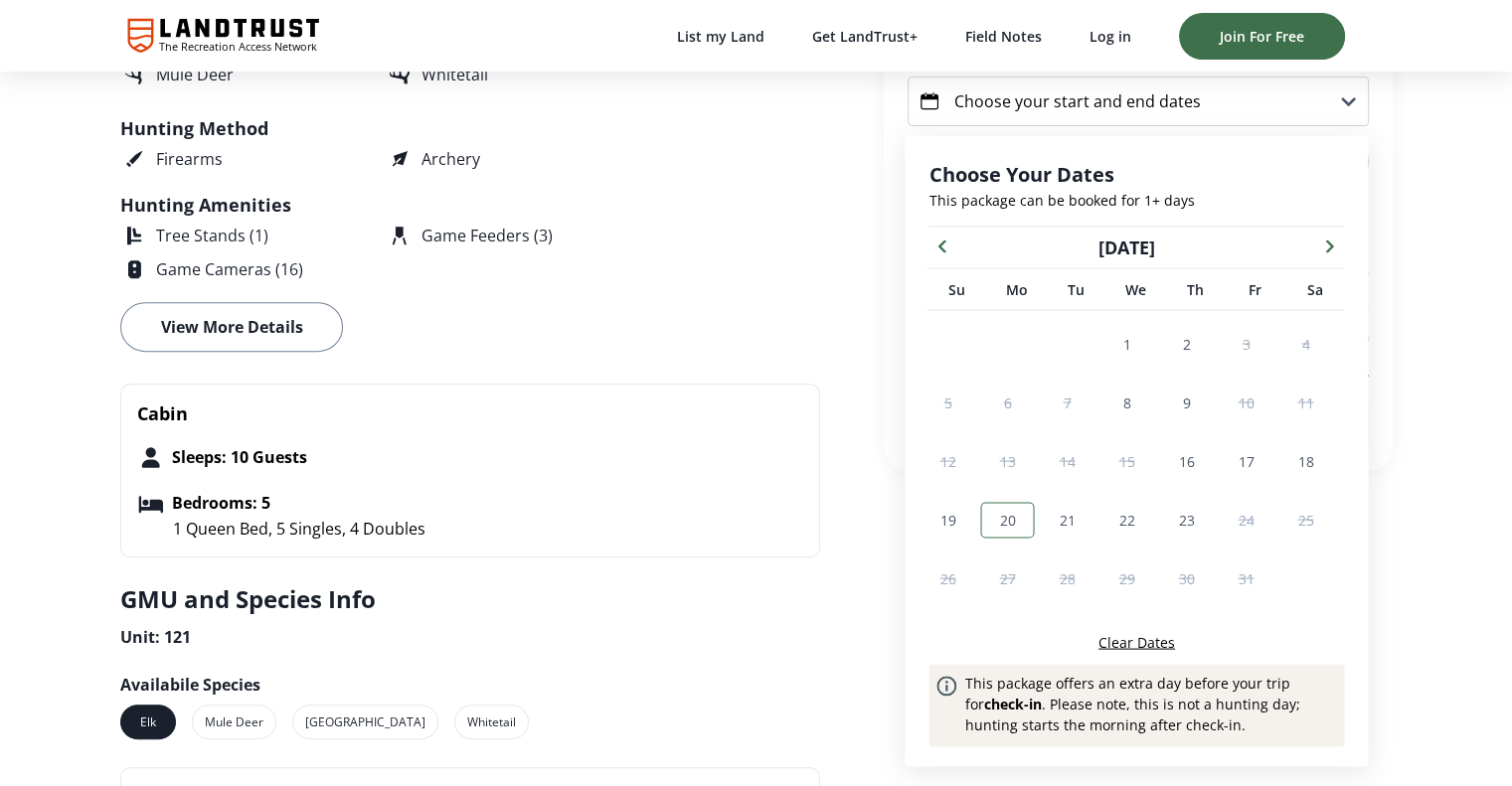 click on "20" at bounding box center (1007, 520) 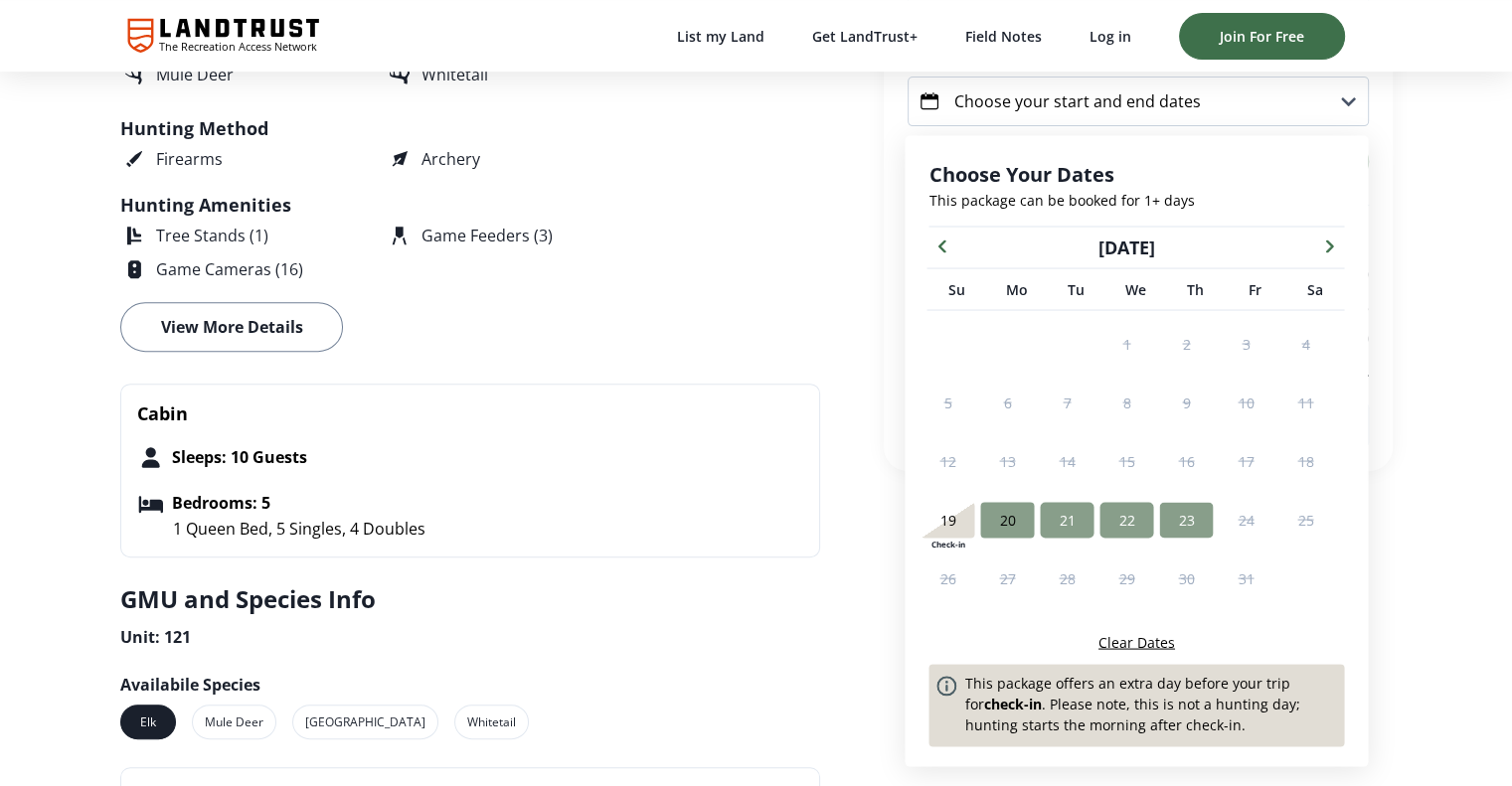 click on "23" at bounding box center [1186, 519] 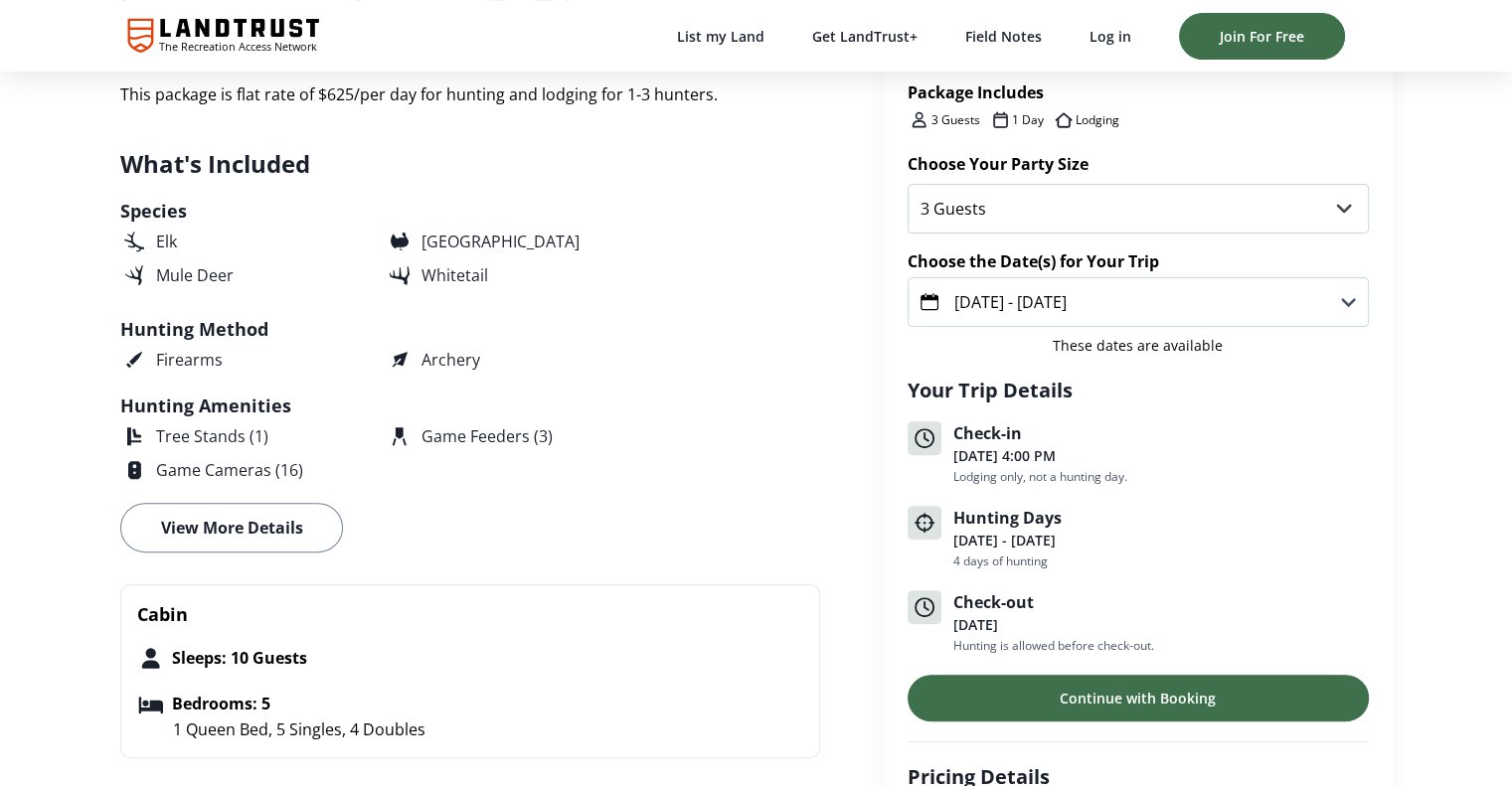 scroll, scrollTop: 505, scrollLeft: 0, axis: vertical 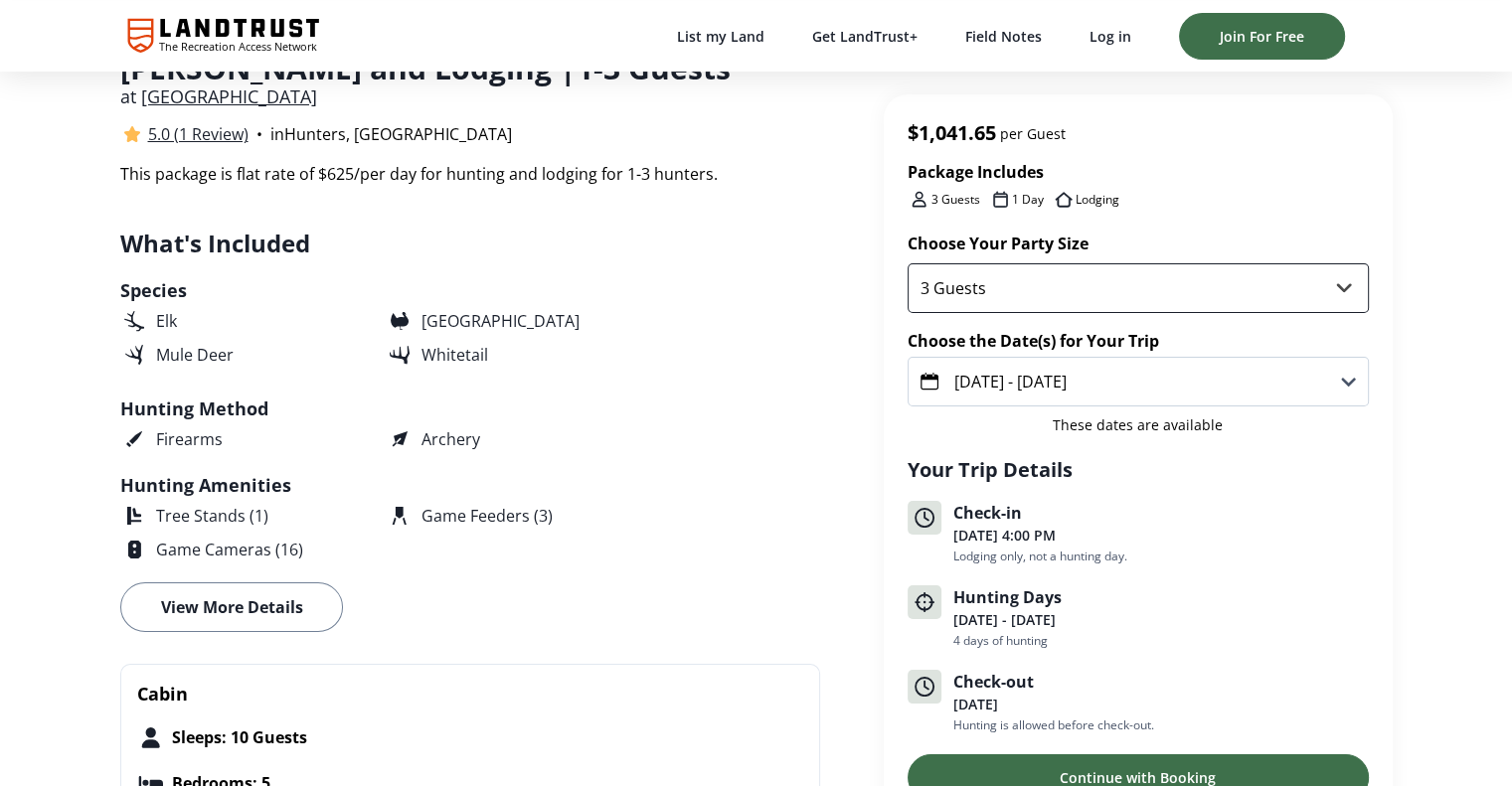 click on "3  Guests" at bounding box center (1138, 288) 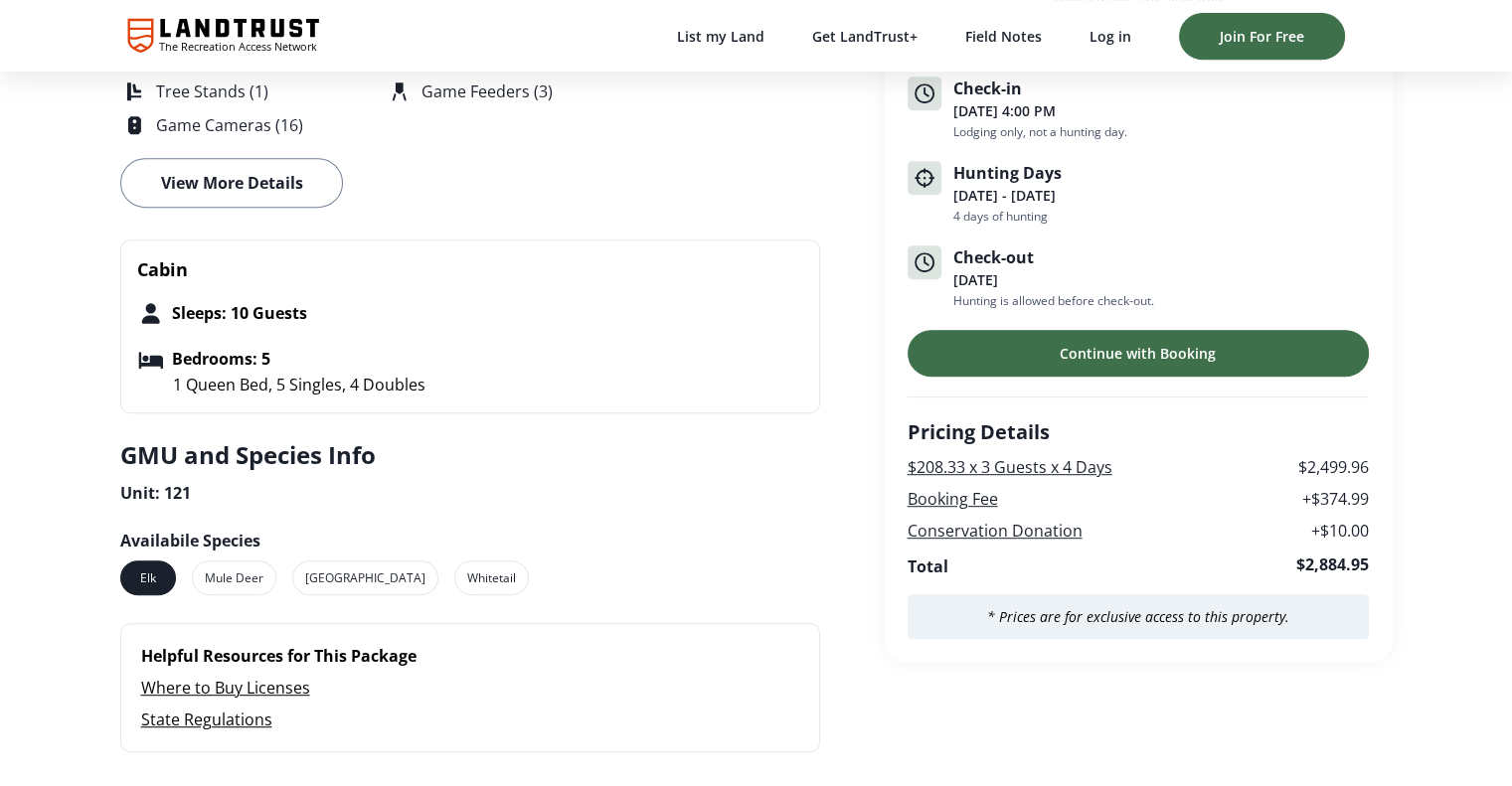 scroll, scrollTop: 997, scrollLeft: 0, axis: vertical 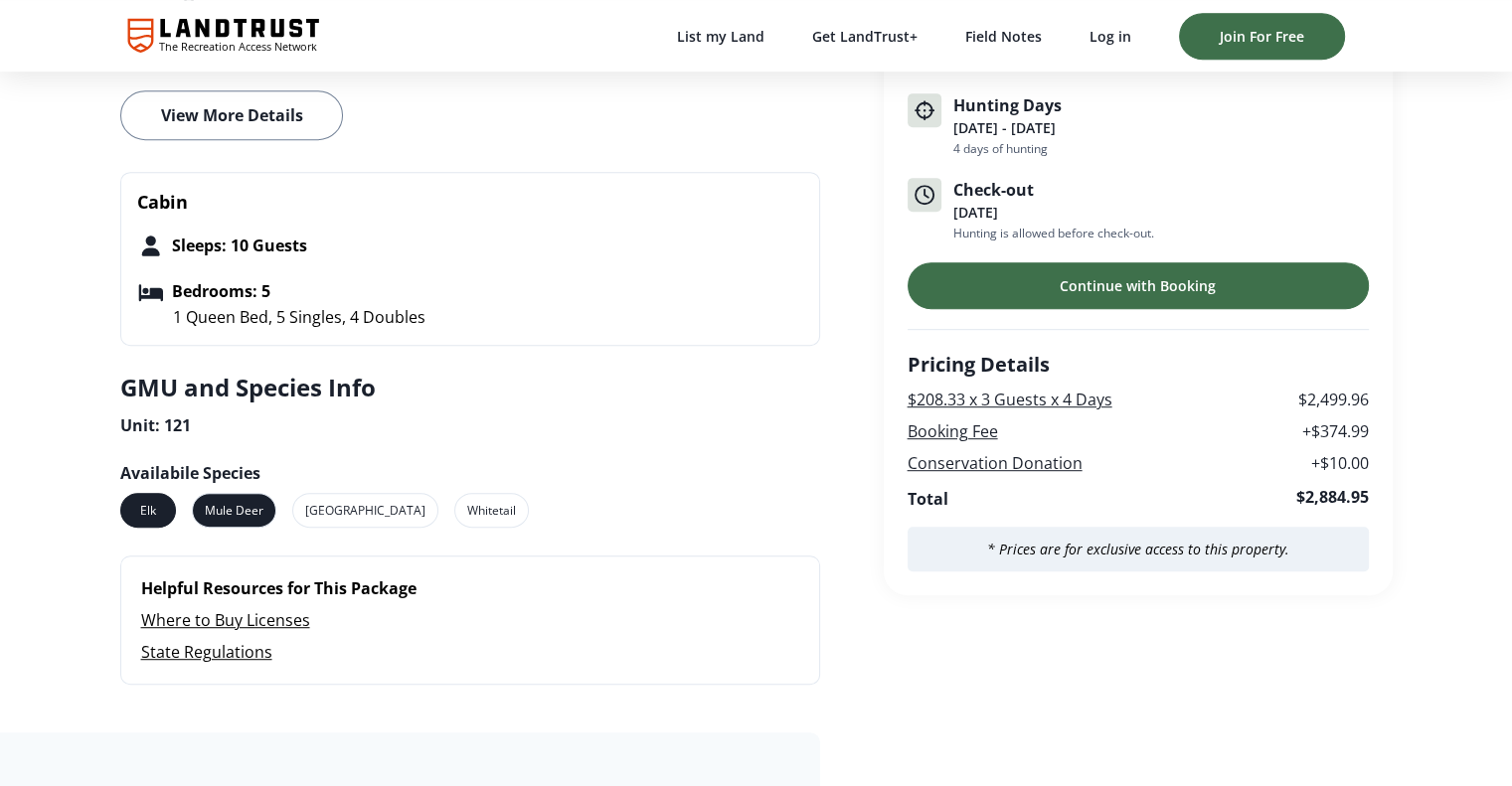 click on "Mule Deer" at bounding box center [234, 510] 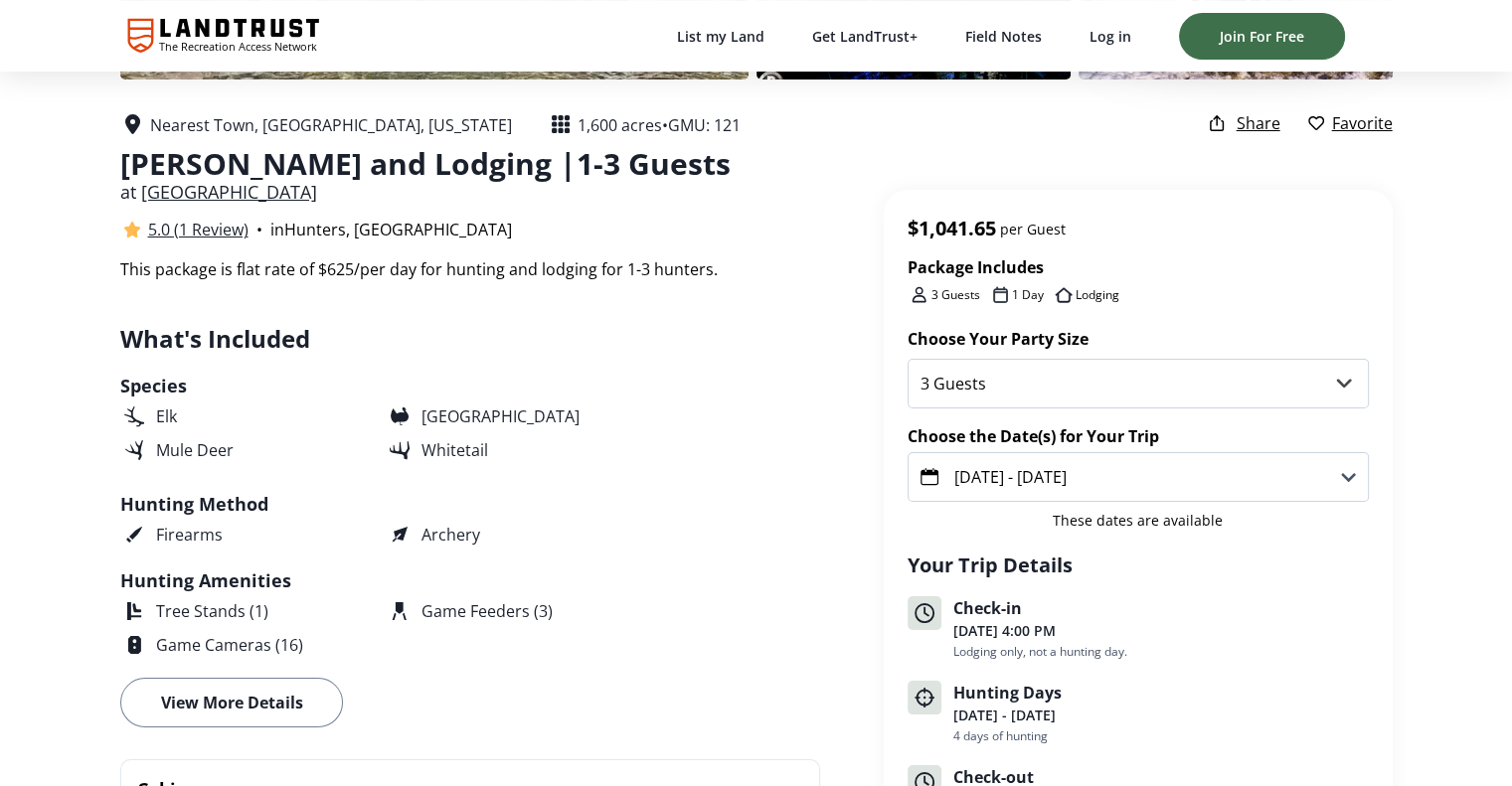 scroll, scrollTop: 385, scrollLeft: 0, axis: vertical 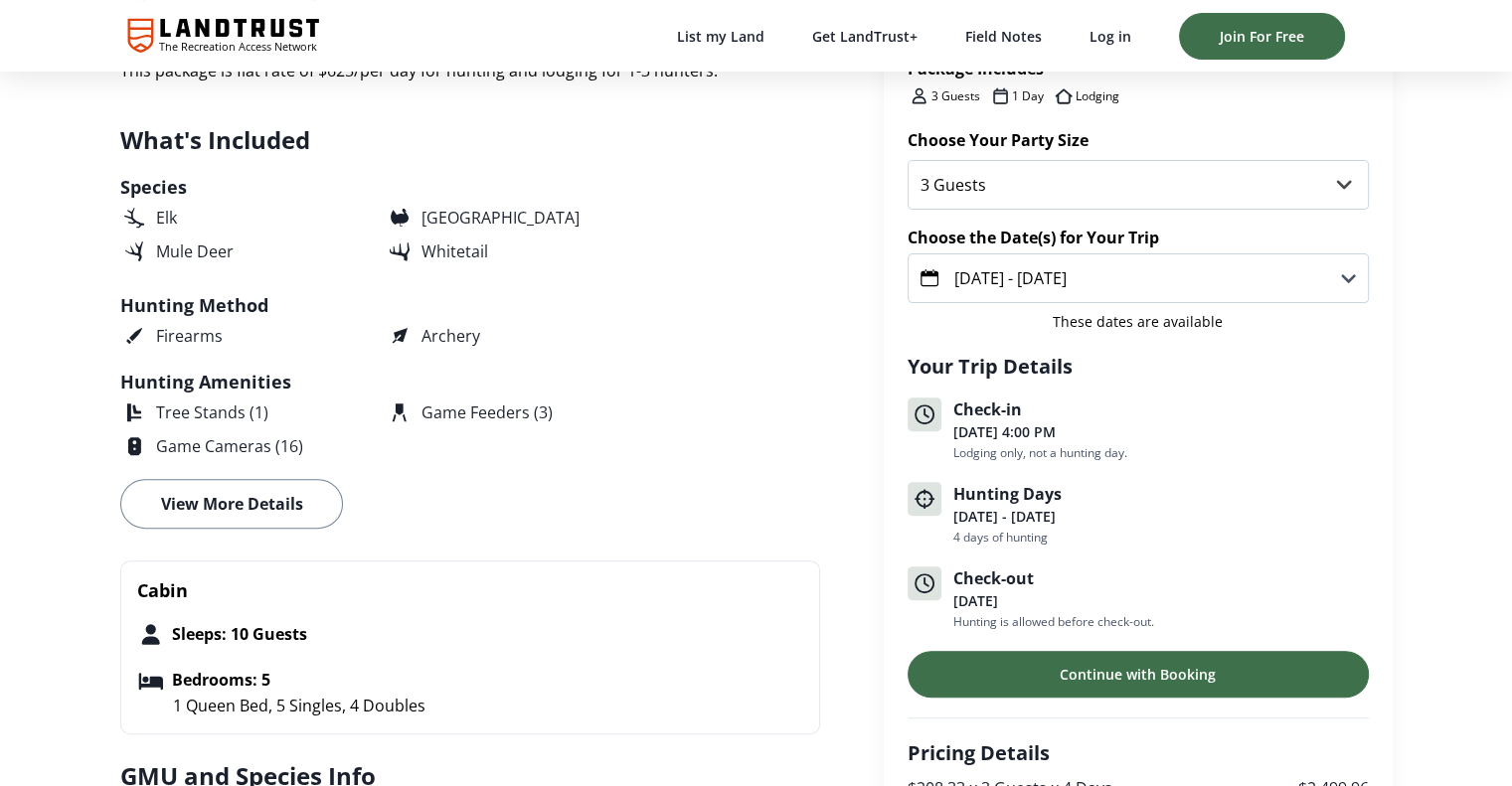 click on "View More Details" at bounding box center (232, 504) 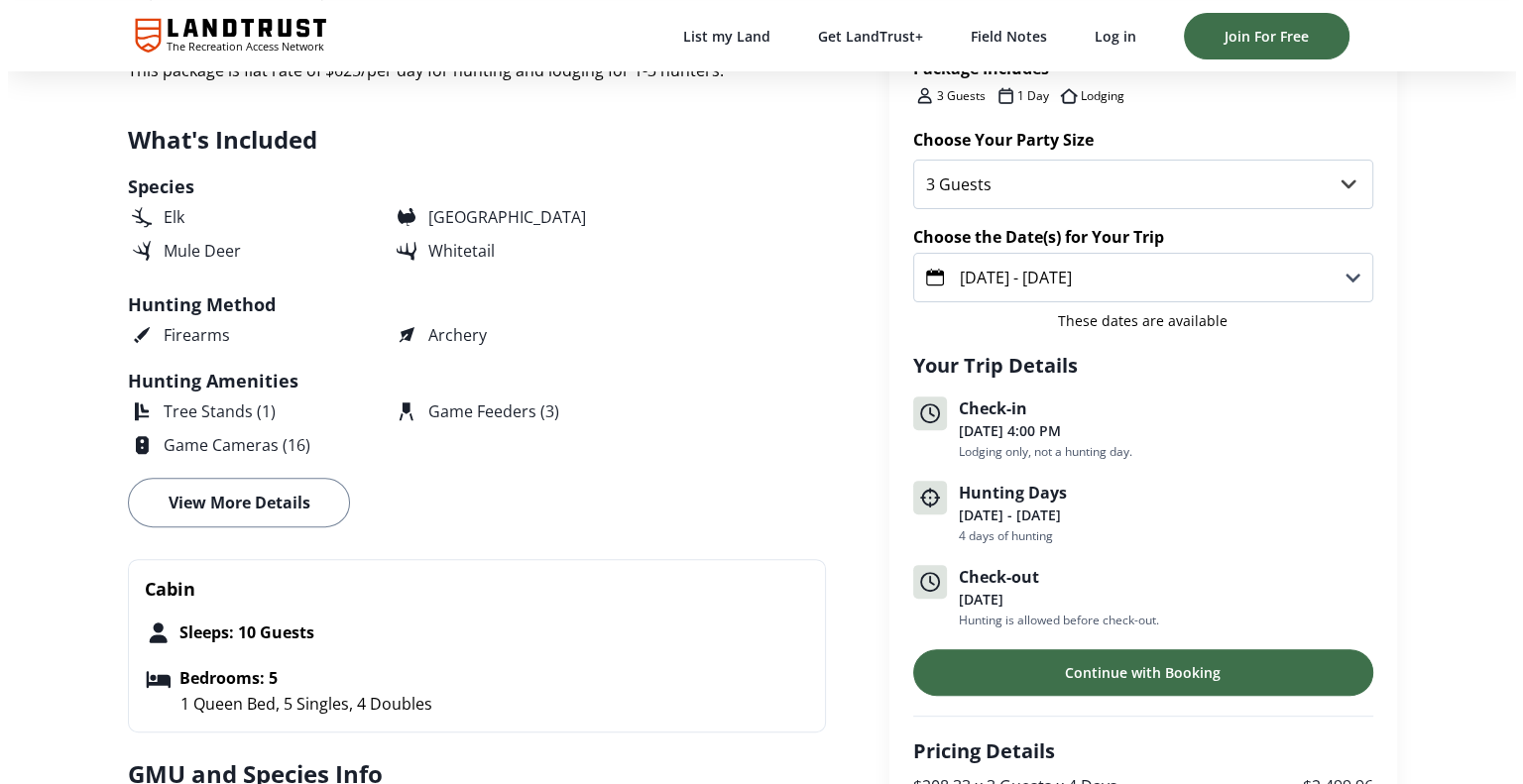 scroll, scrollTop: 0, scrollLeft: 0, axis: both 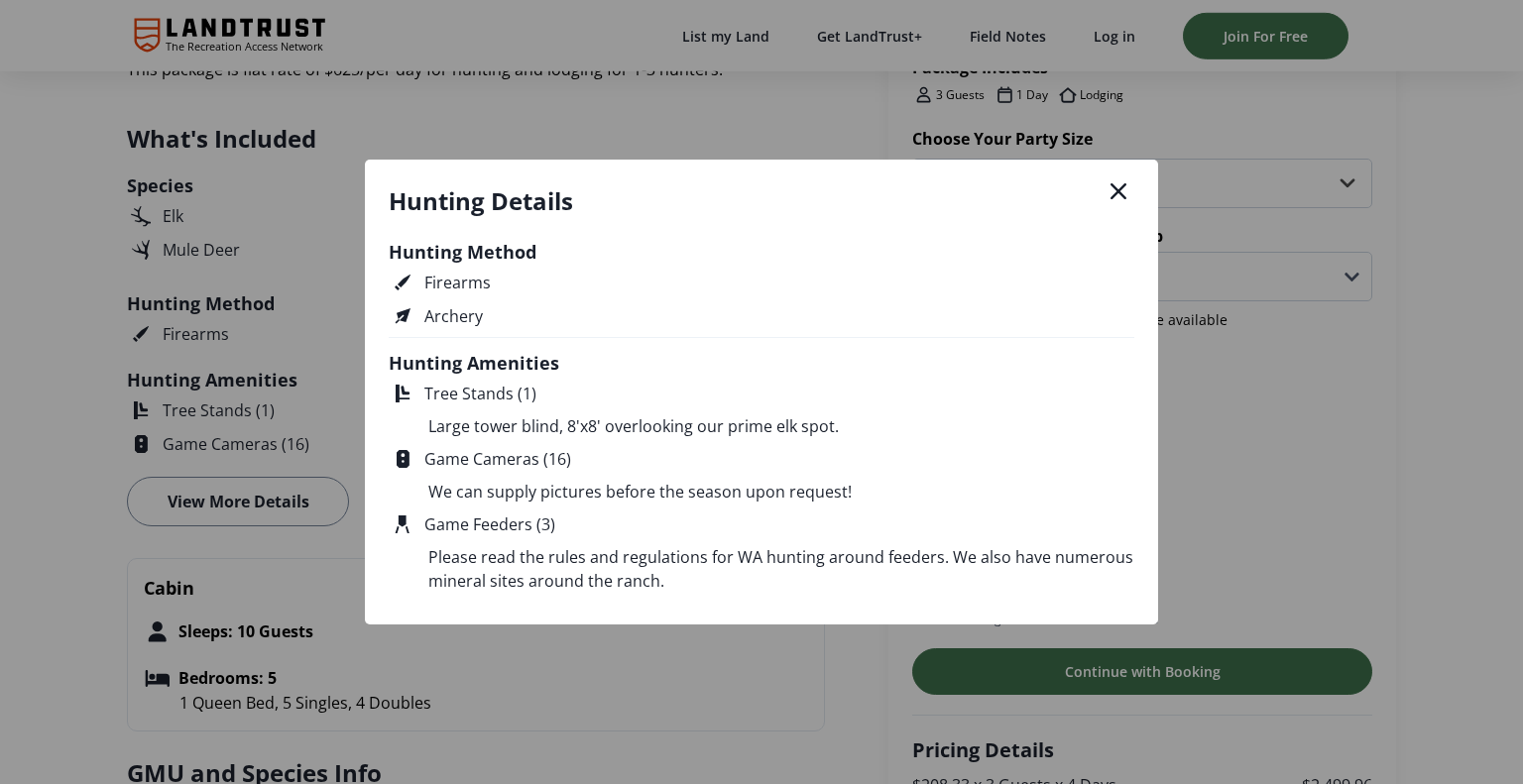 click 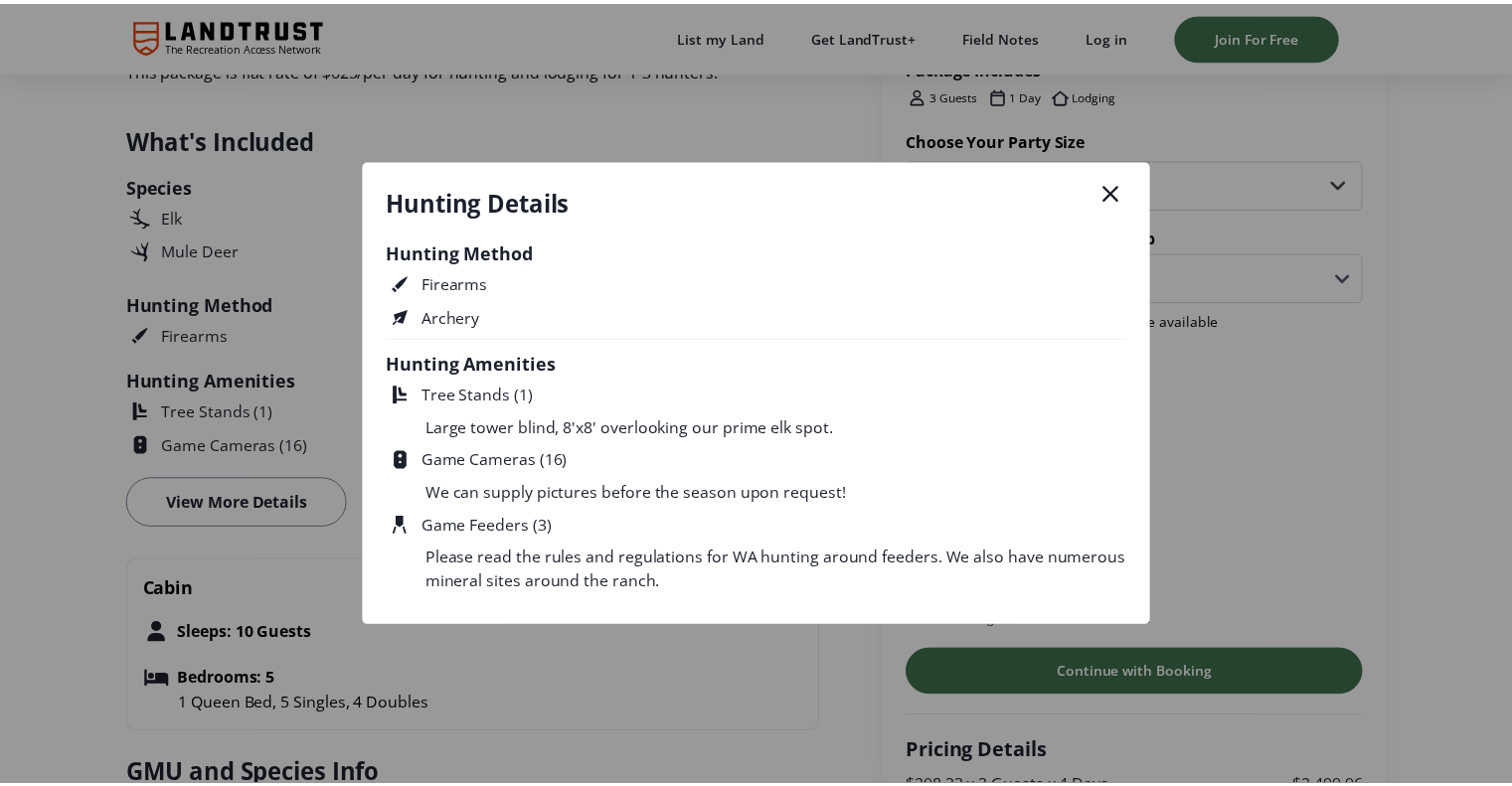scroll, scrollTop: 608, scrollLeft: 0, axis: vertical 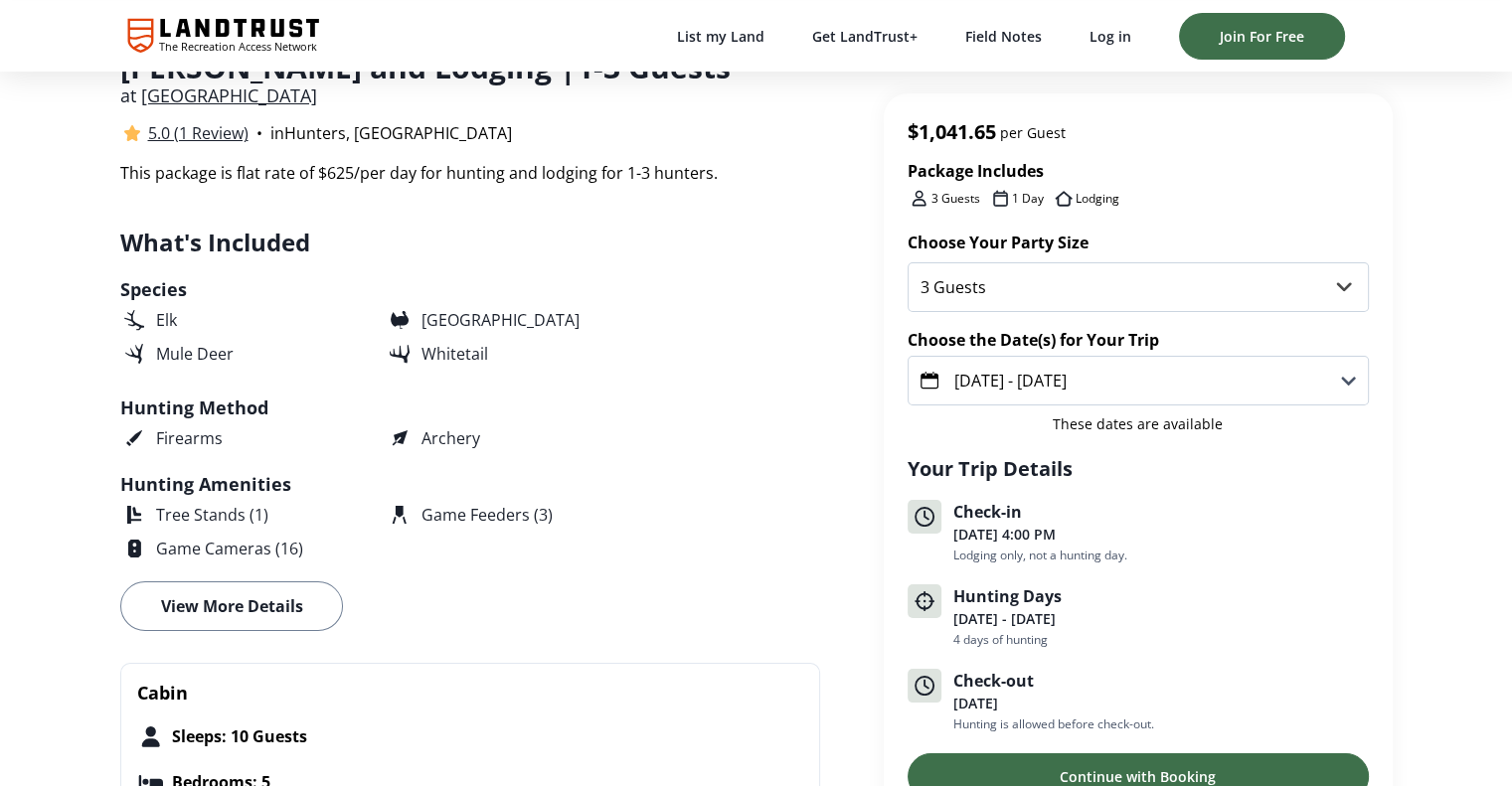 click 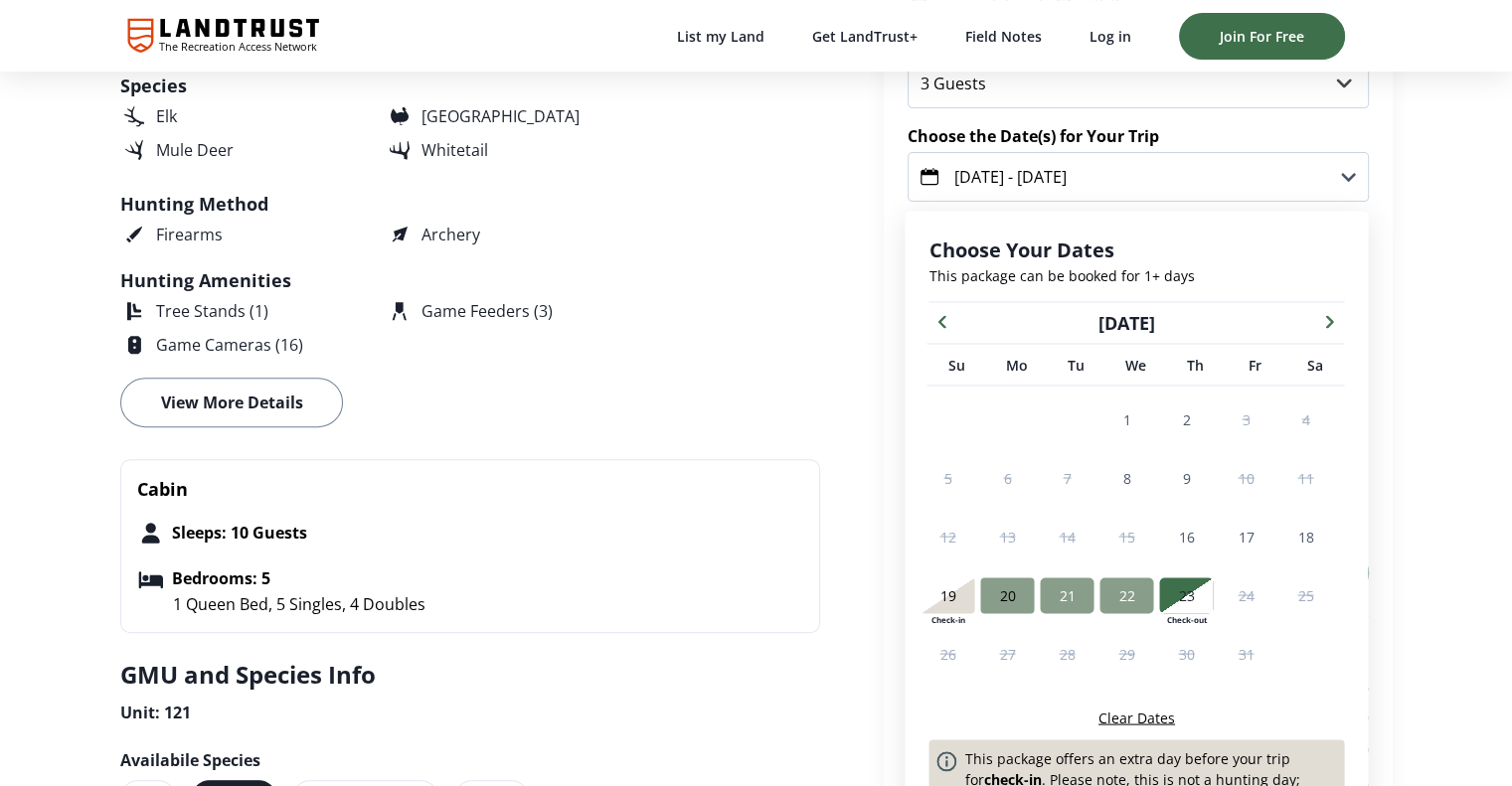 scroll, scrollTop: 785, scrollLeft: 0, axis: vertical 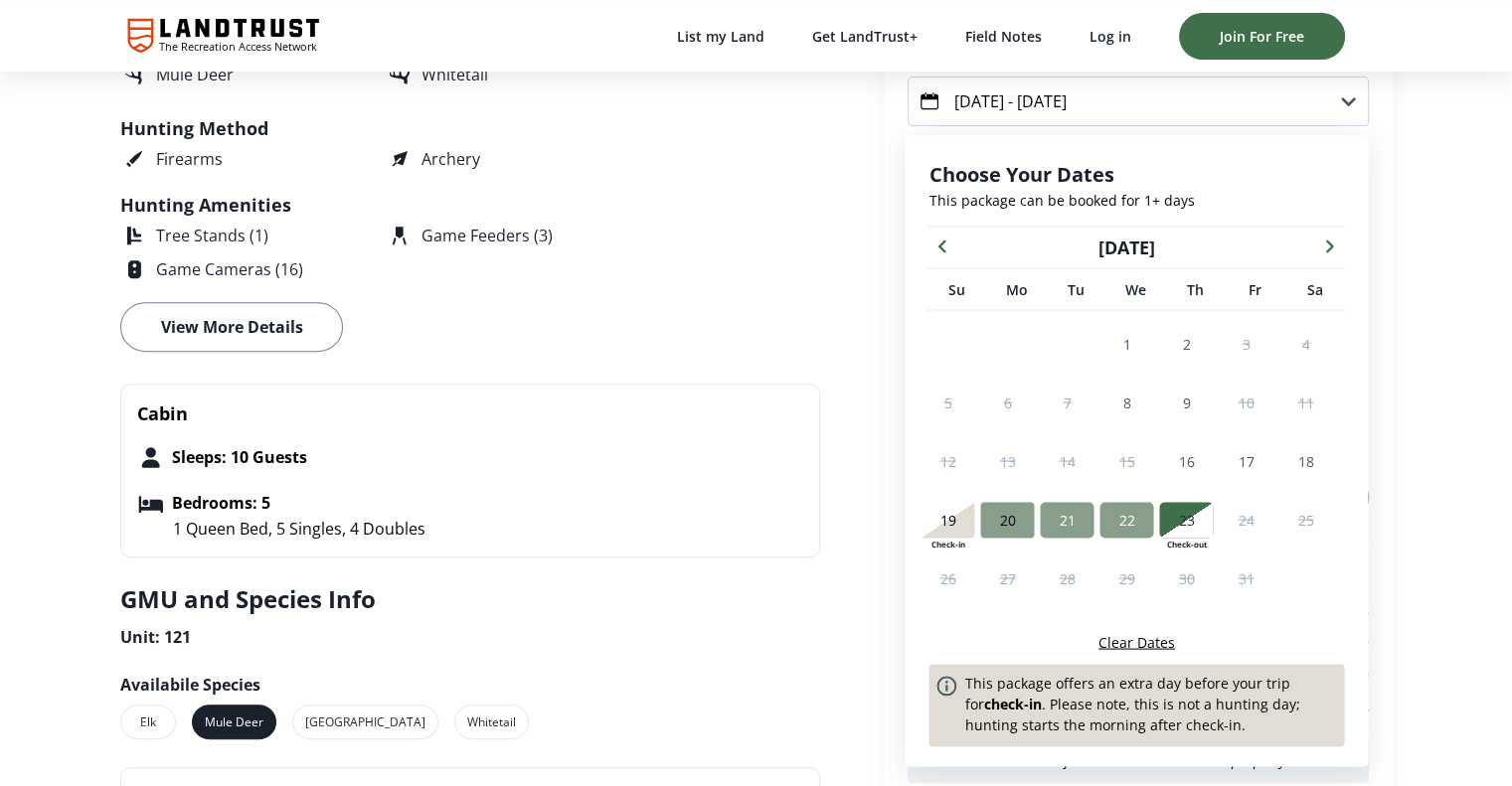 click at bounding box center (1329, 244) 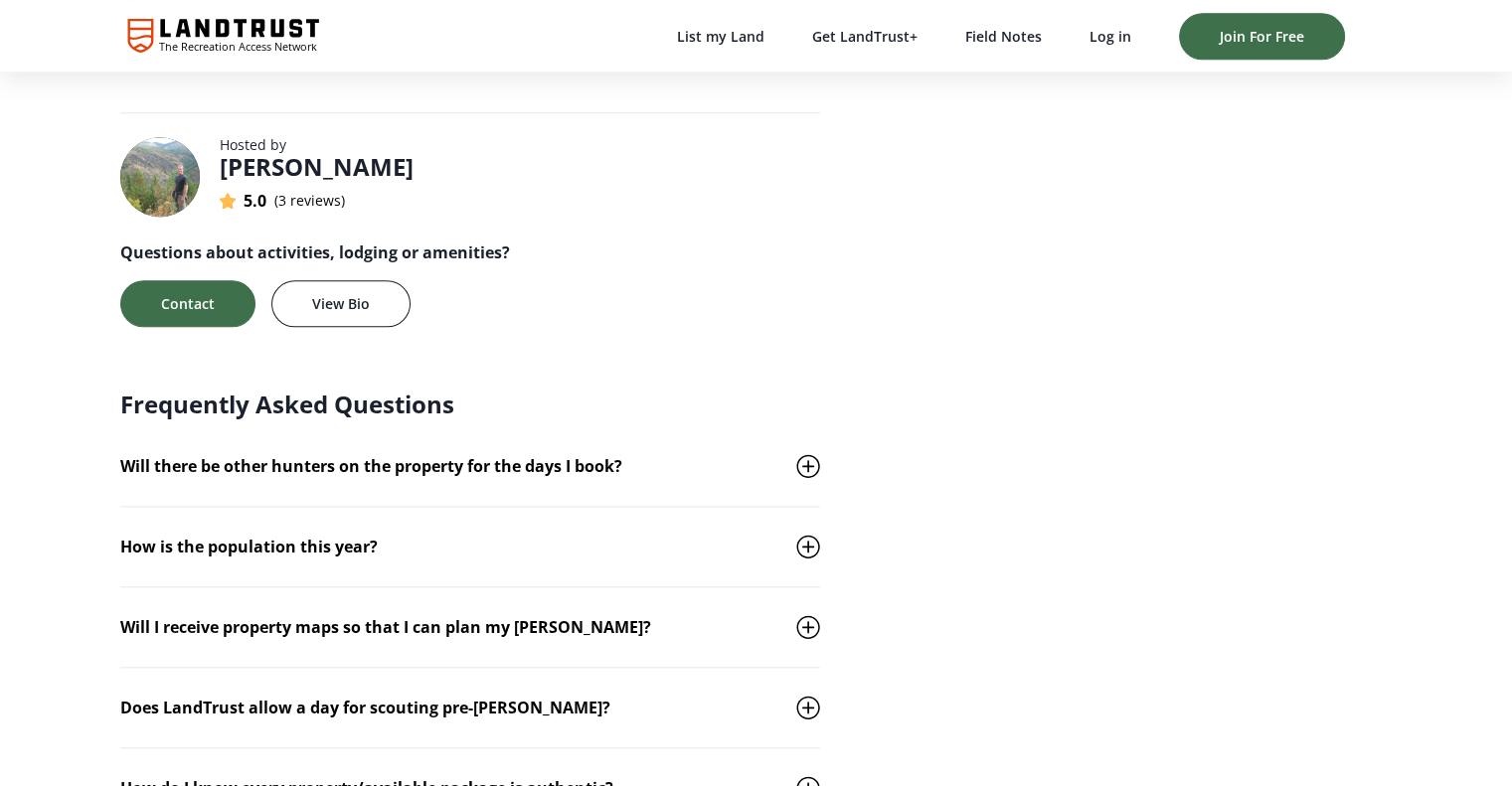 scroll, scrollTop: 2123, scrollLeft: 0, axis: vertical 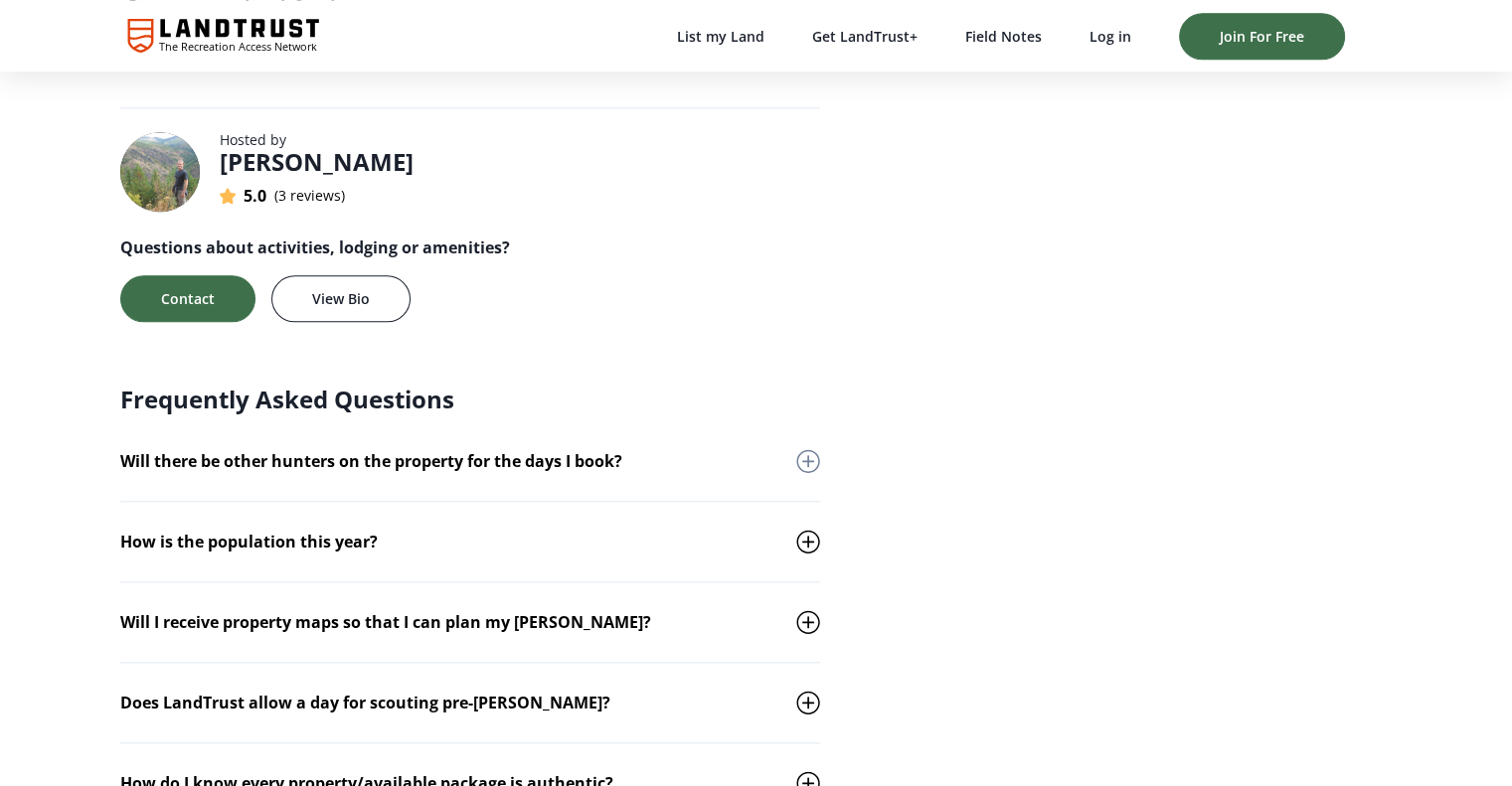 click 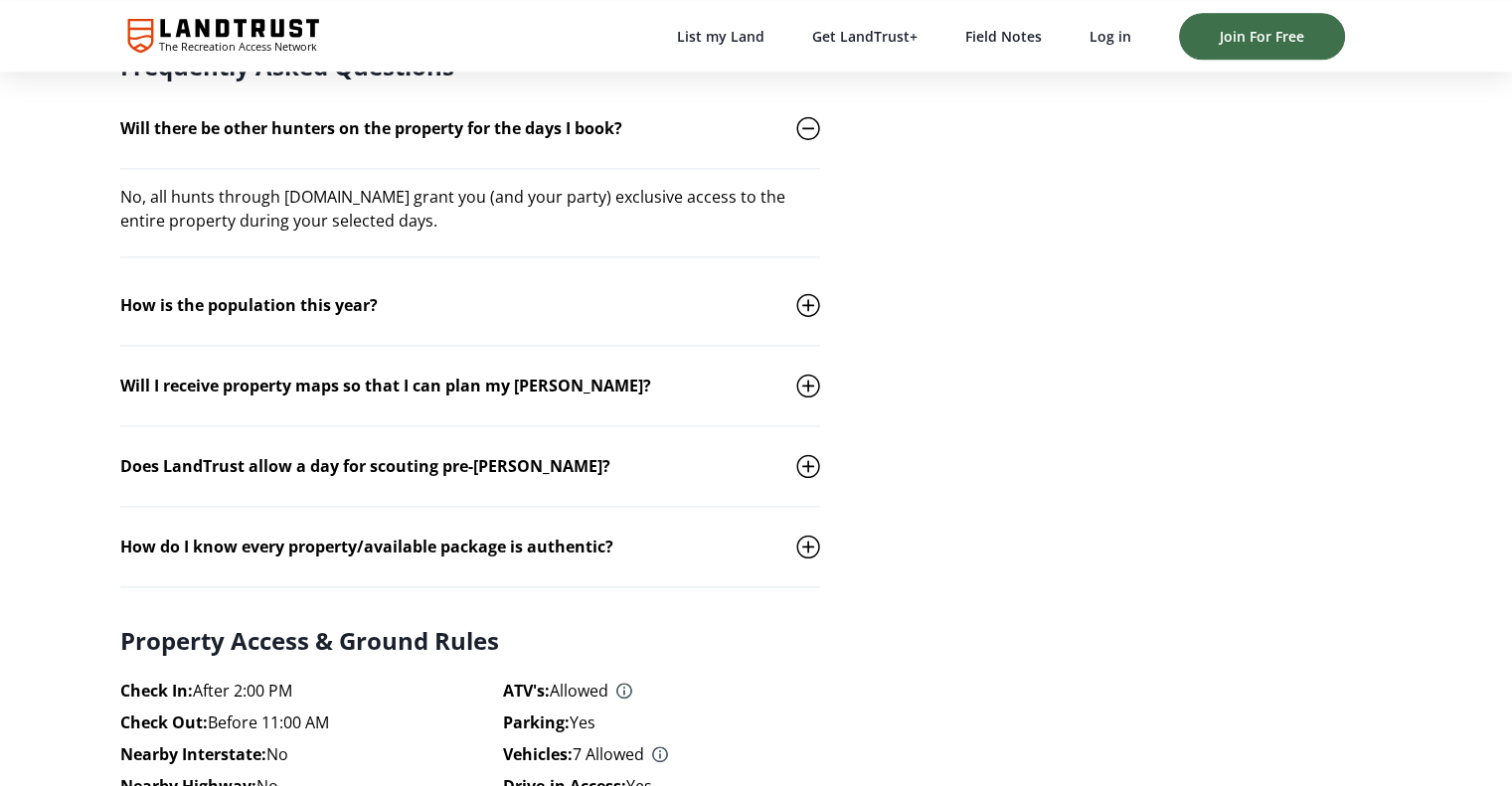 scroll, scrollTop: 2475, scrollLeft: 0, axis: vertical 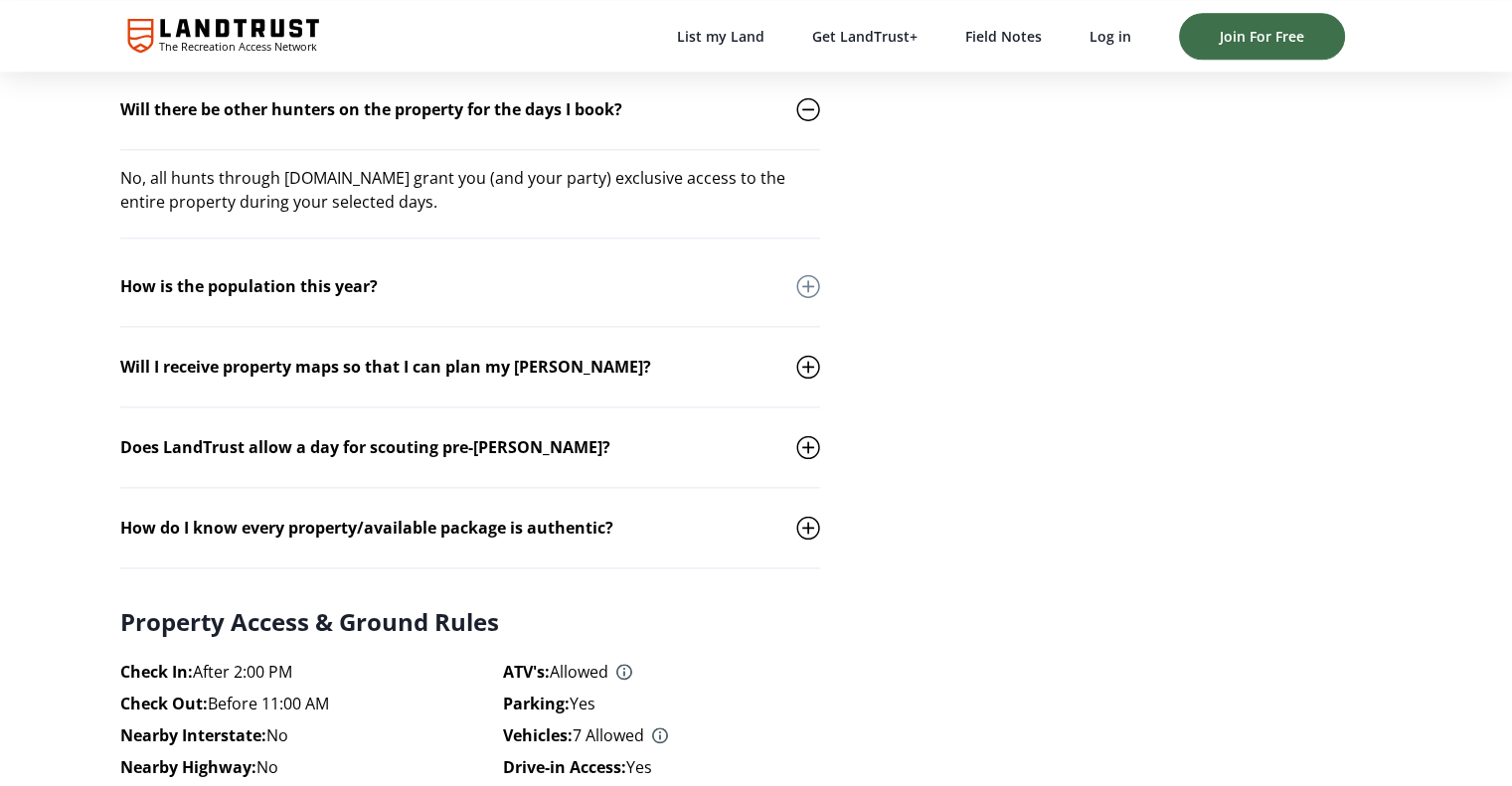 click 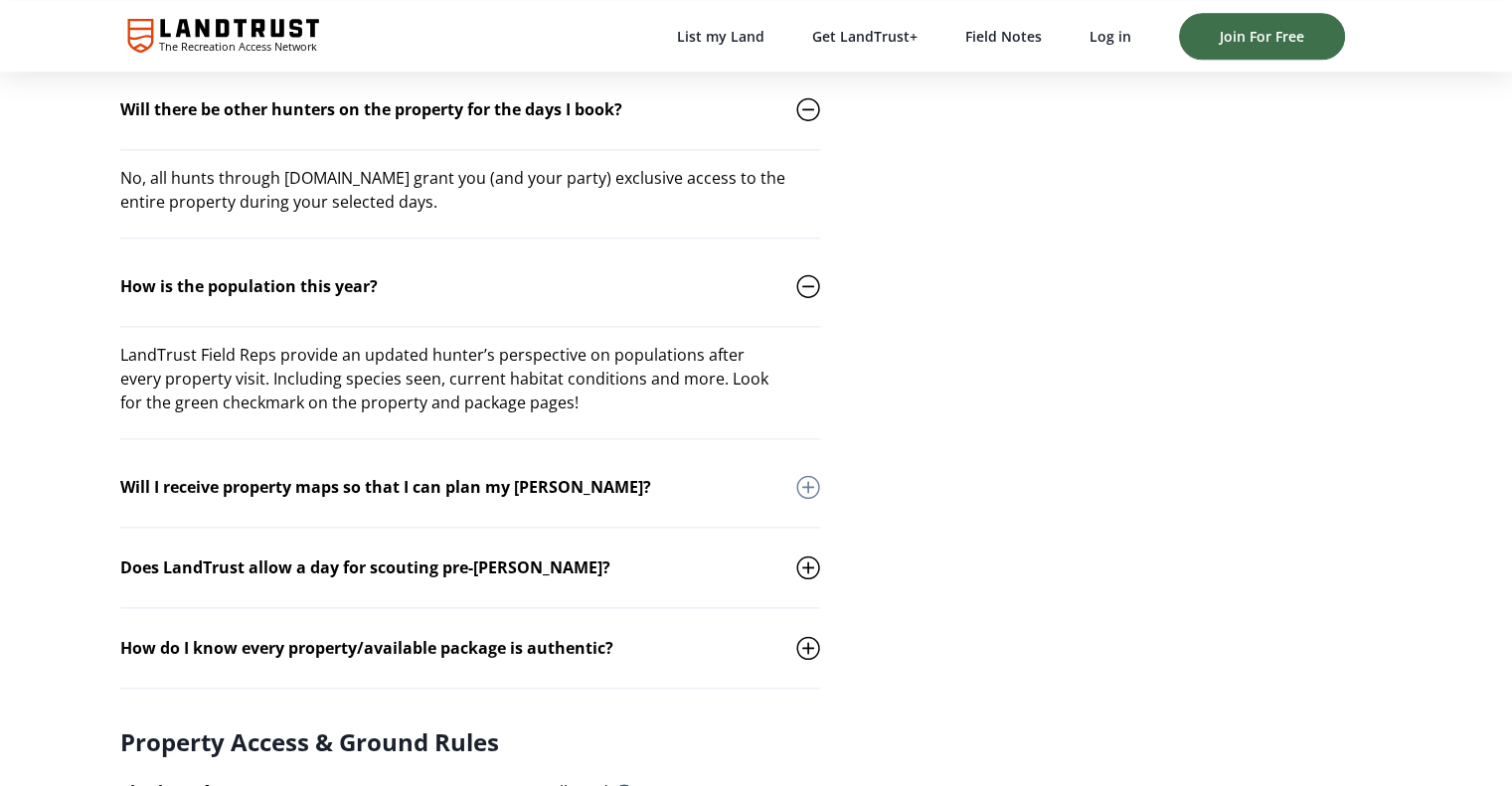click 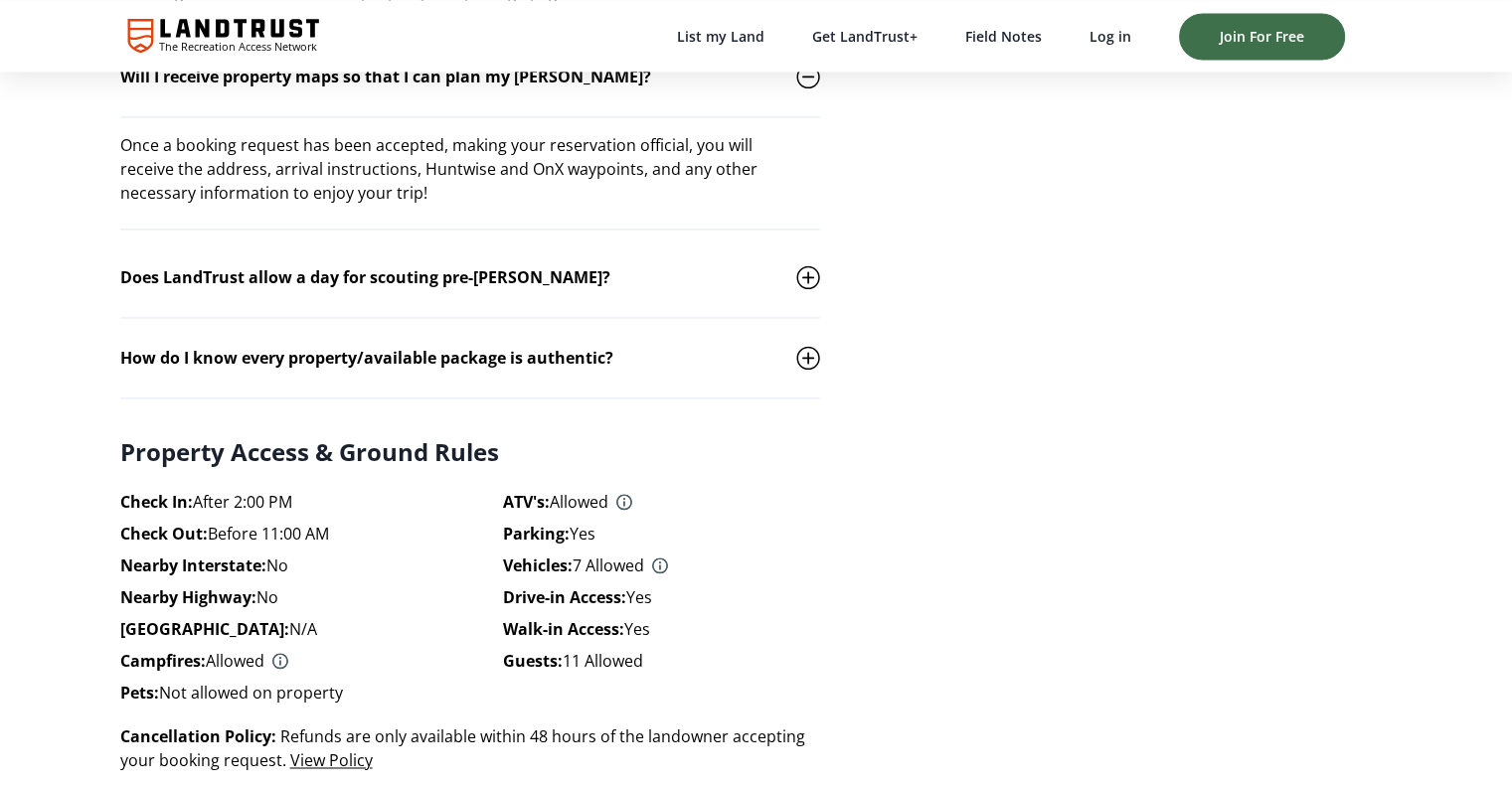 scroll, scrollTop: 2906, scrollLeft: 0, axis: vertical 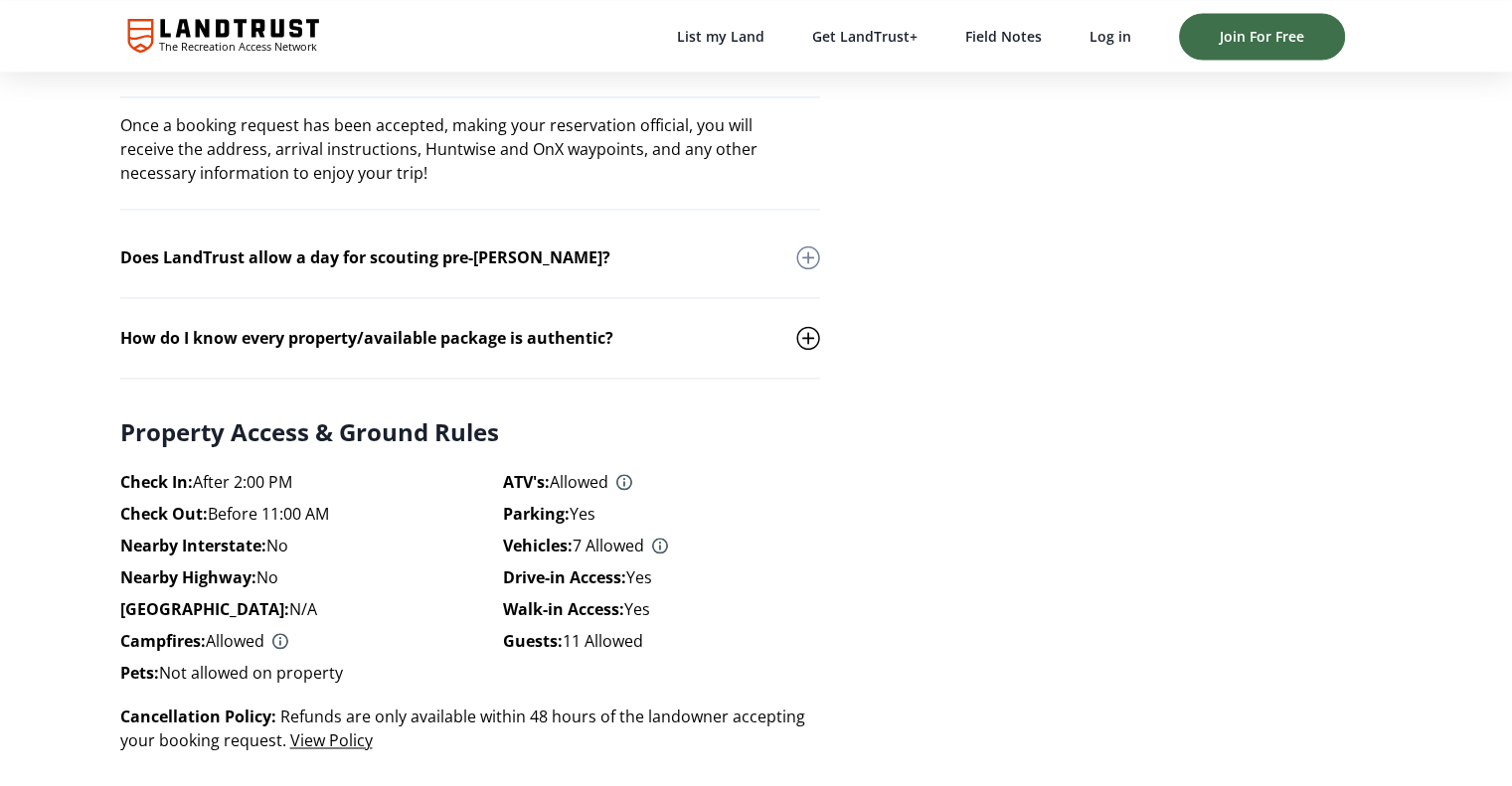 click 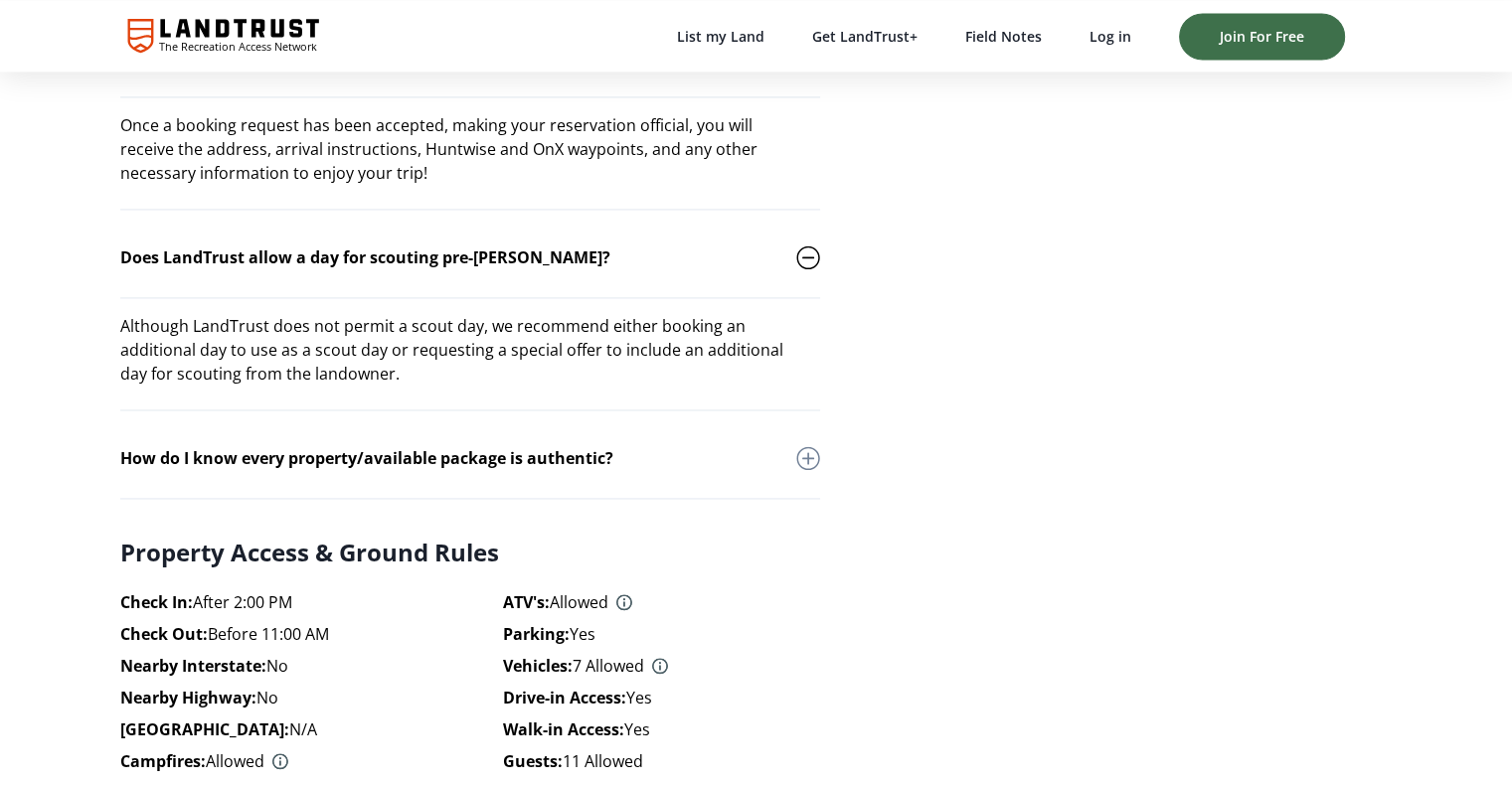 click 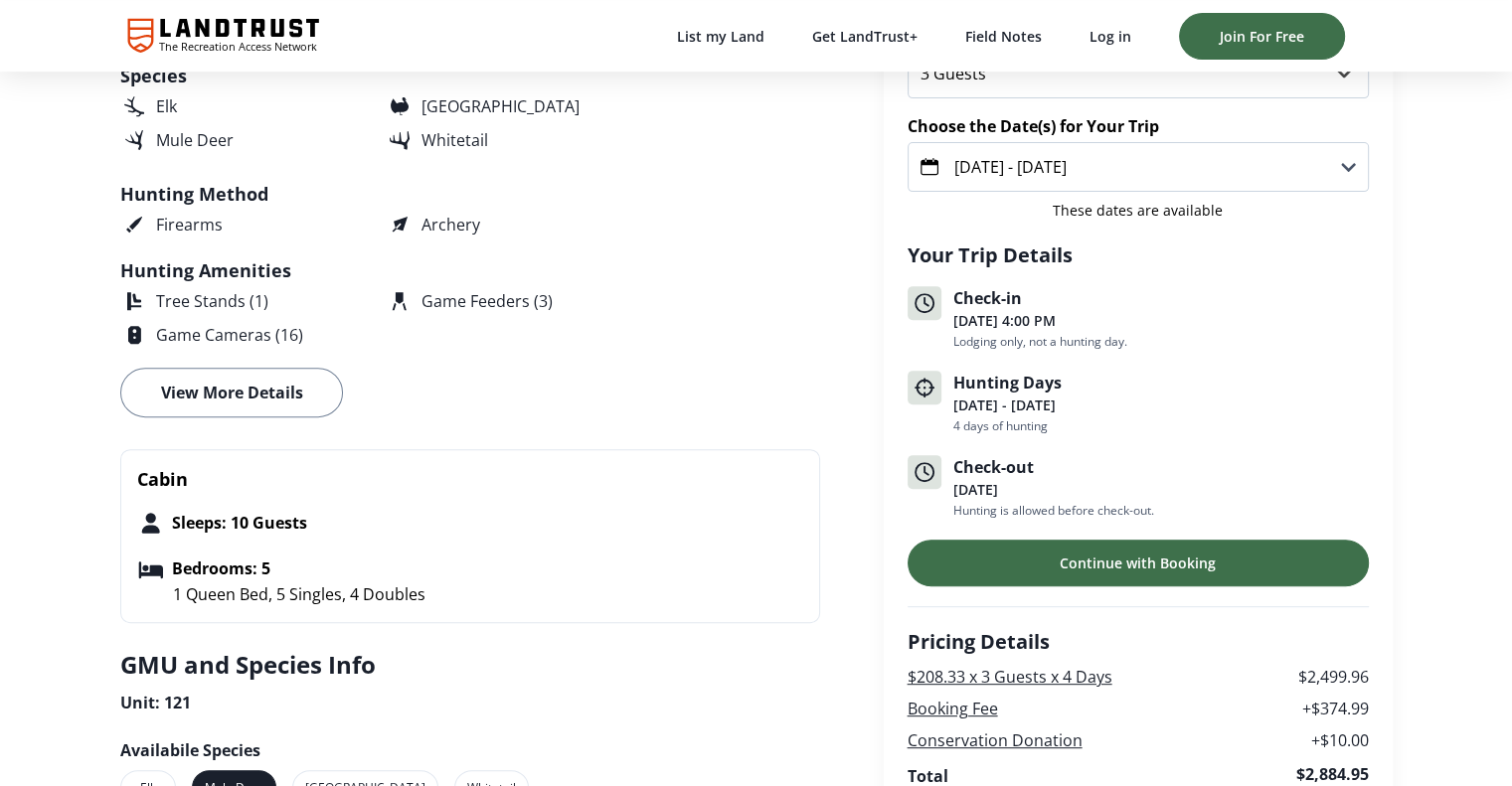 scroll, scrollTop: 0, scrollLeft: 0, axis: both 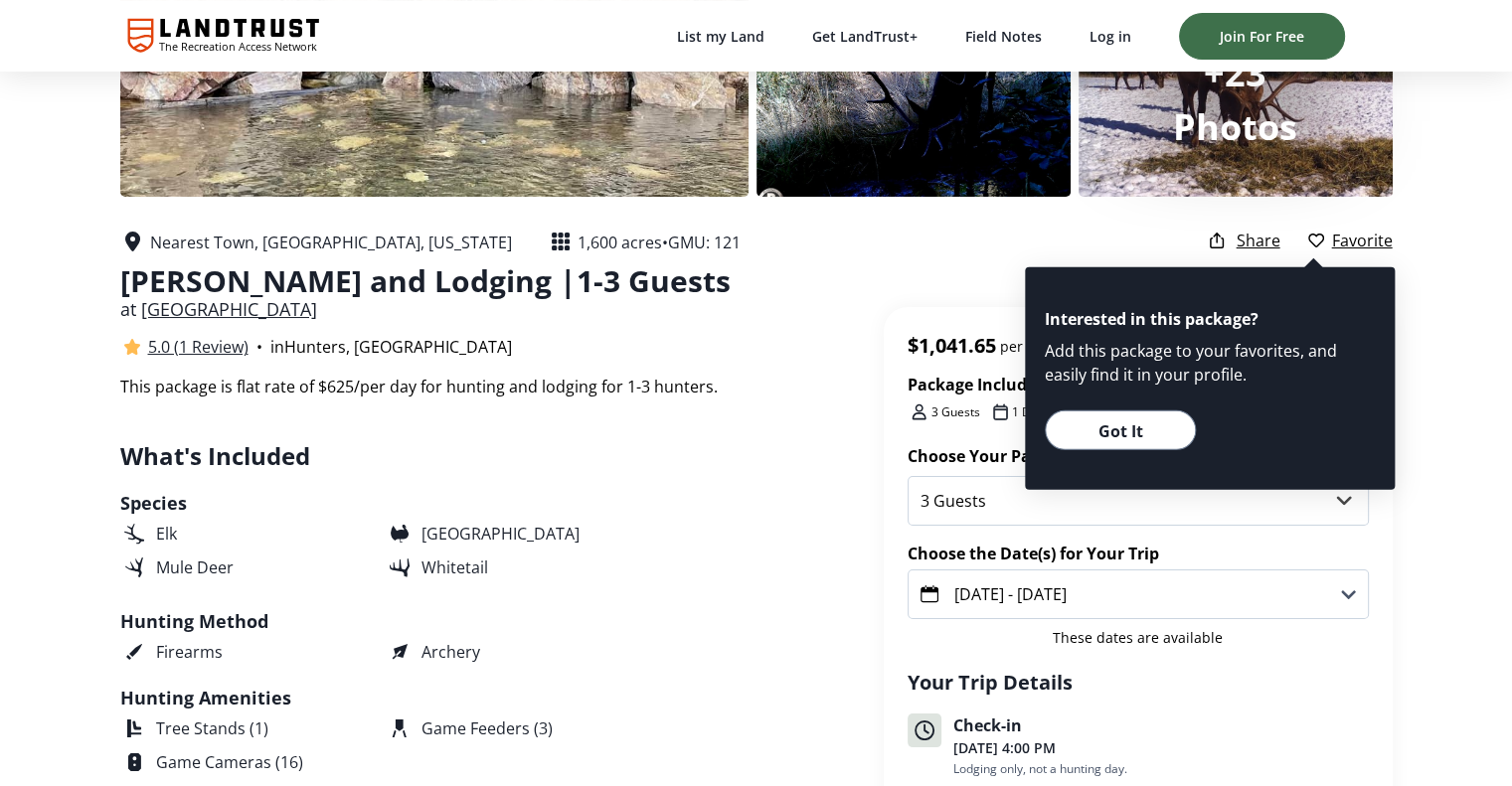 click on "What's Included" at bounding box center [470, 456] 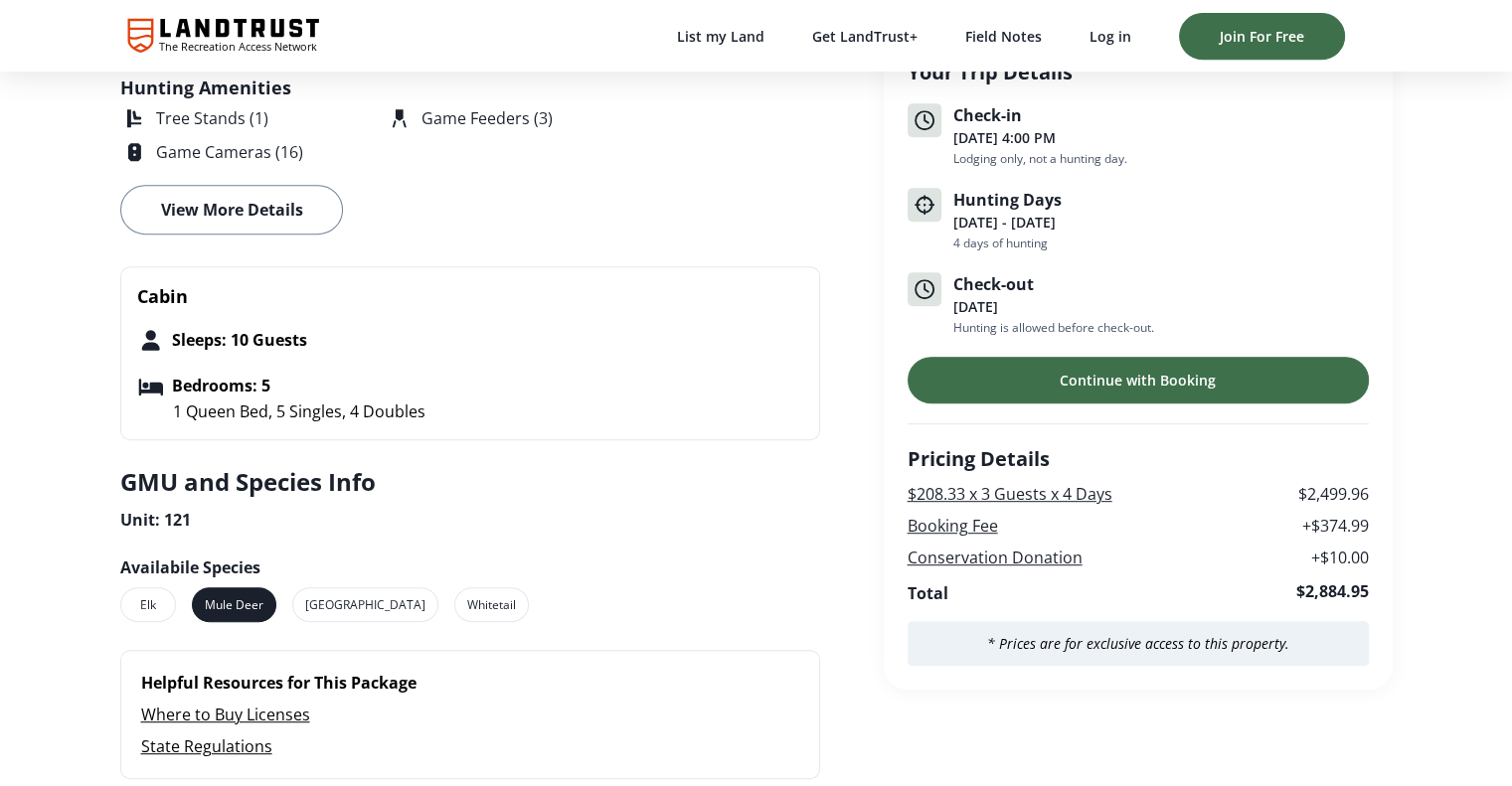 scroll, scrollTop: 942, scrollLeft: 0, axis: vertical 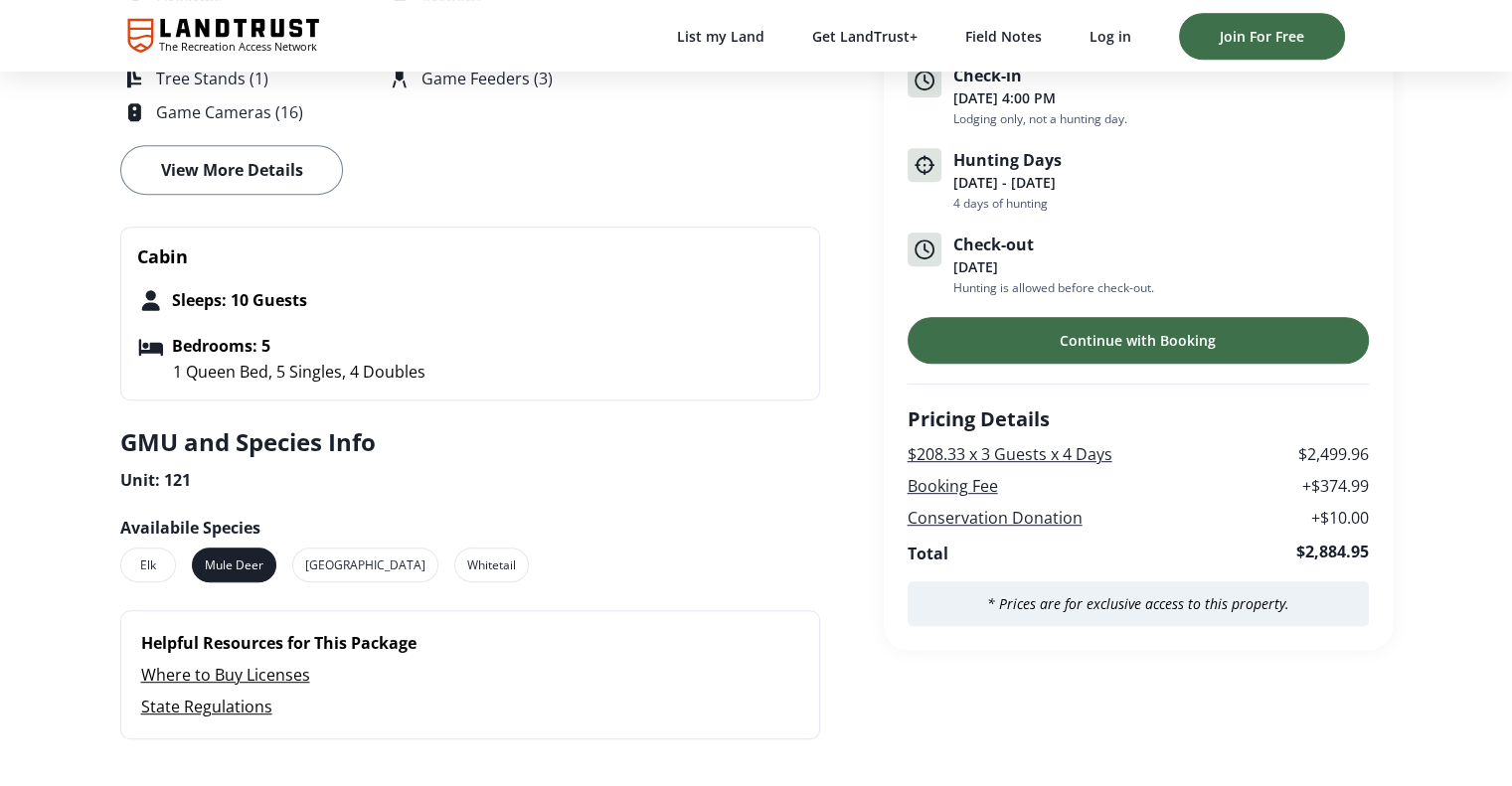 click on "Mule Deer" at bounding box center (234, 564) 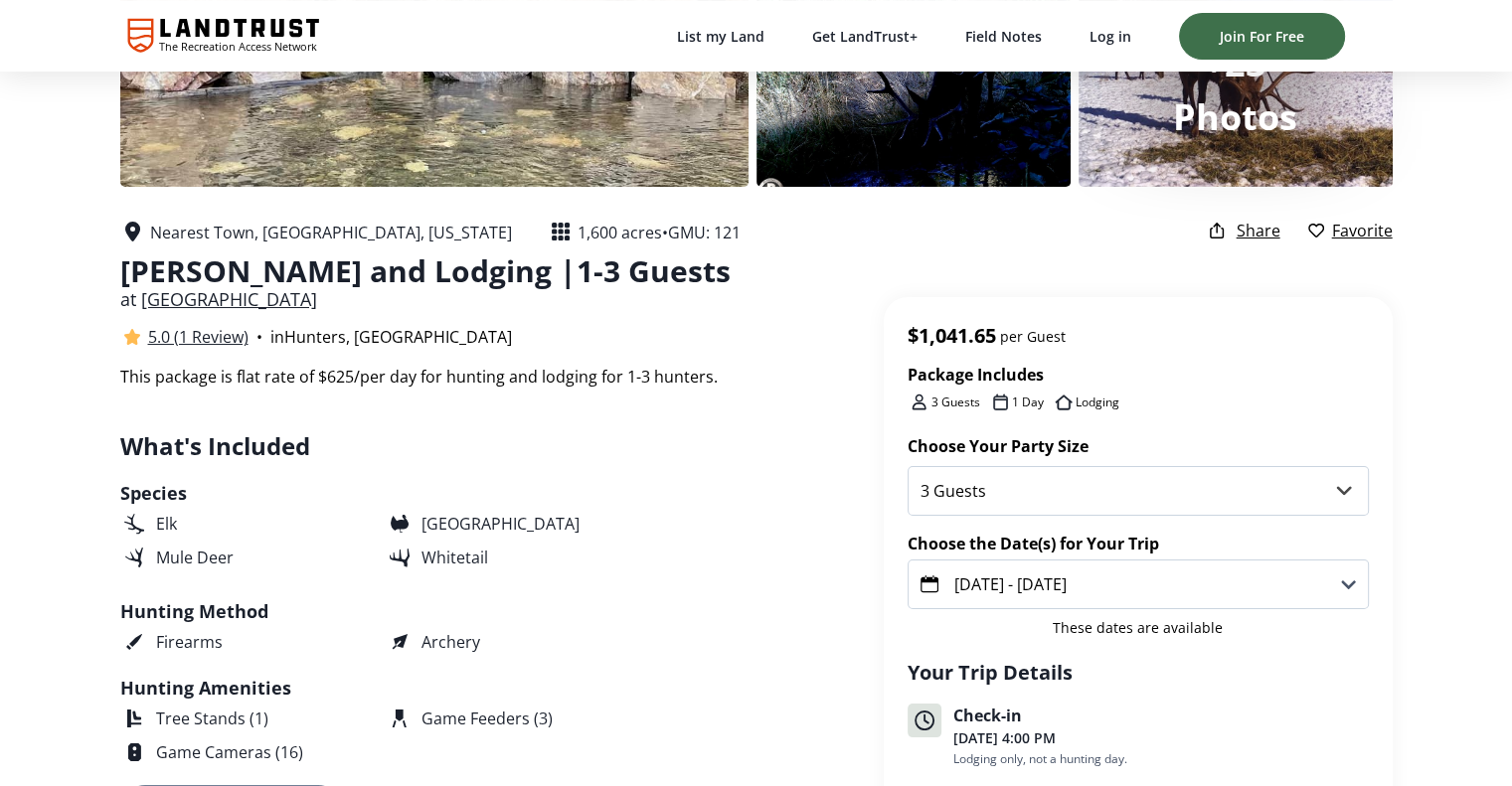scroll, scrollTop: 282, scrollLeft: 0, axis: vertical 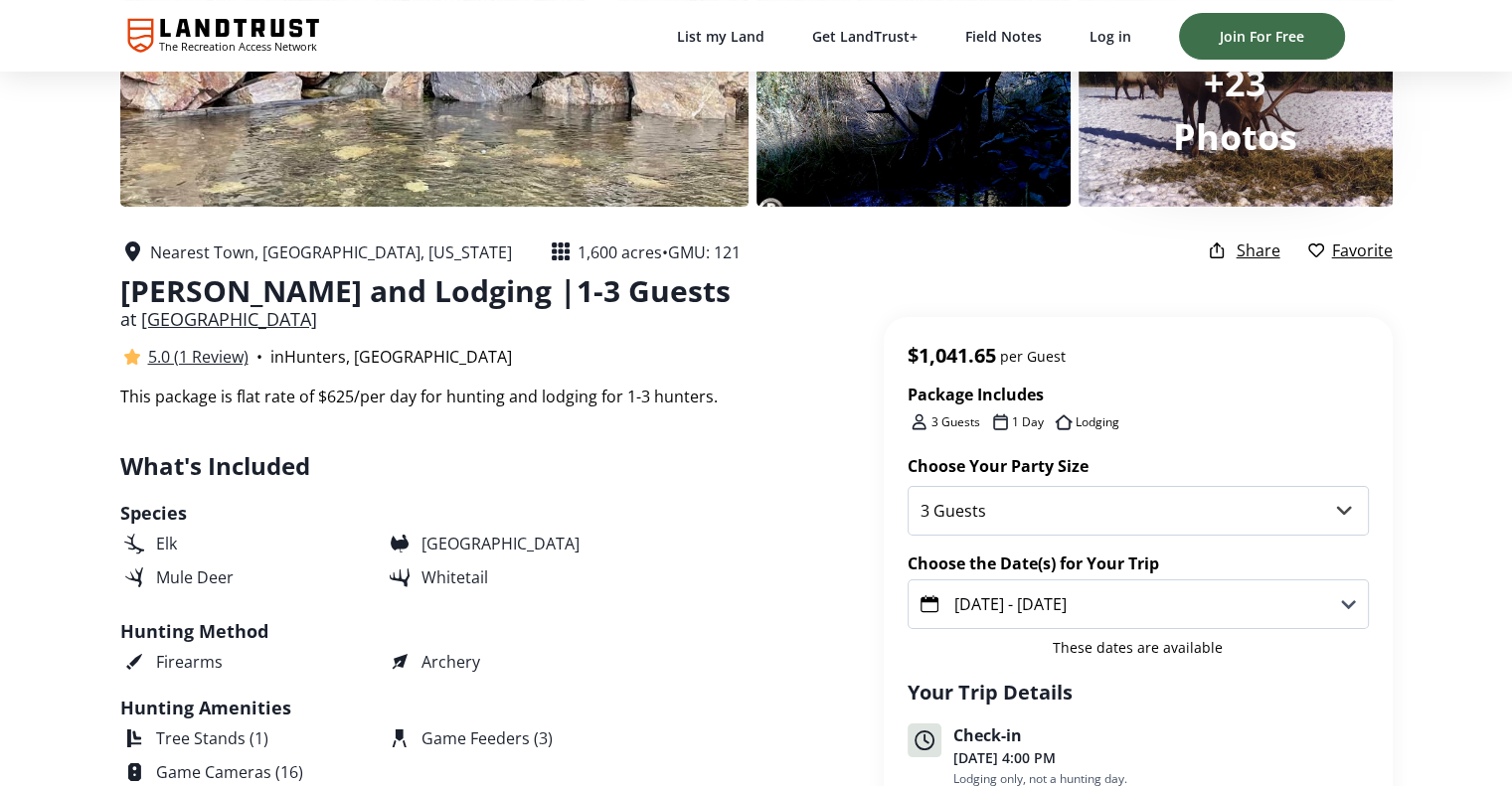 click on "Black Horse Canyon Ranch" at bounding box center (229, 319) 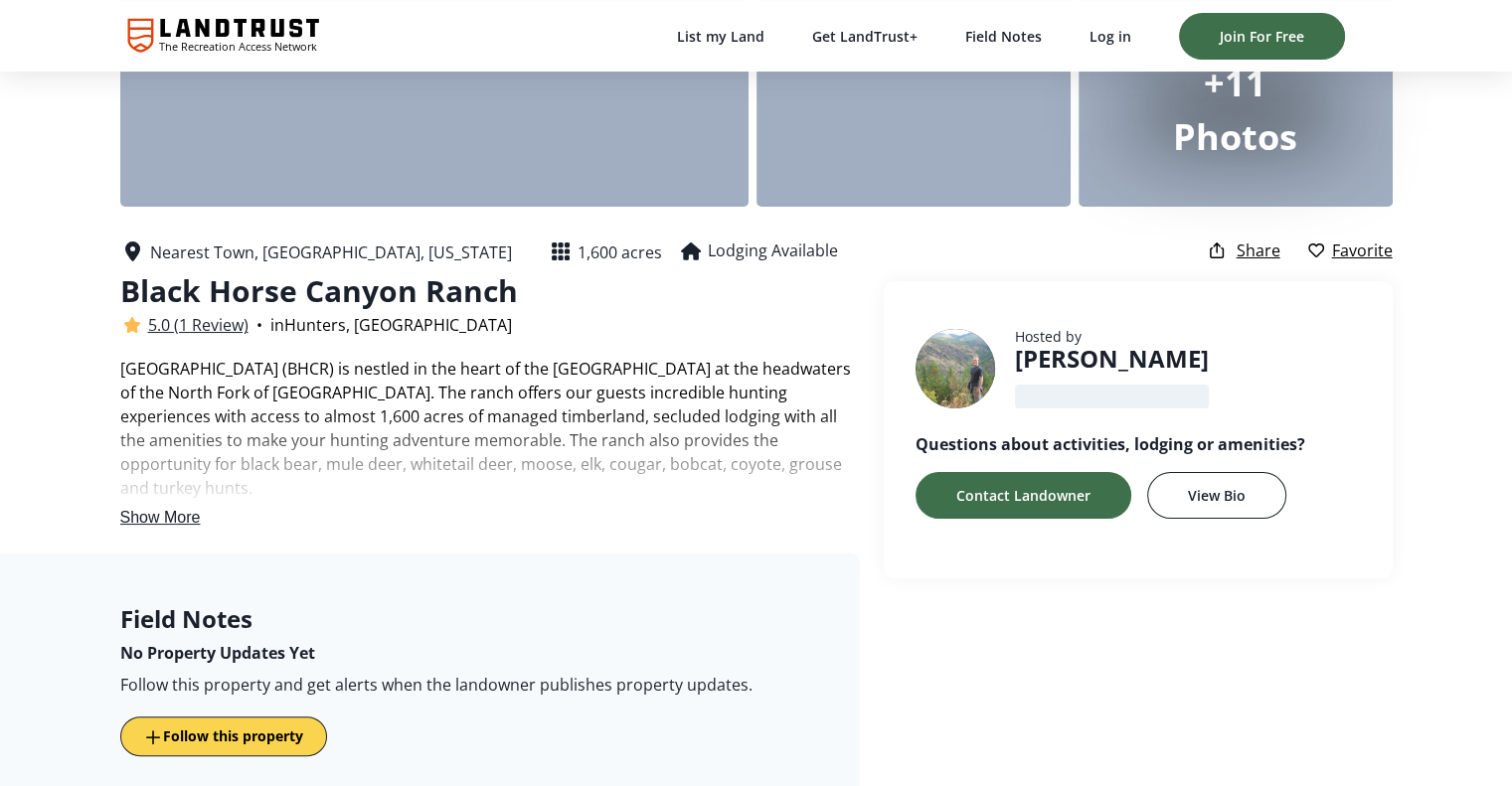 scroll, scrollTop: 0, scrollLeft: 0, axis: both 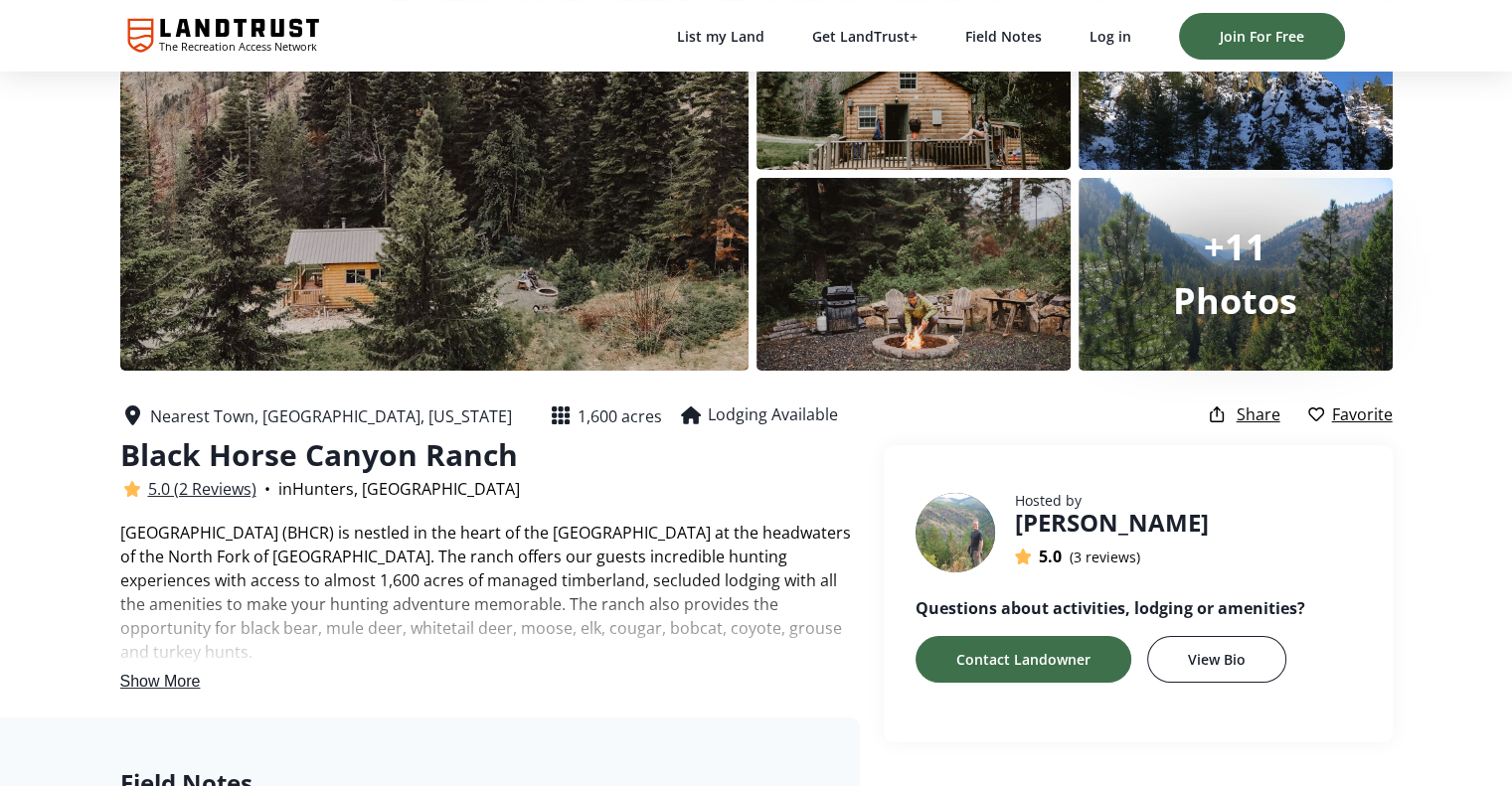 click on "Show More" at bounding box center (160, 681) 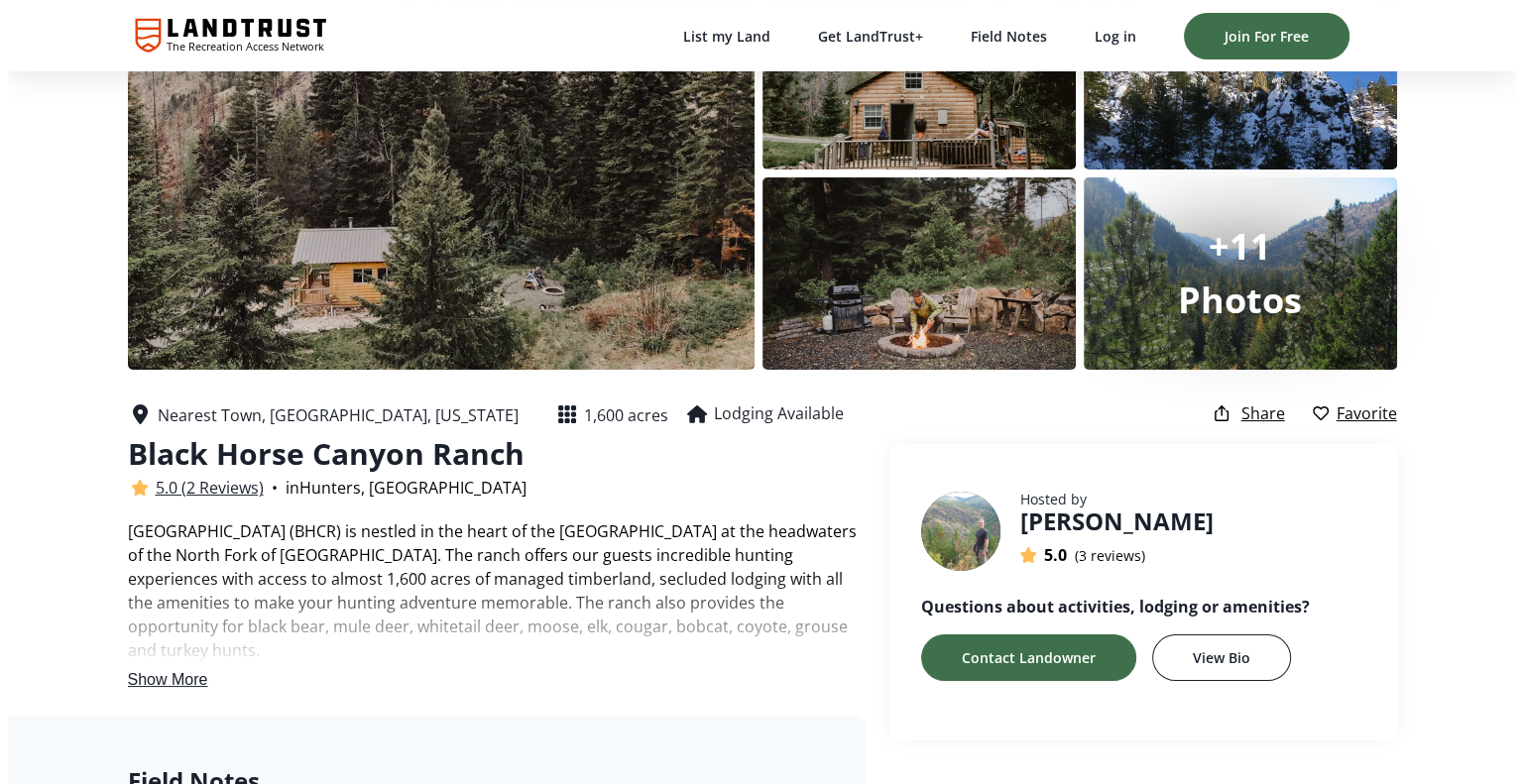 scroll, scrollTop: 0, scrollLeft: 0, axis: both 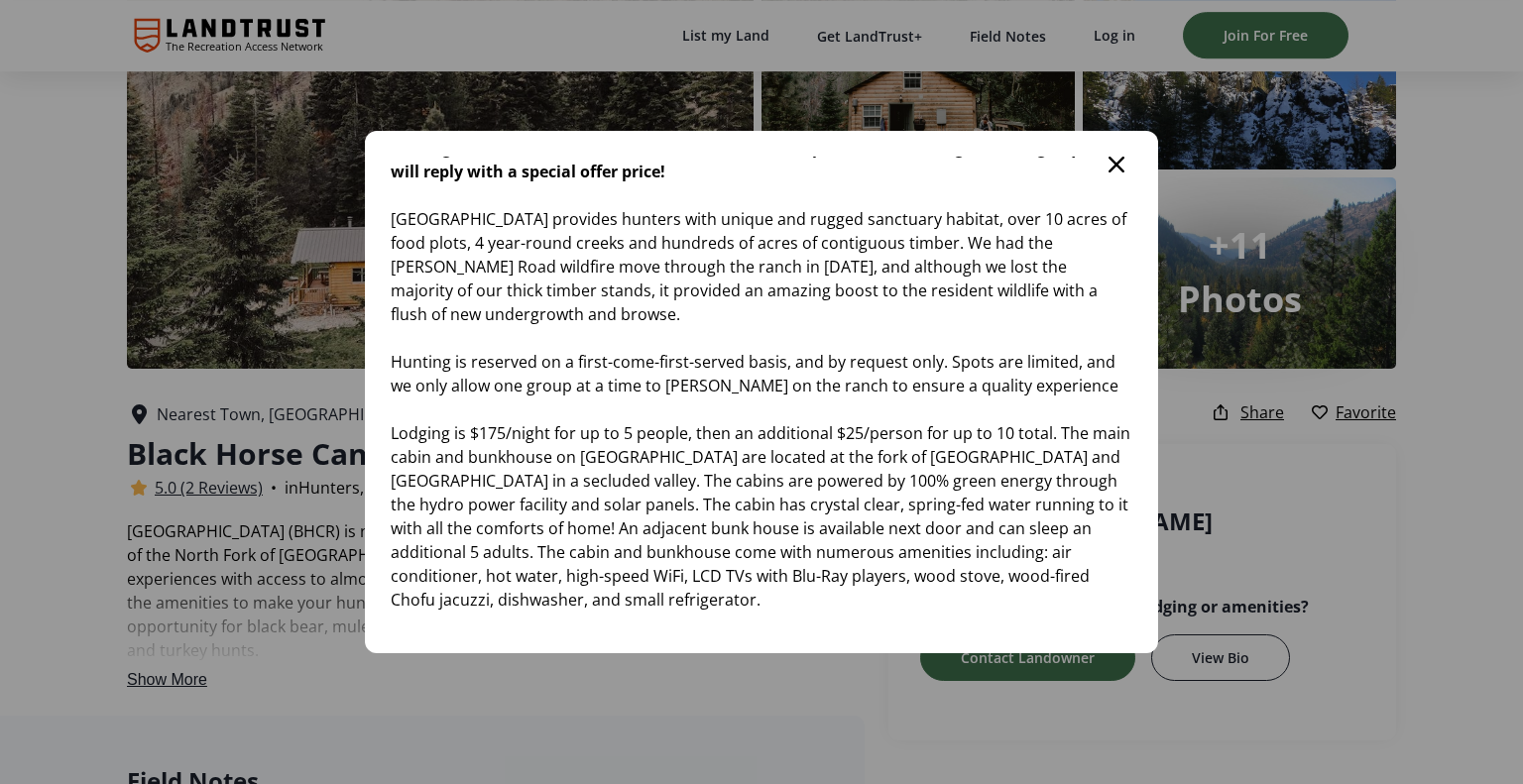 click 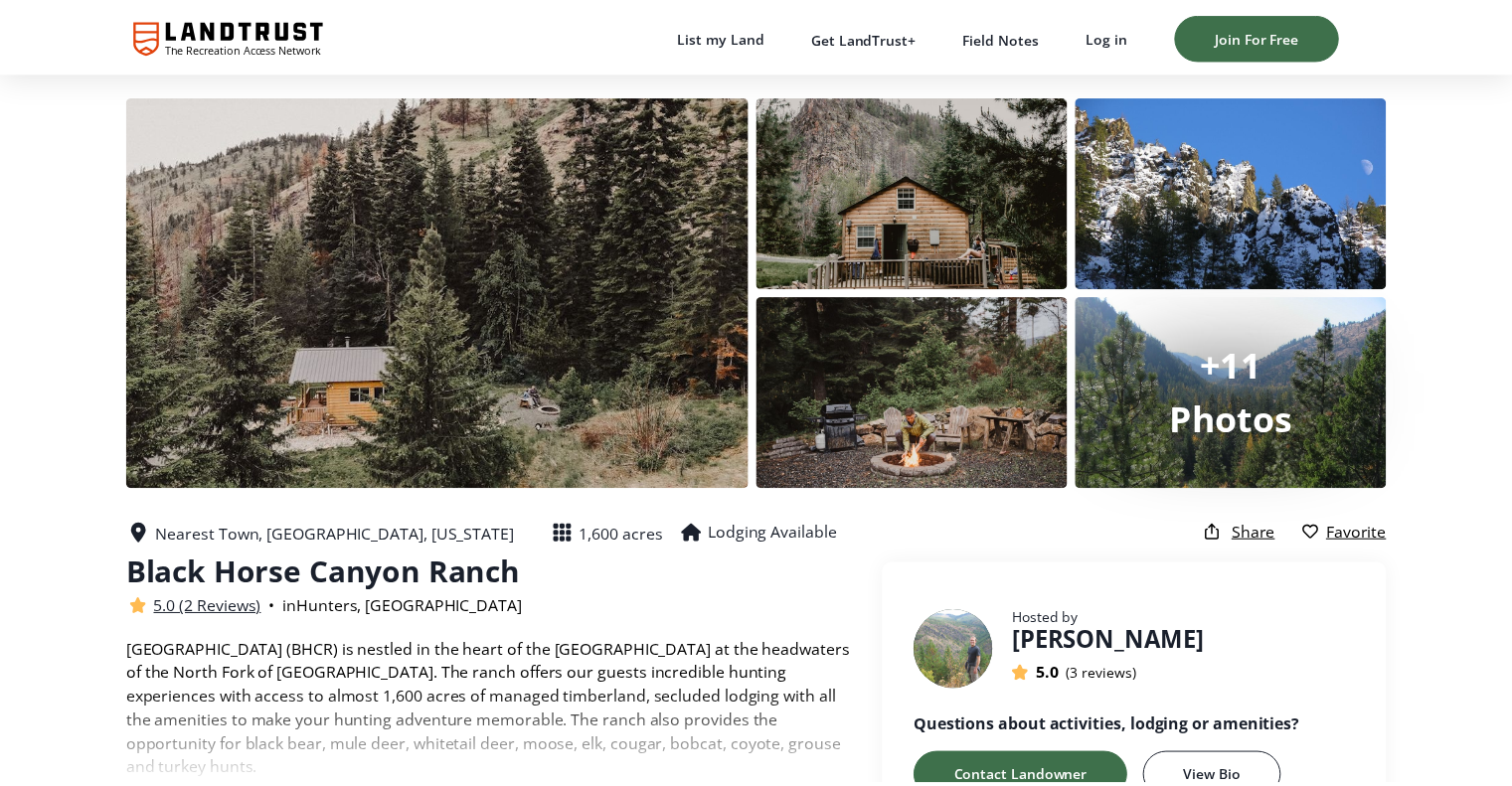 scroll, scrollTop: 118, scrollLeft: 0, axis: vertical 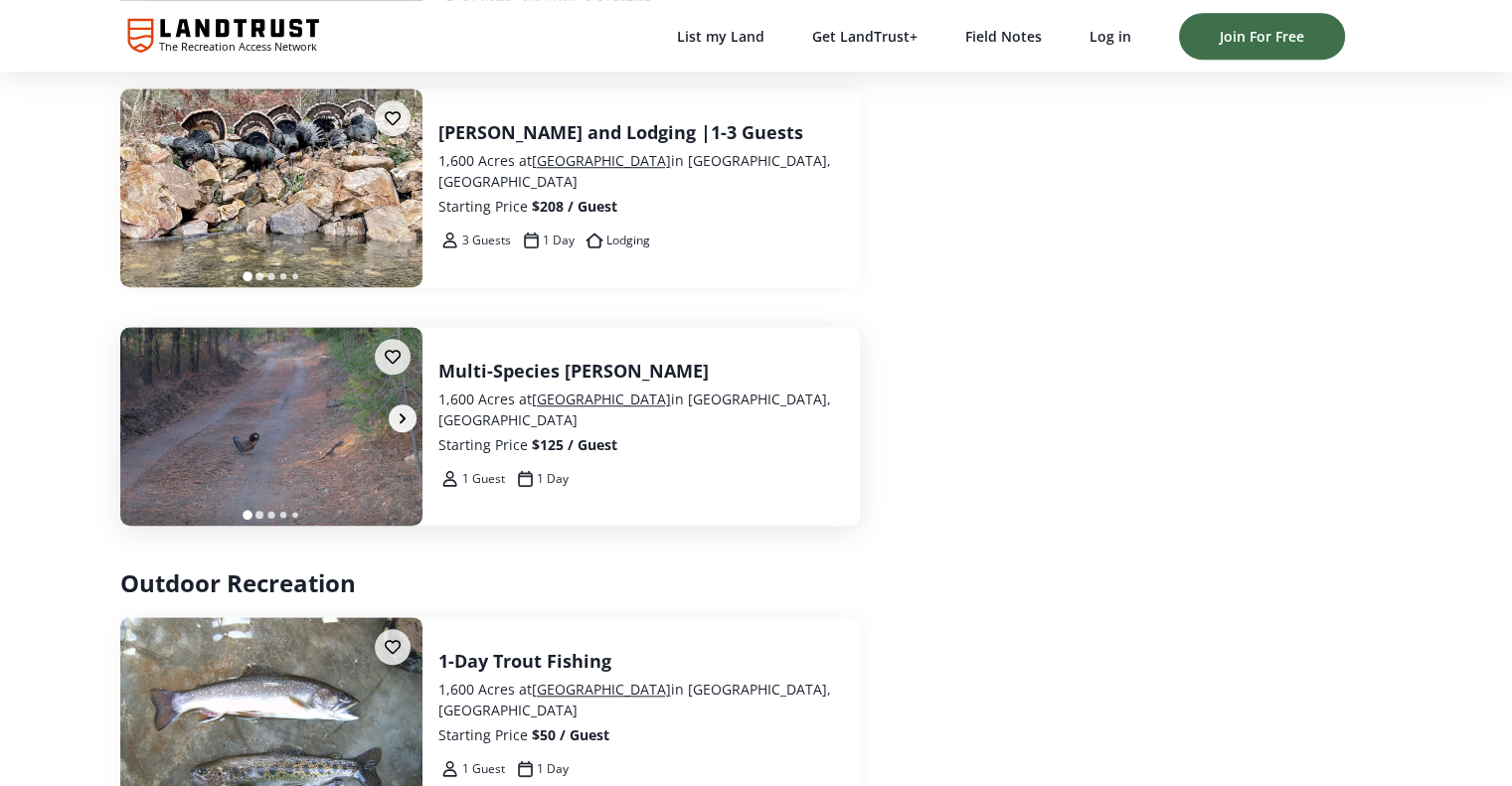 click at bounding box center [271, 427] 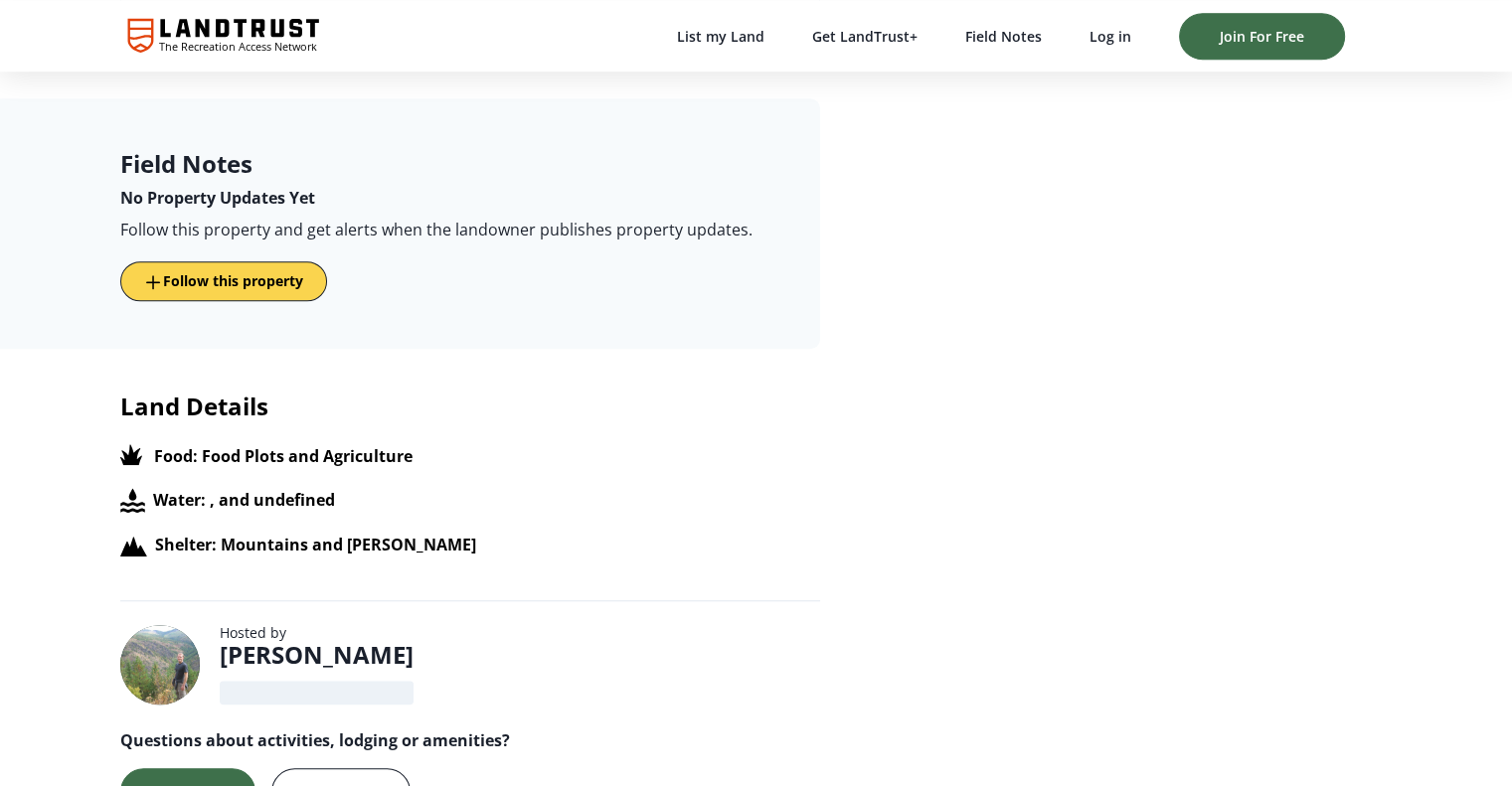 scroll, scrollTop: 0, scrollLeft: 0, axis: both 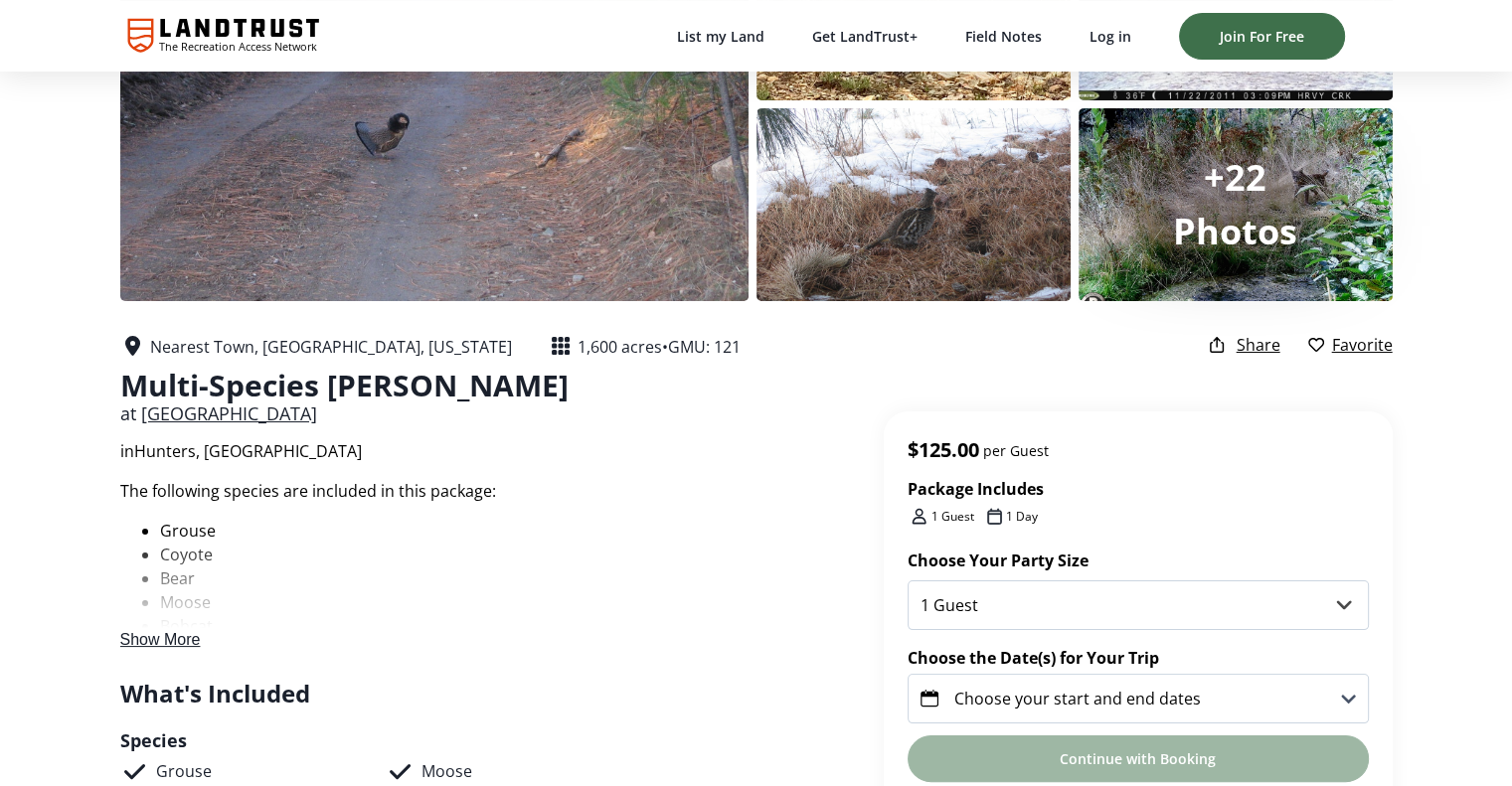 click on "Show More" at bounding box center [160, 639] 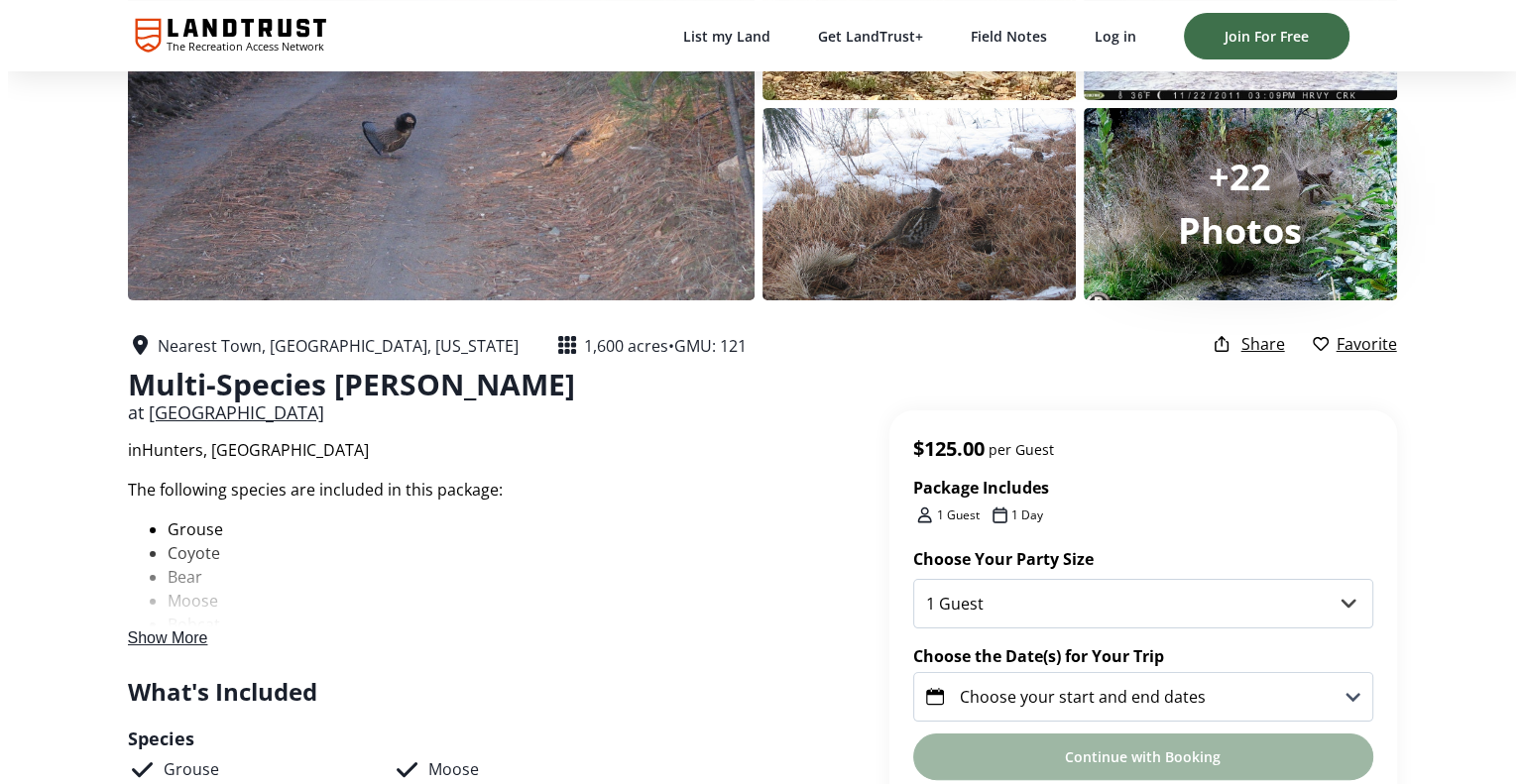 scroll, scrollTop: 0, scrollLeft: 0, axis: both 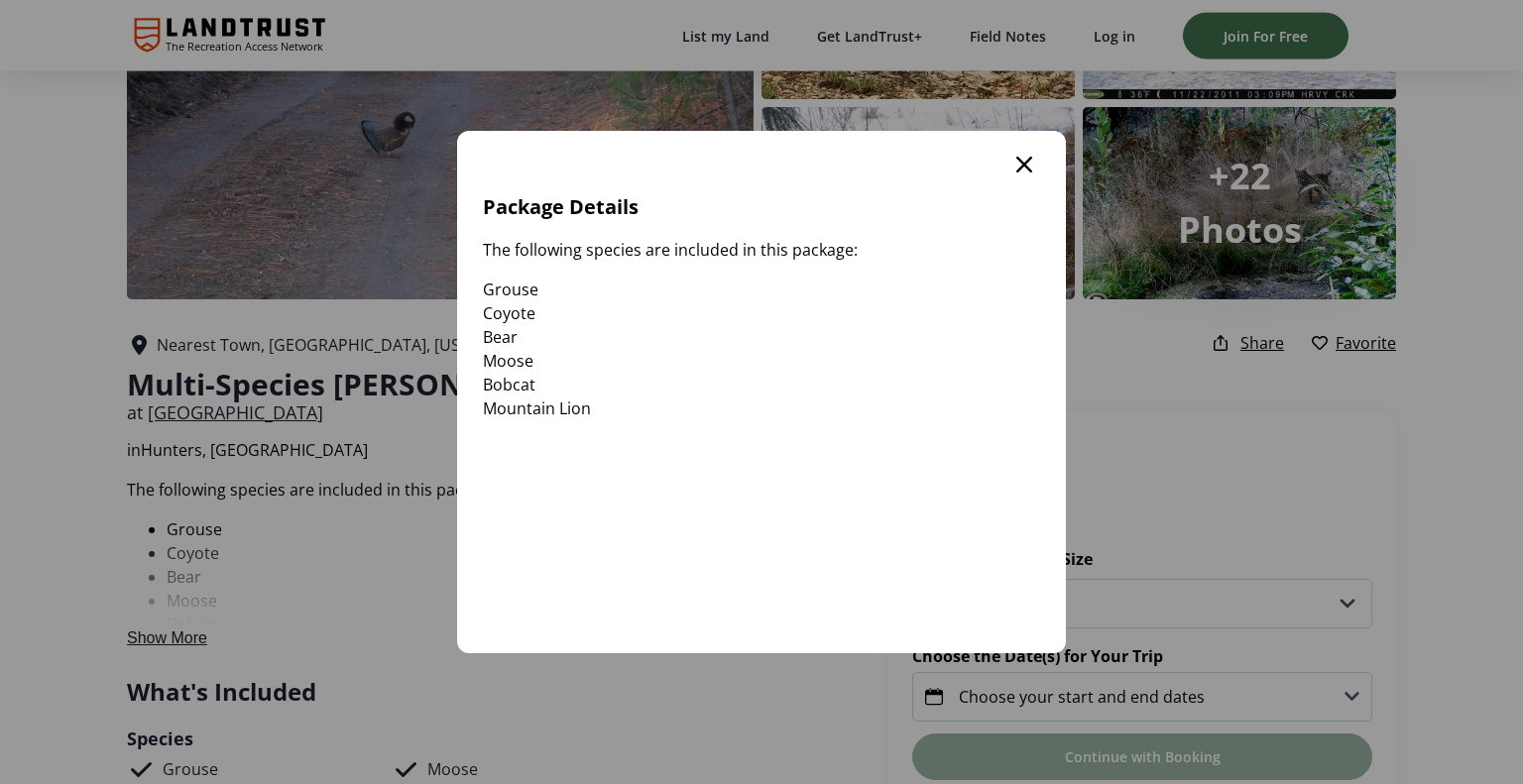 click 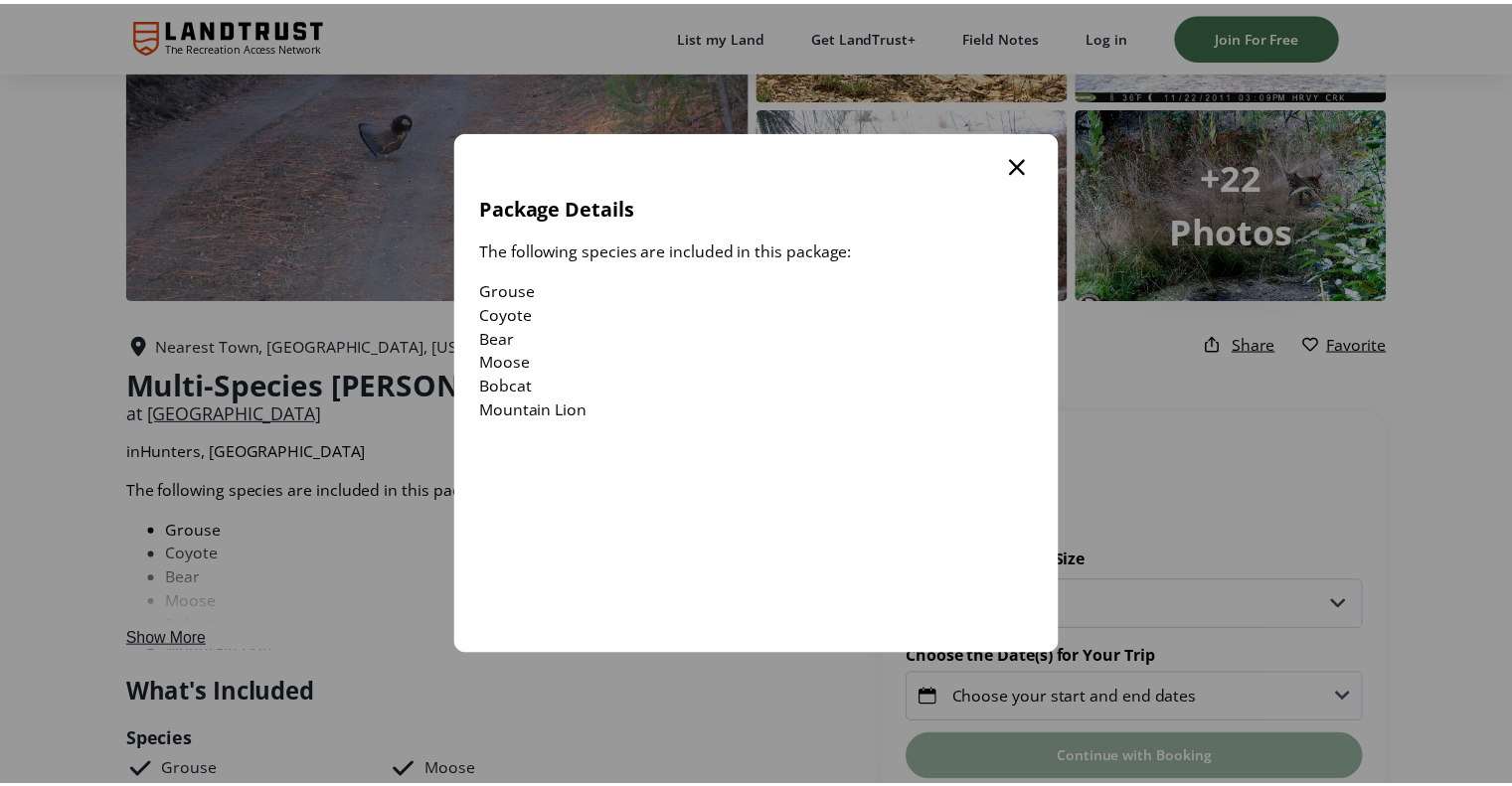 scroll, scrollTop: 188, scrollLeft: 0, axis: vertical 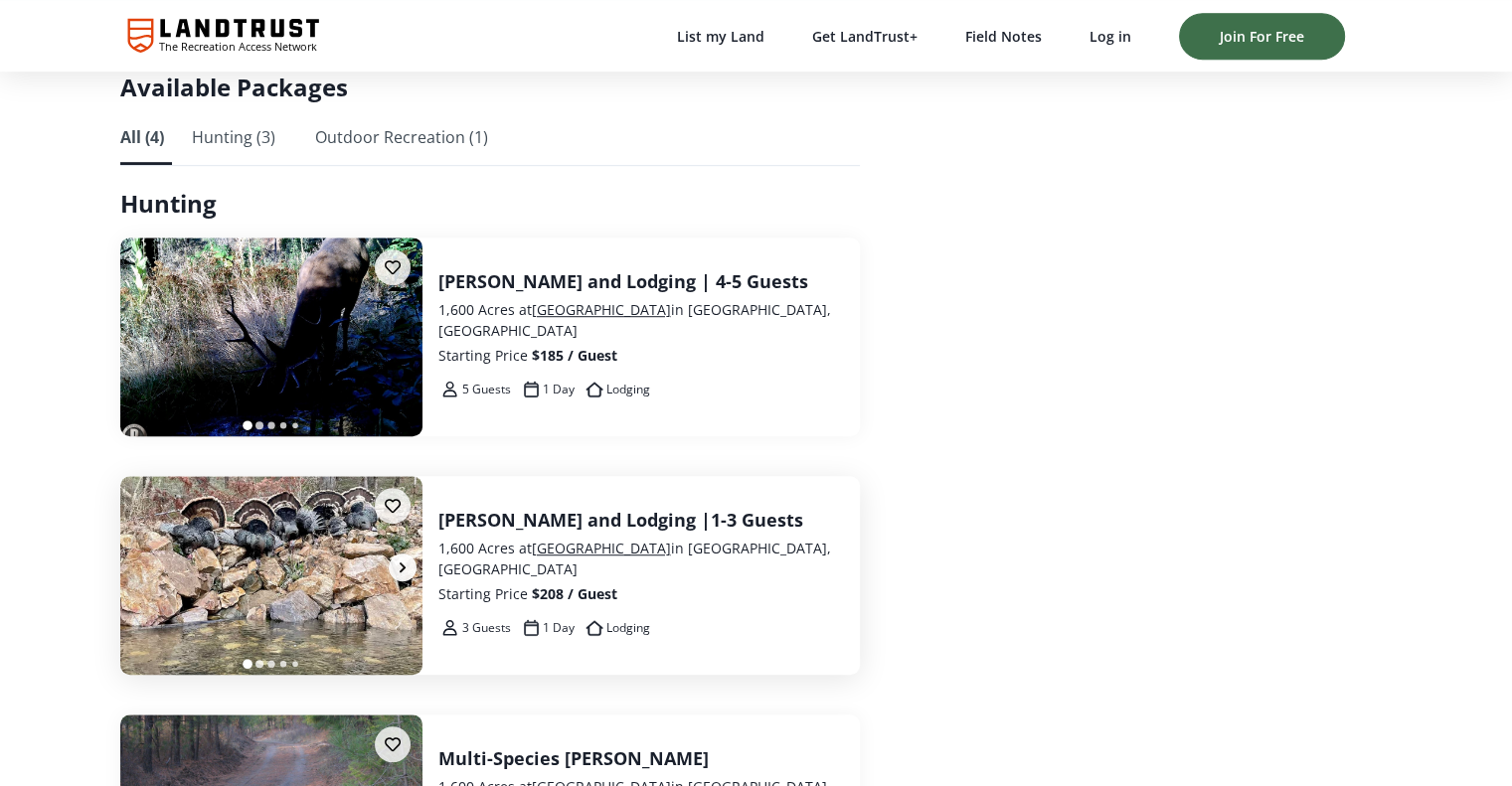 click at bounding box center (271, 576) 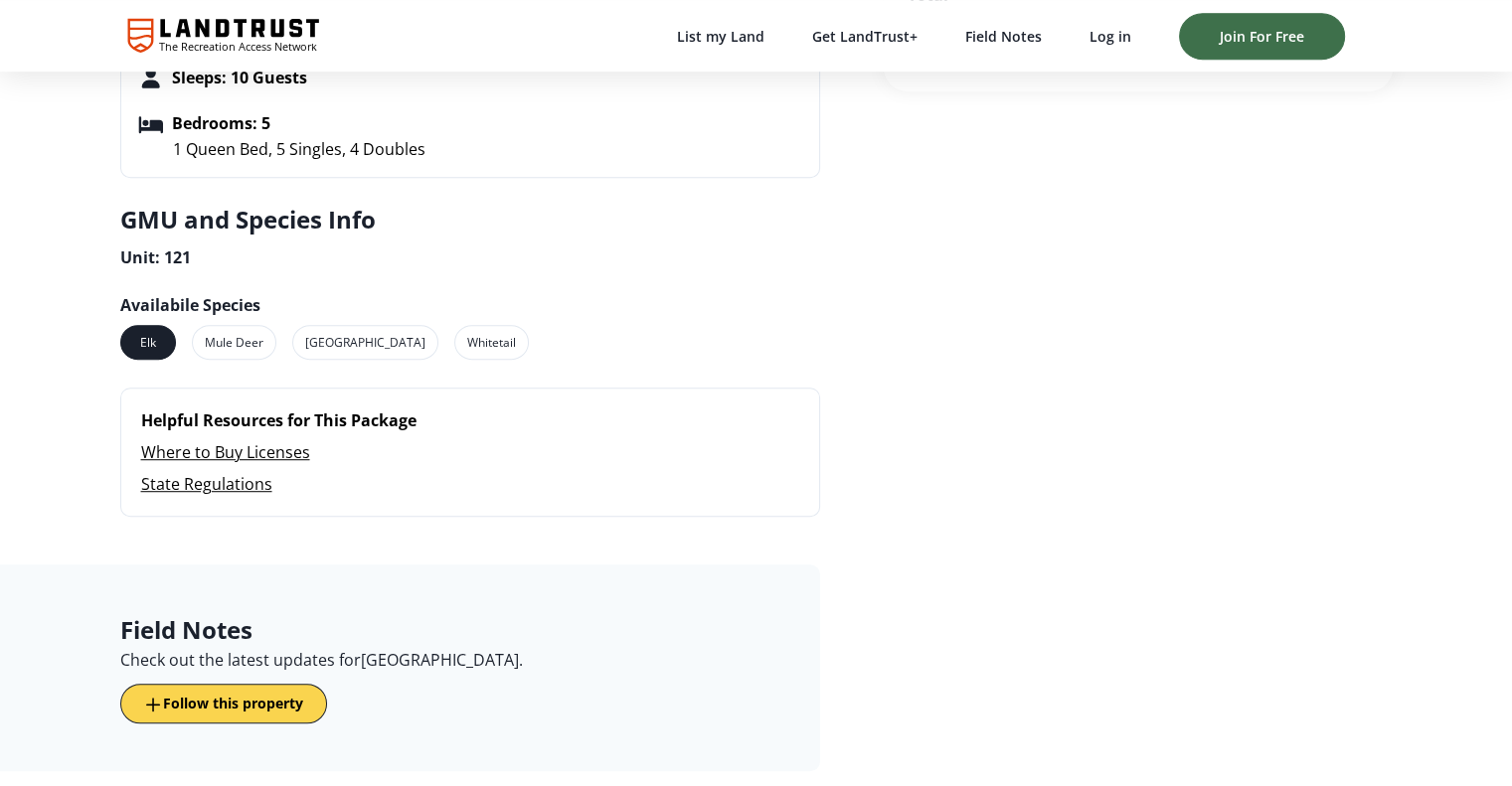 scroll, scrollTop: 0, scrollLeft: 0, axis: both 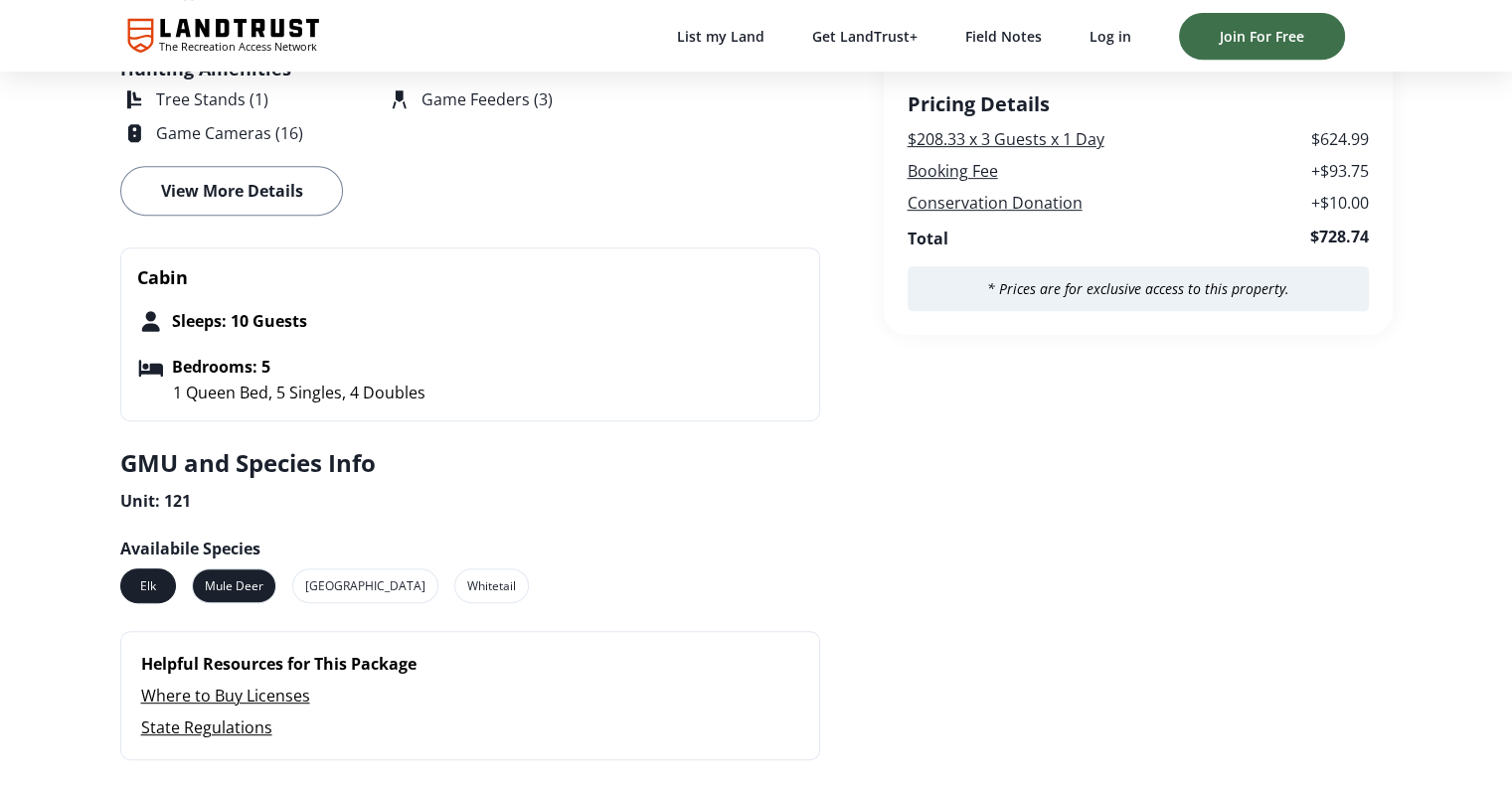 click on "Mule Deer" at bounding box center [234, 585] 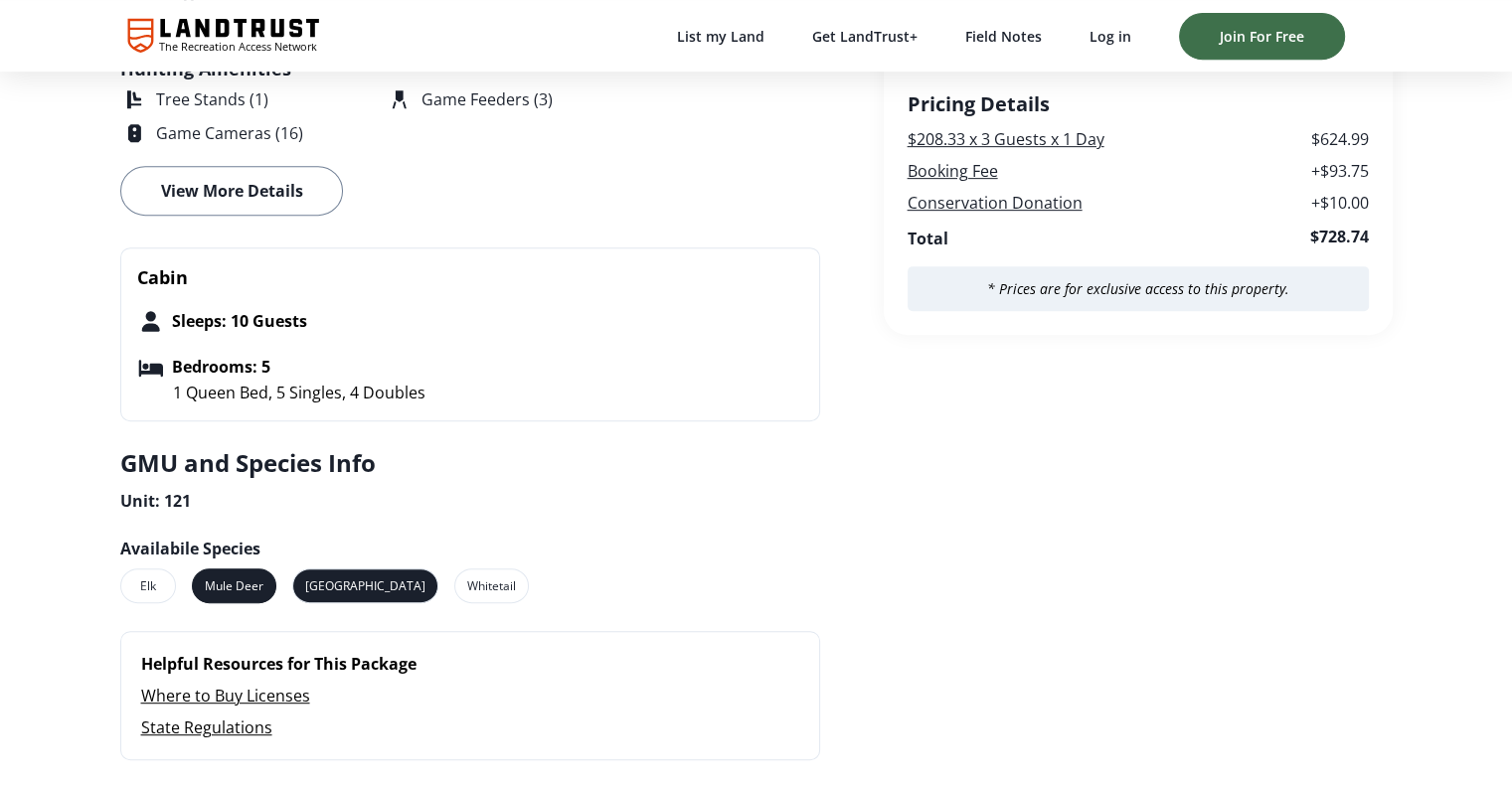 click on "Turkey" at bounding box center [365, 585] 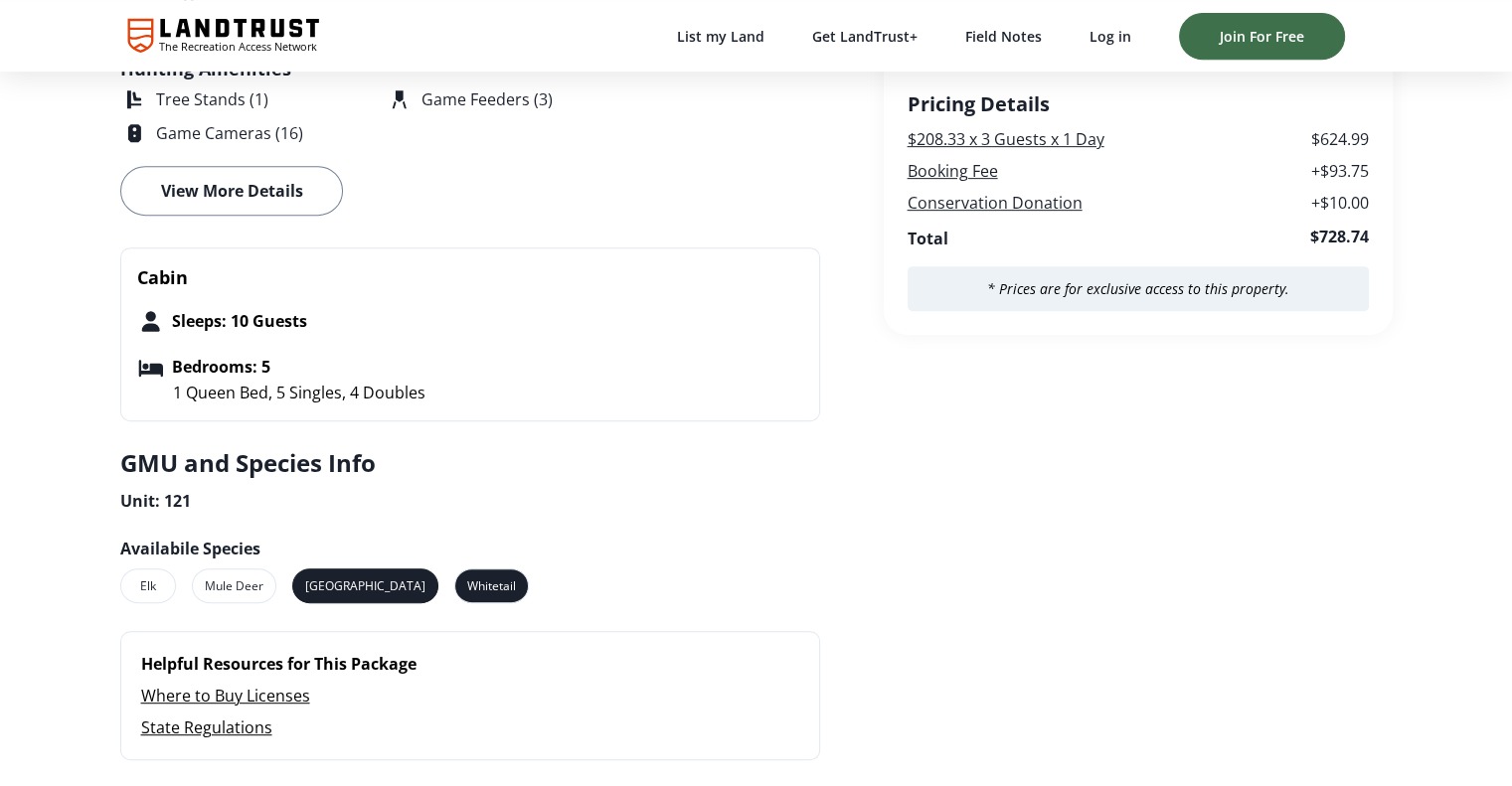 click on "Whitetail" at bounding box center (491, 585) 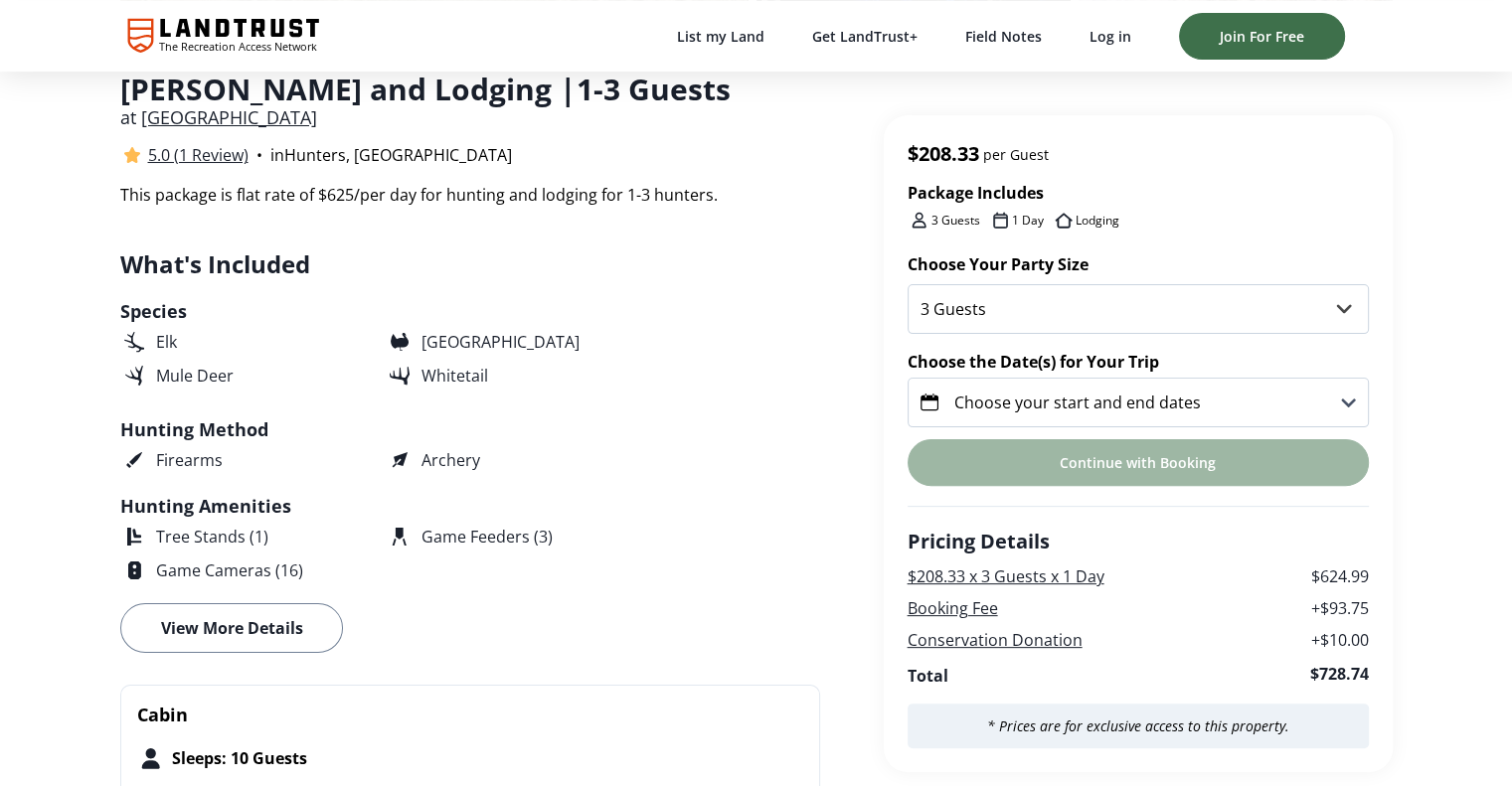 scroll, scrollTop: 472, scrollLeft: 0, axis: vertical 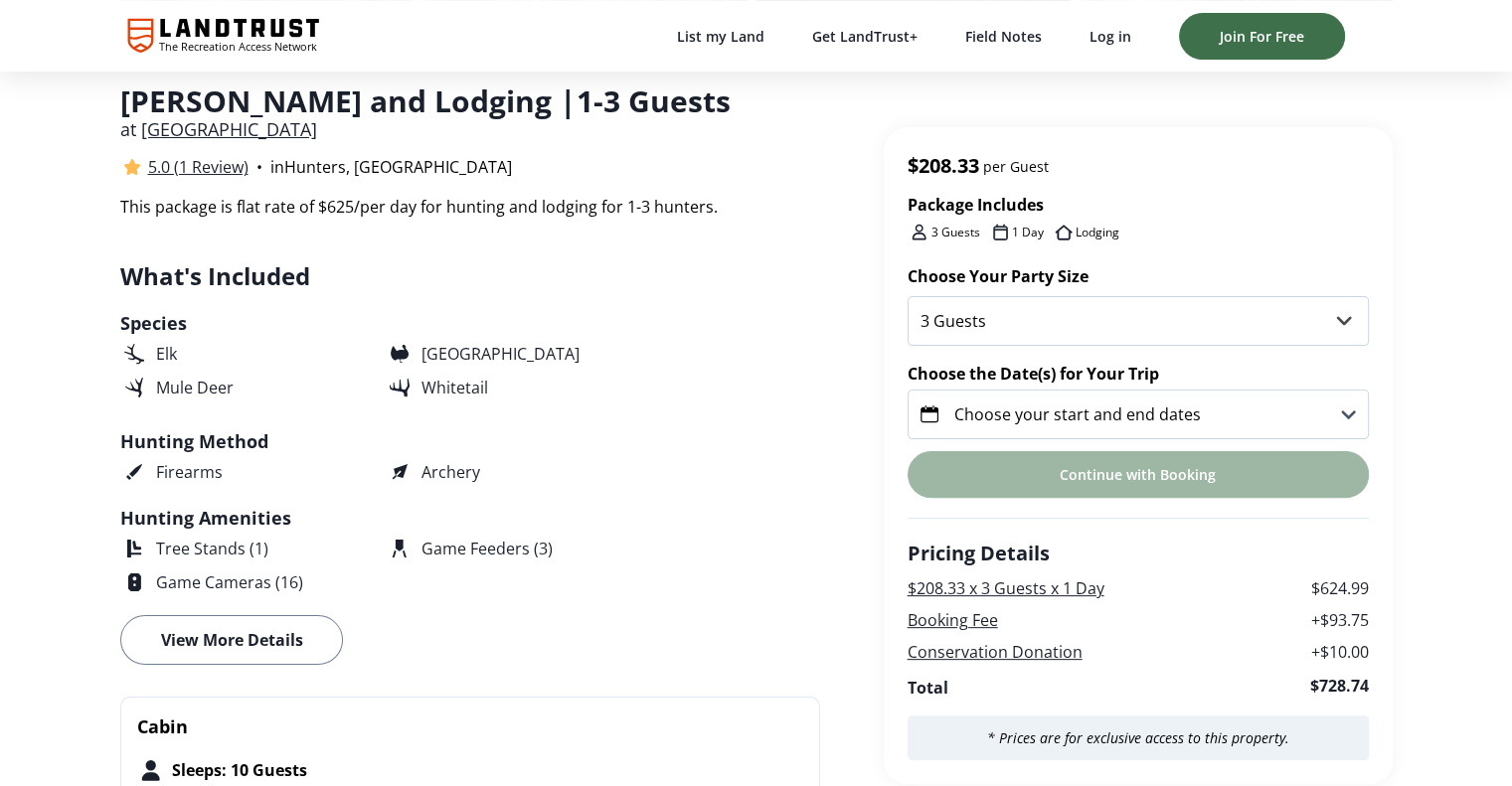 click 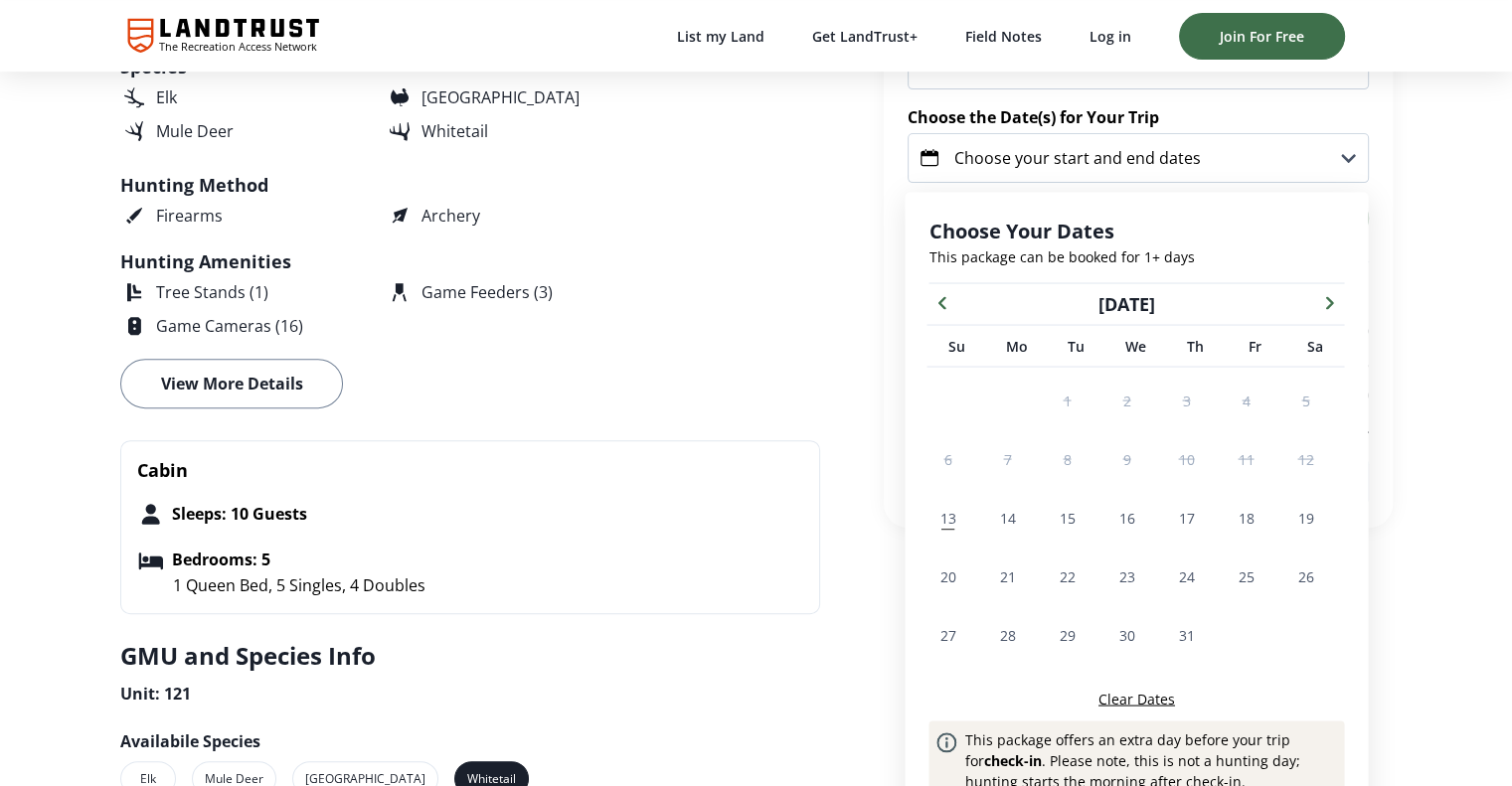 scroll, scrollTop: 785, scrollLeft: 0, axis: vertical 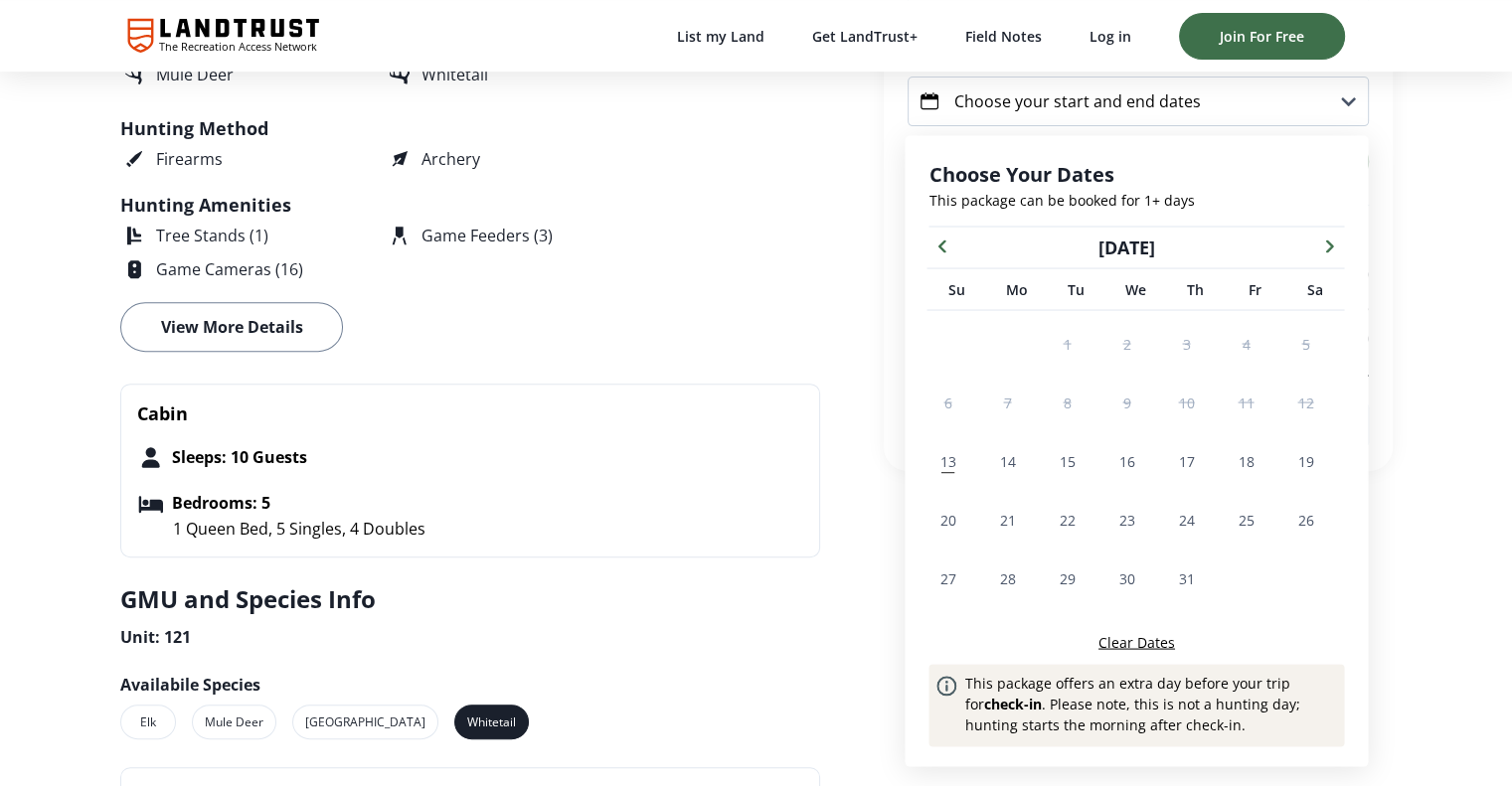 click 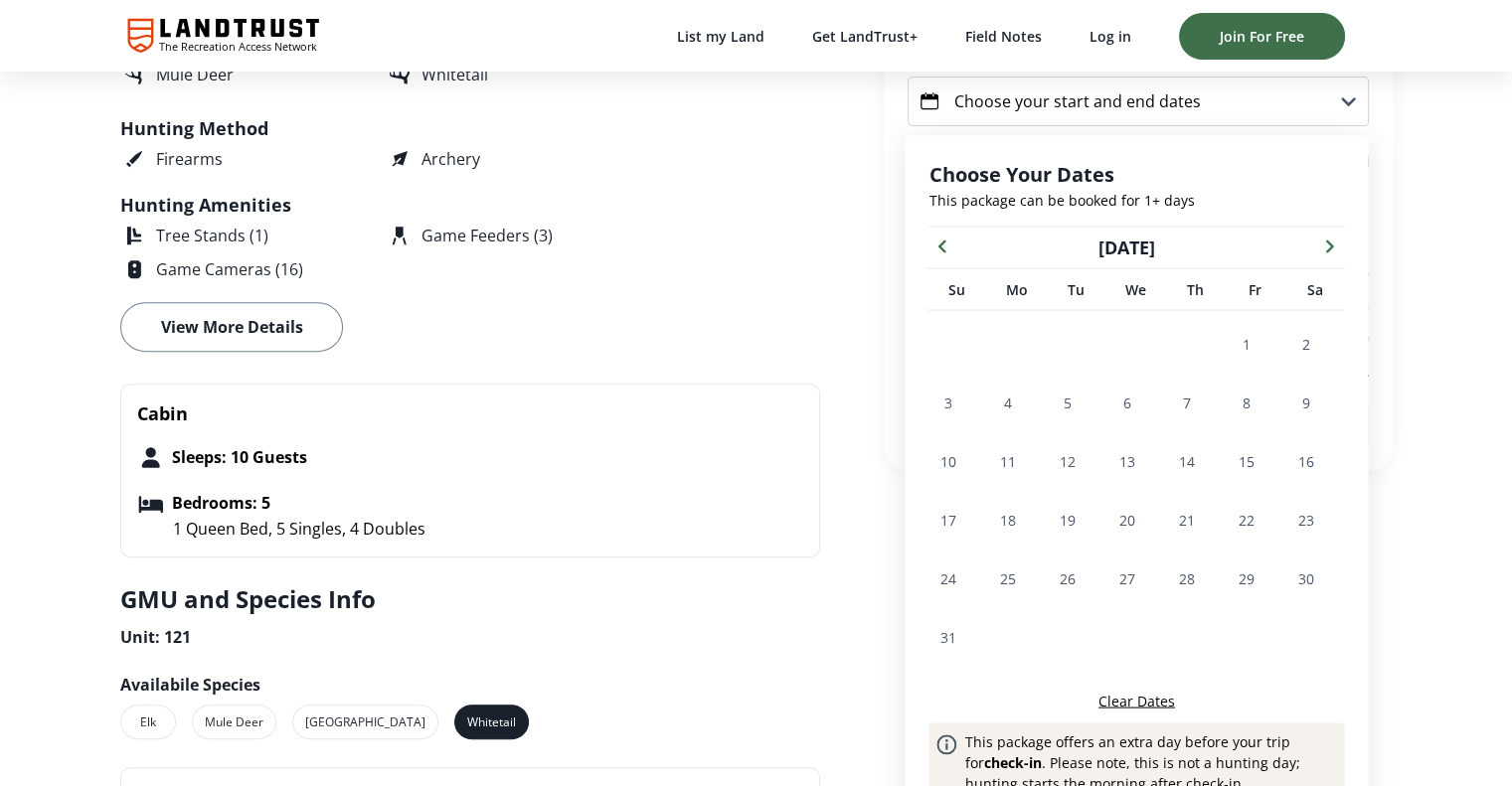 click 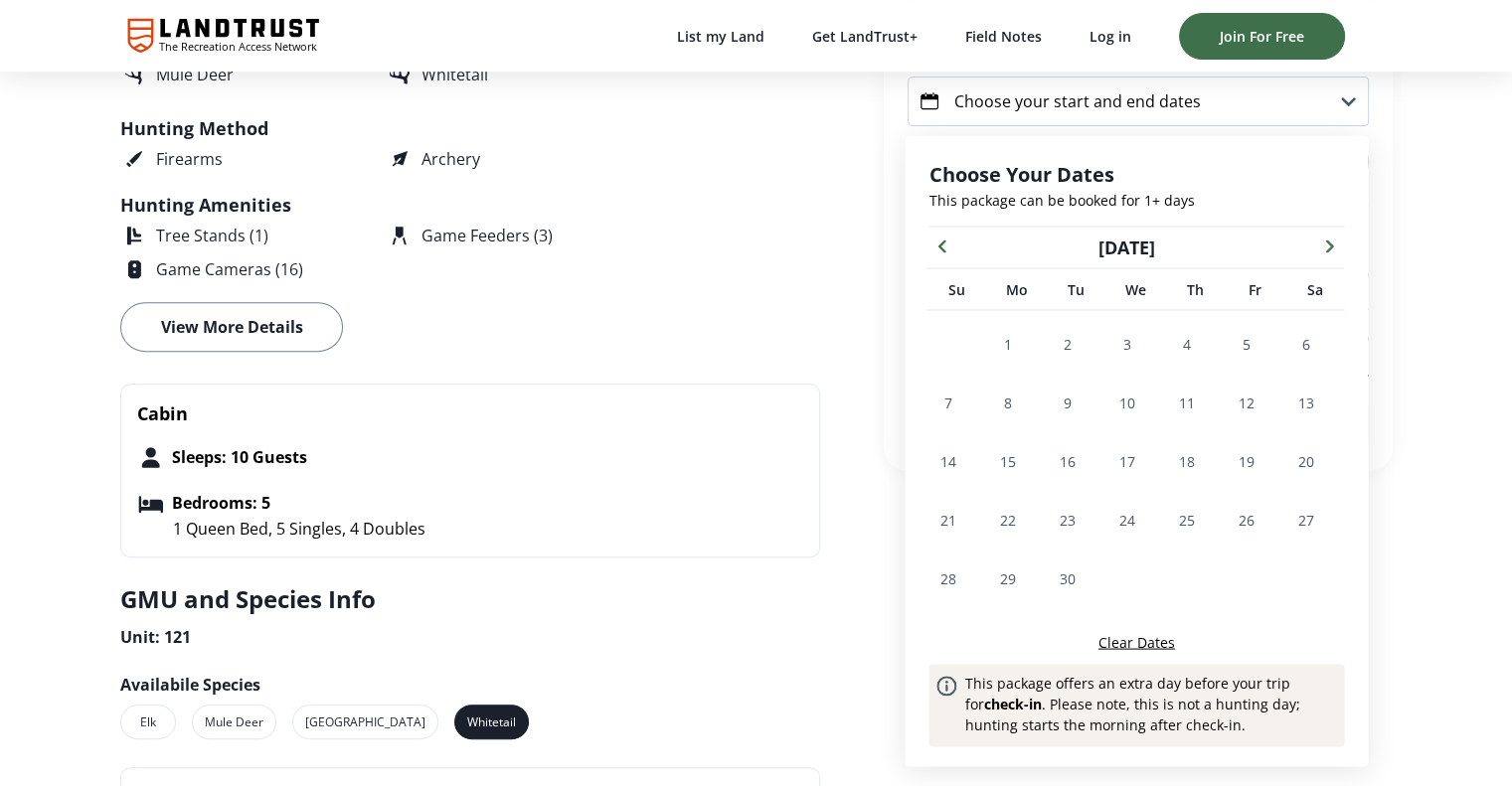 click 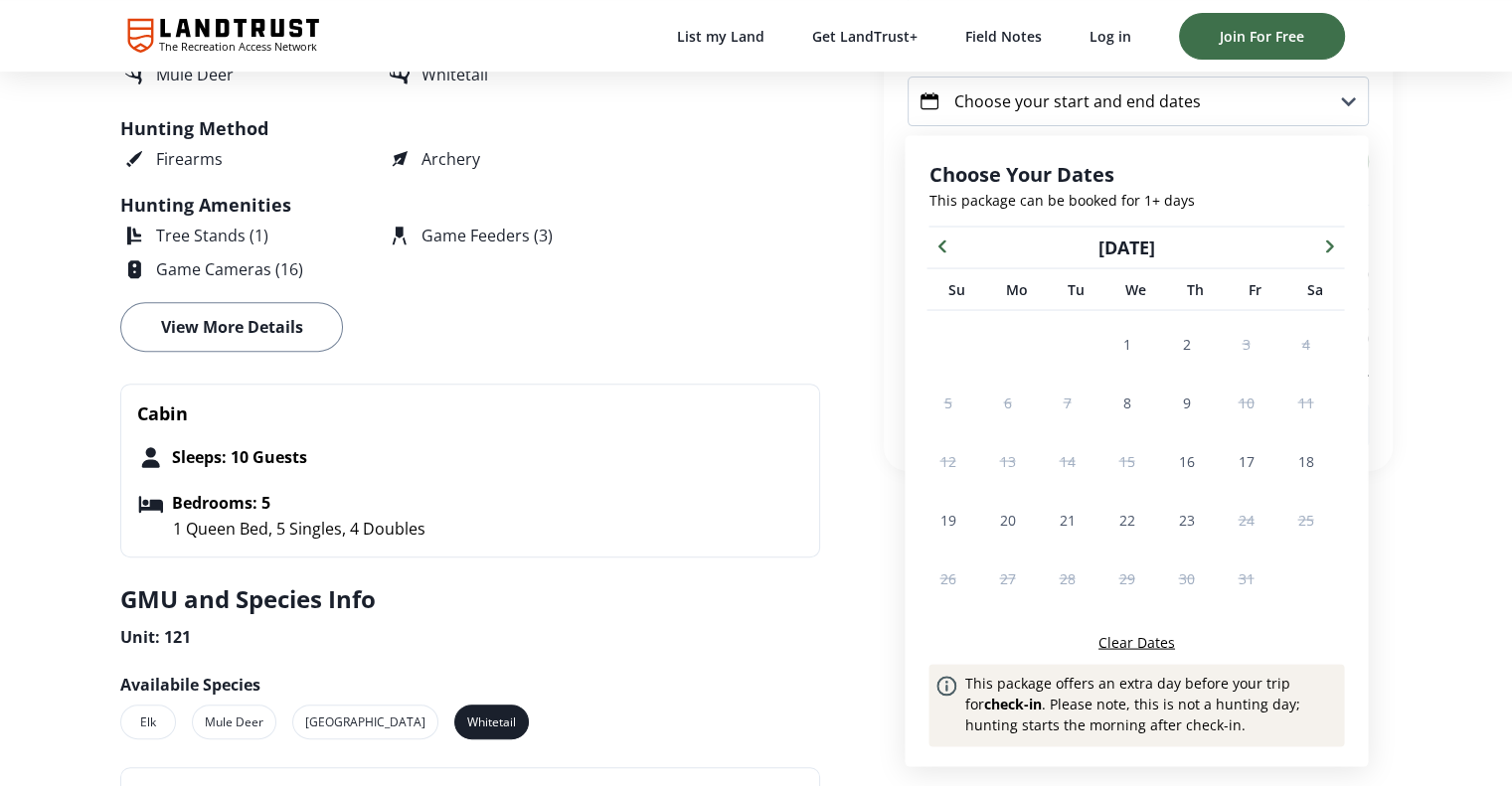 click 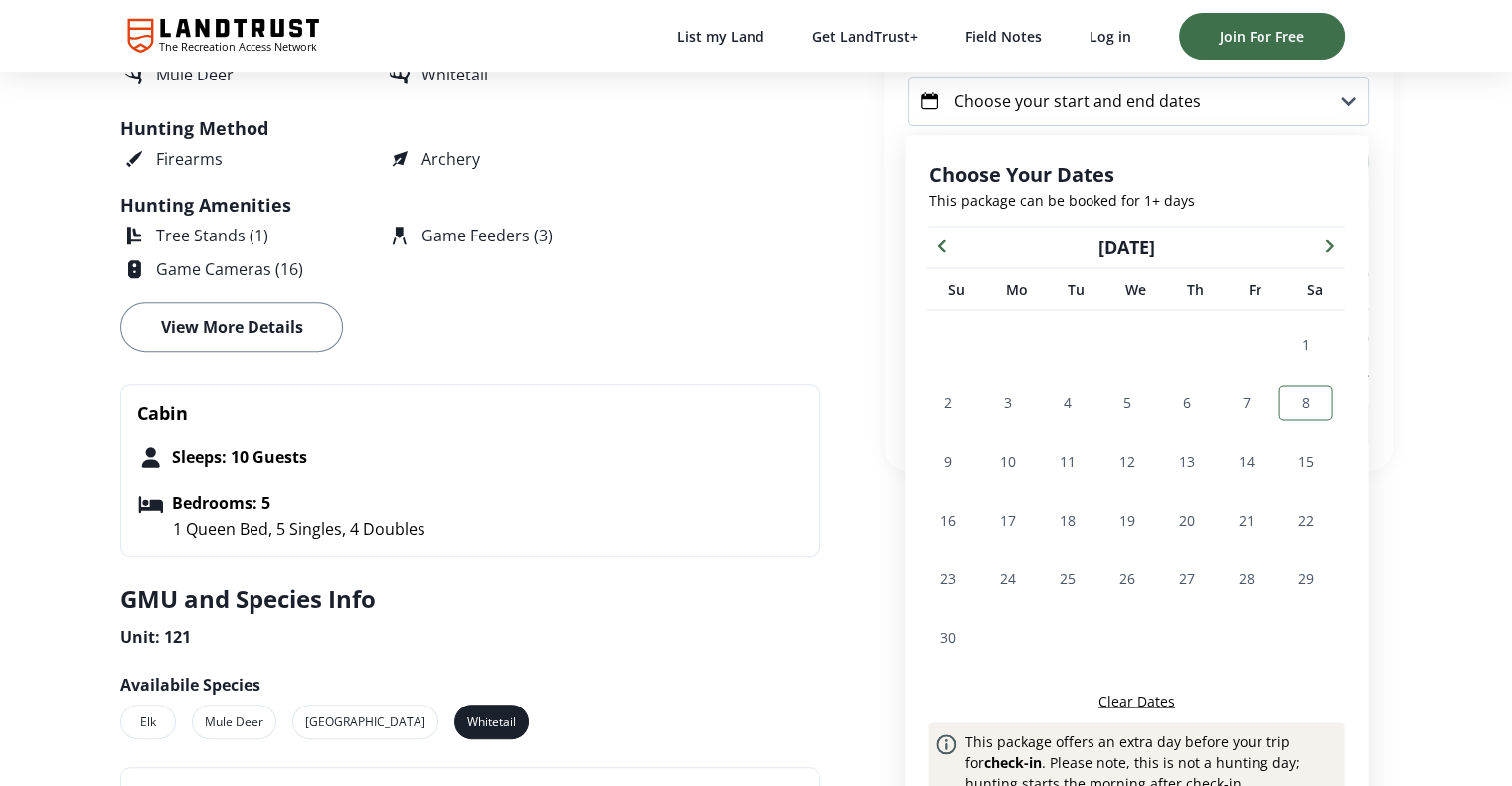 click on "8" at bounding box center [1305, 402] 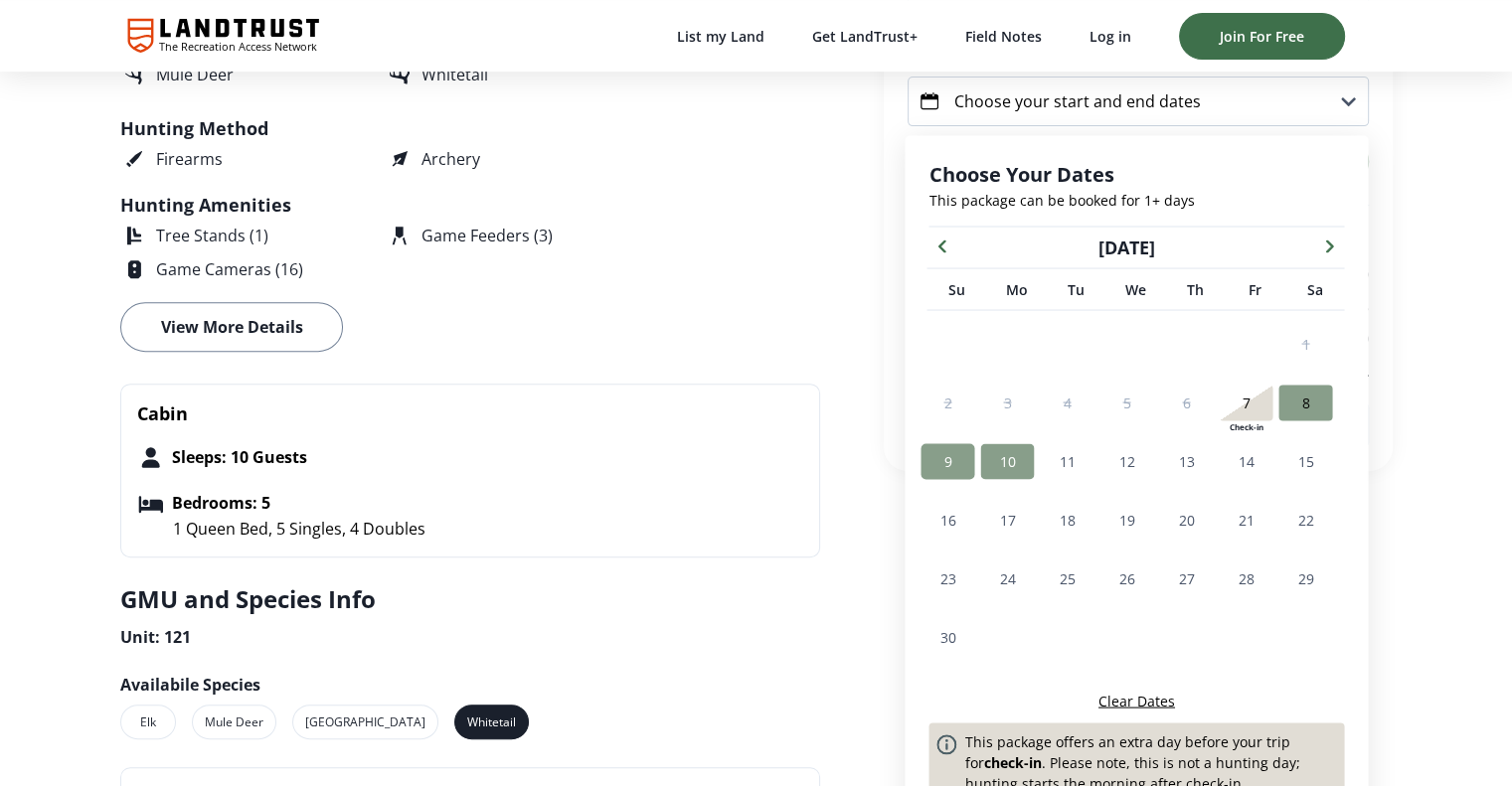 click on "10" at bounding box center (1007, 461) 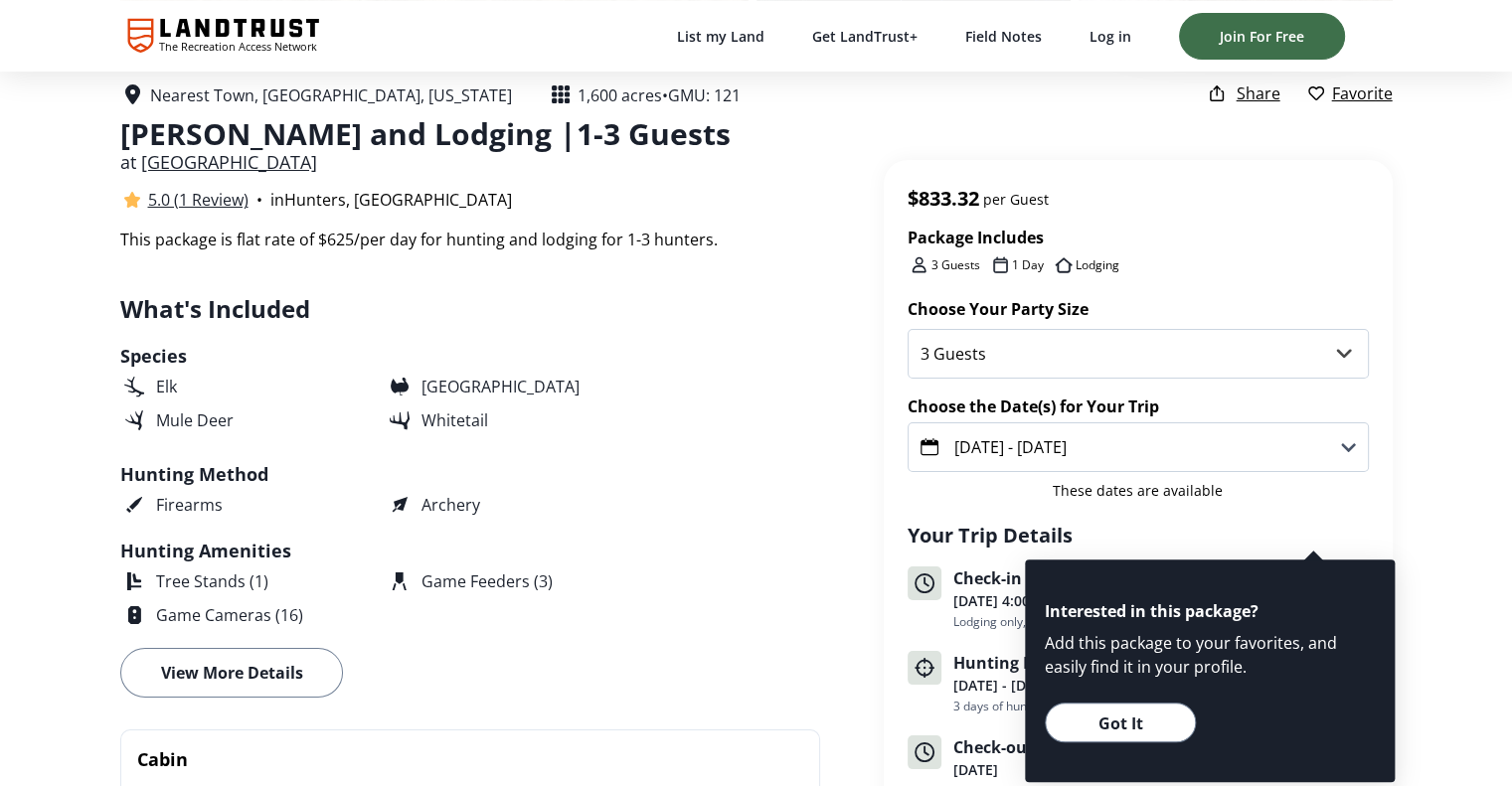 scroll, scrollTop: 0, scrollLeft: 0, axis: both 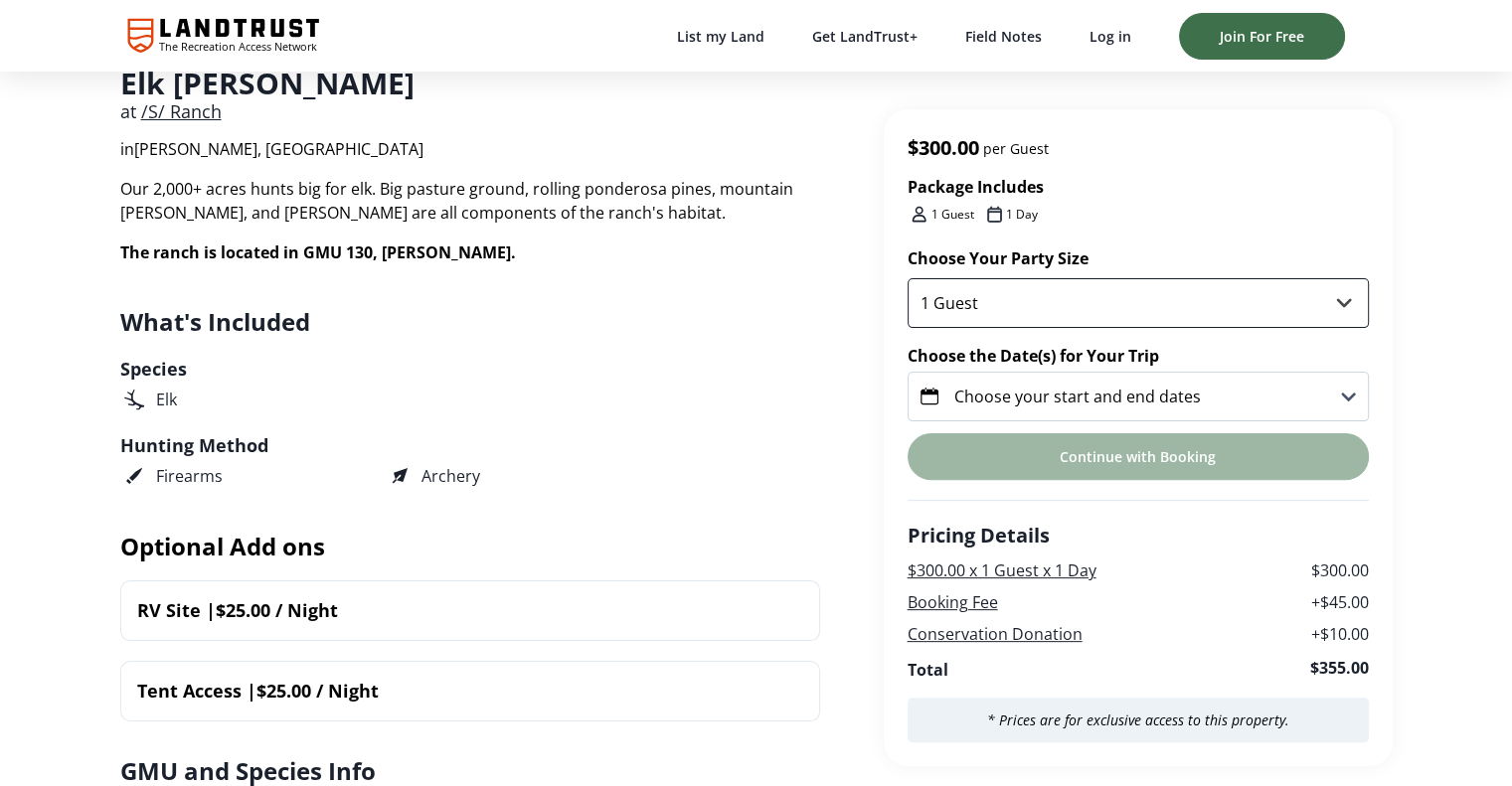 click on "1  Guest 2  Guests 3  Guests" at bounding box center (1138, 303) 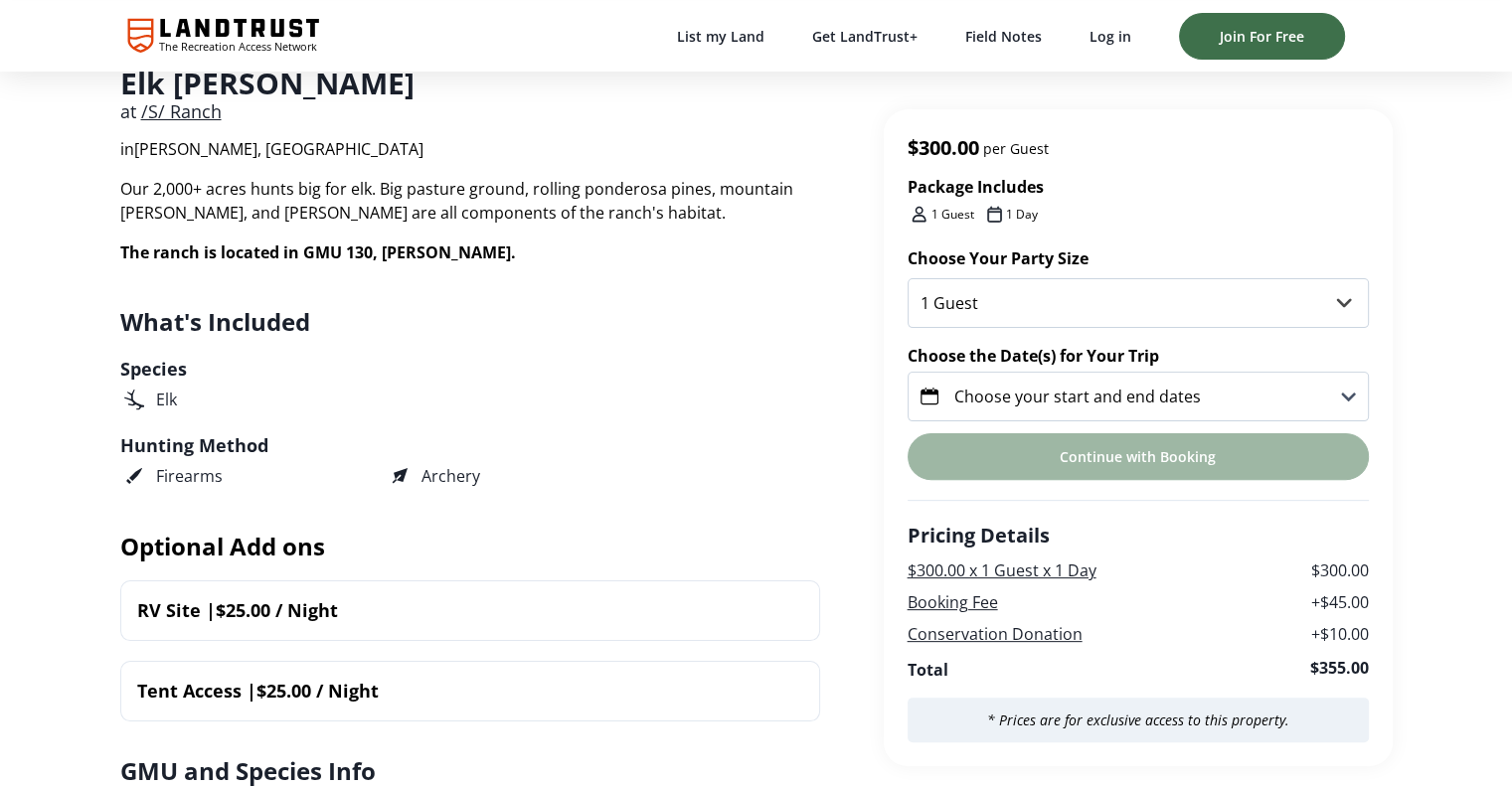 click 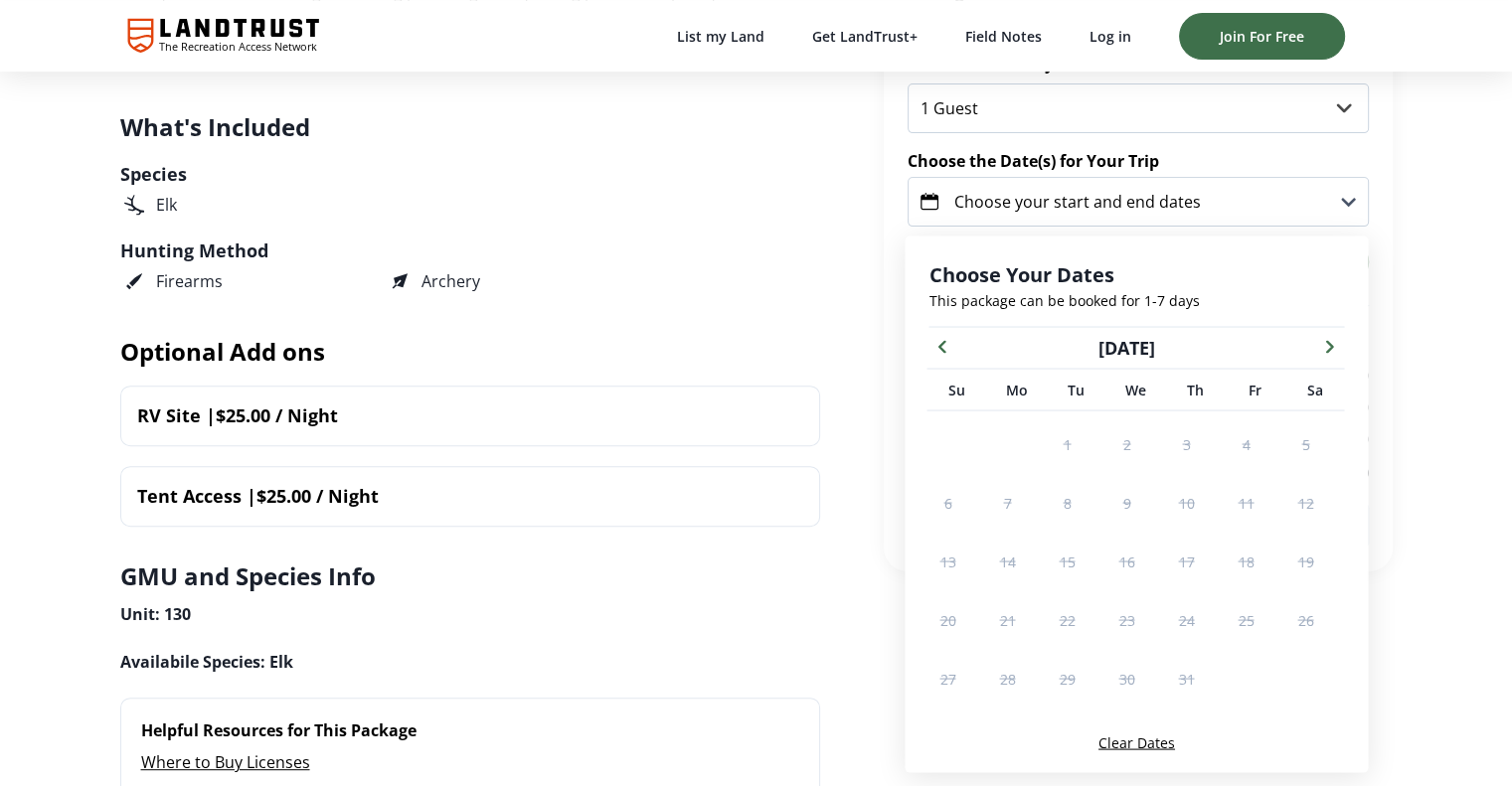 scroll, scrollTop: 691, scrollLeft: 0, axis: vertical 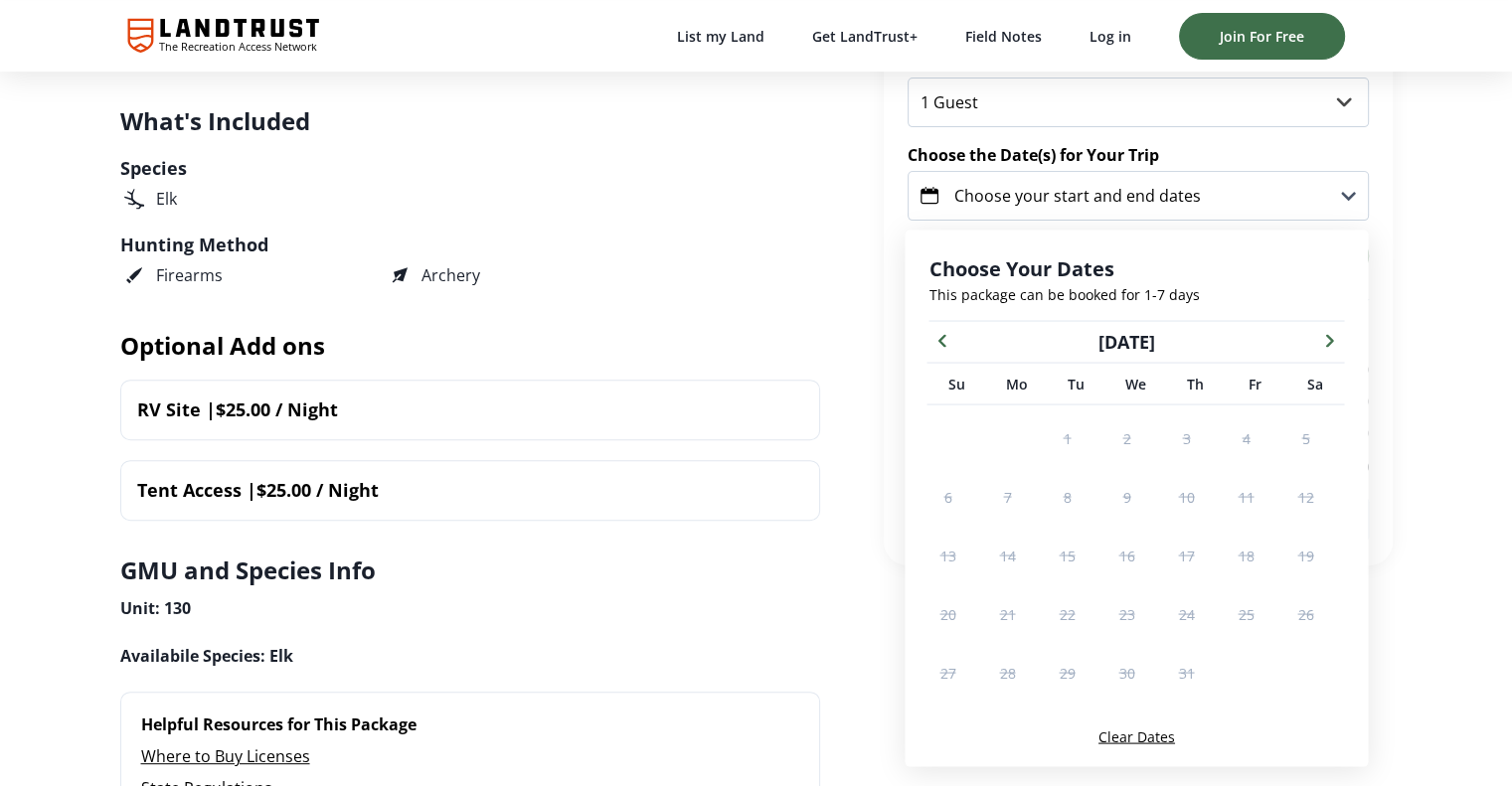 click 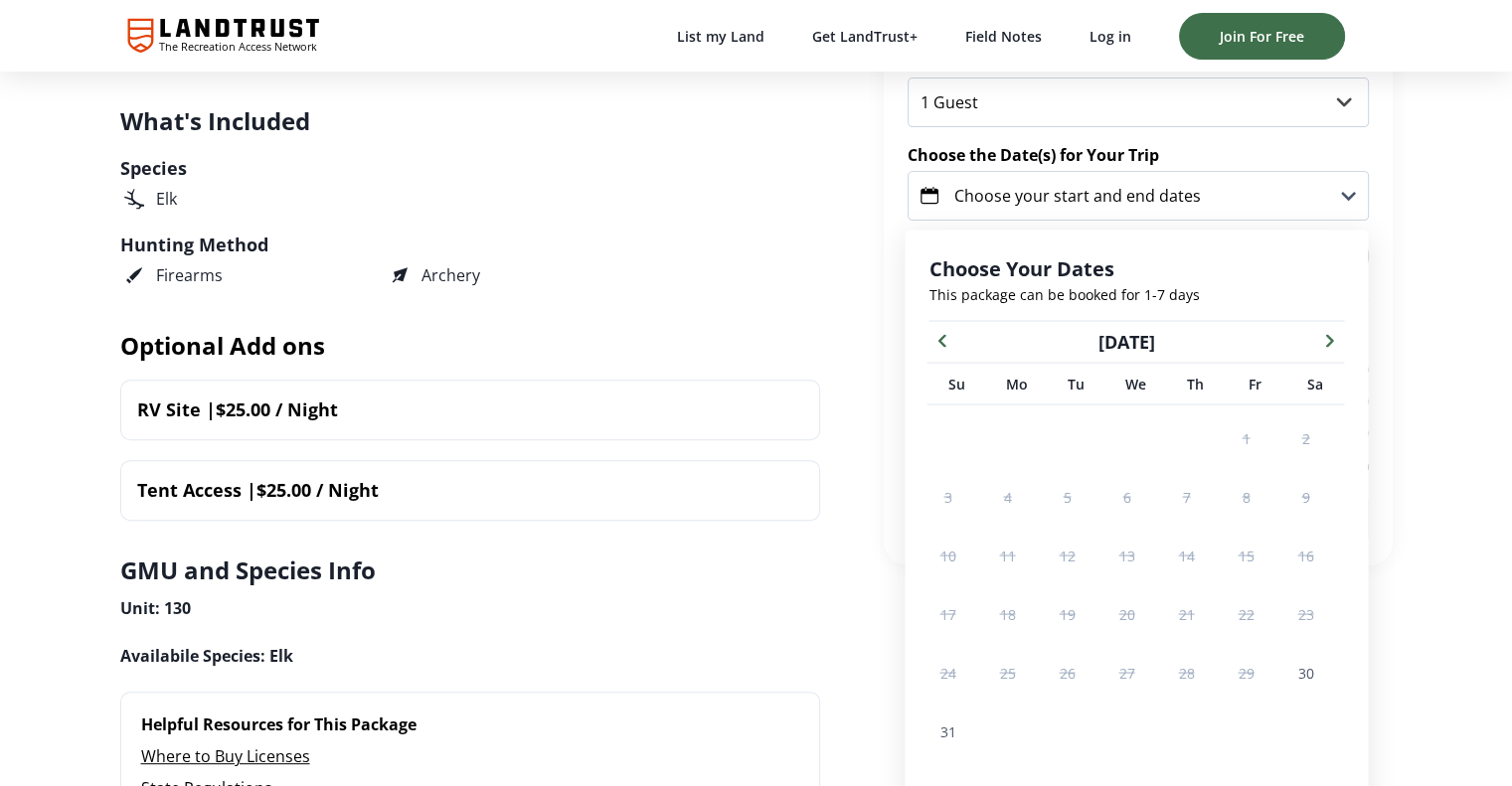 click 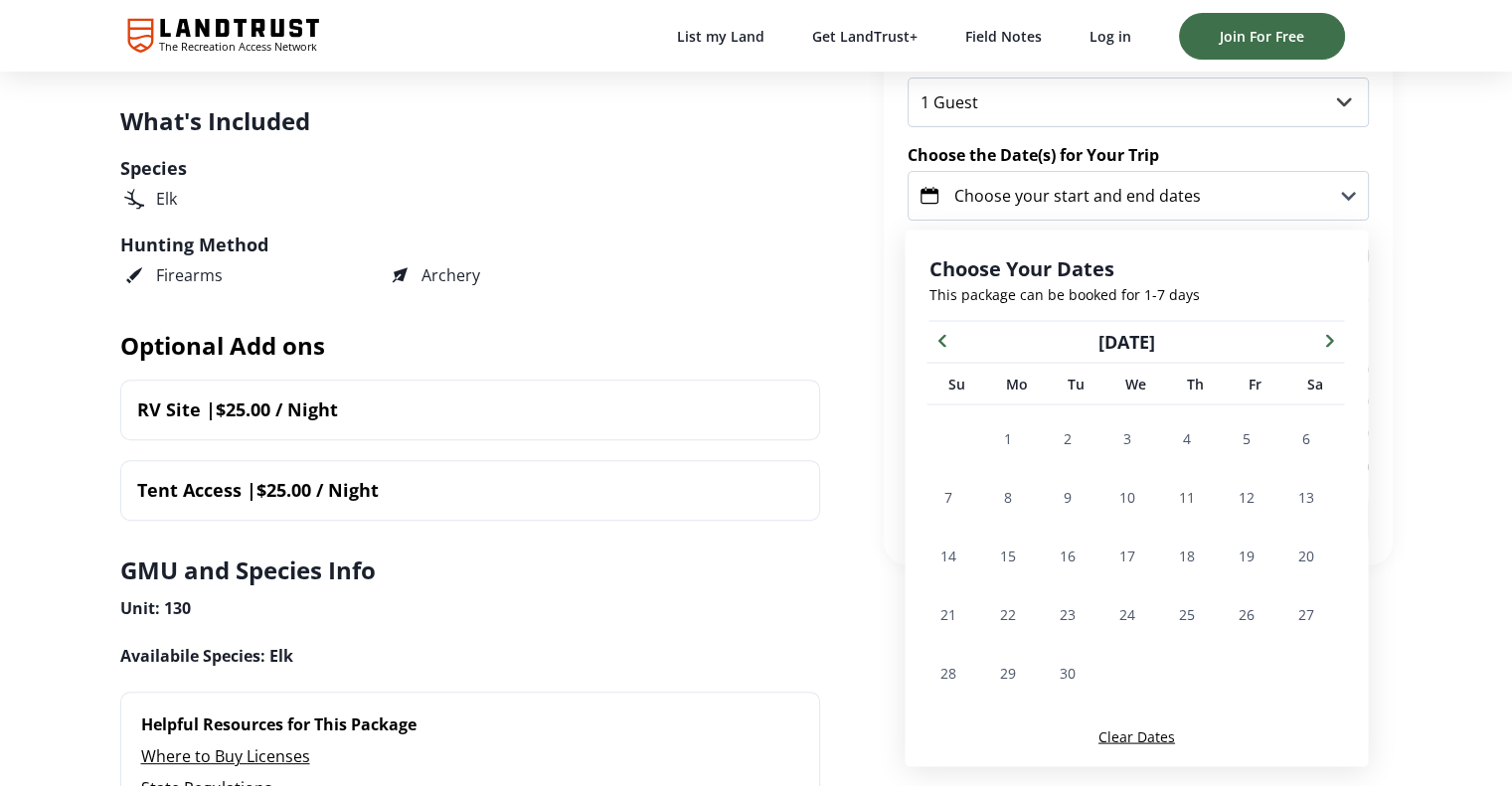 click 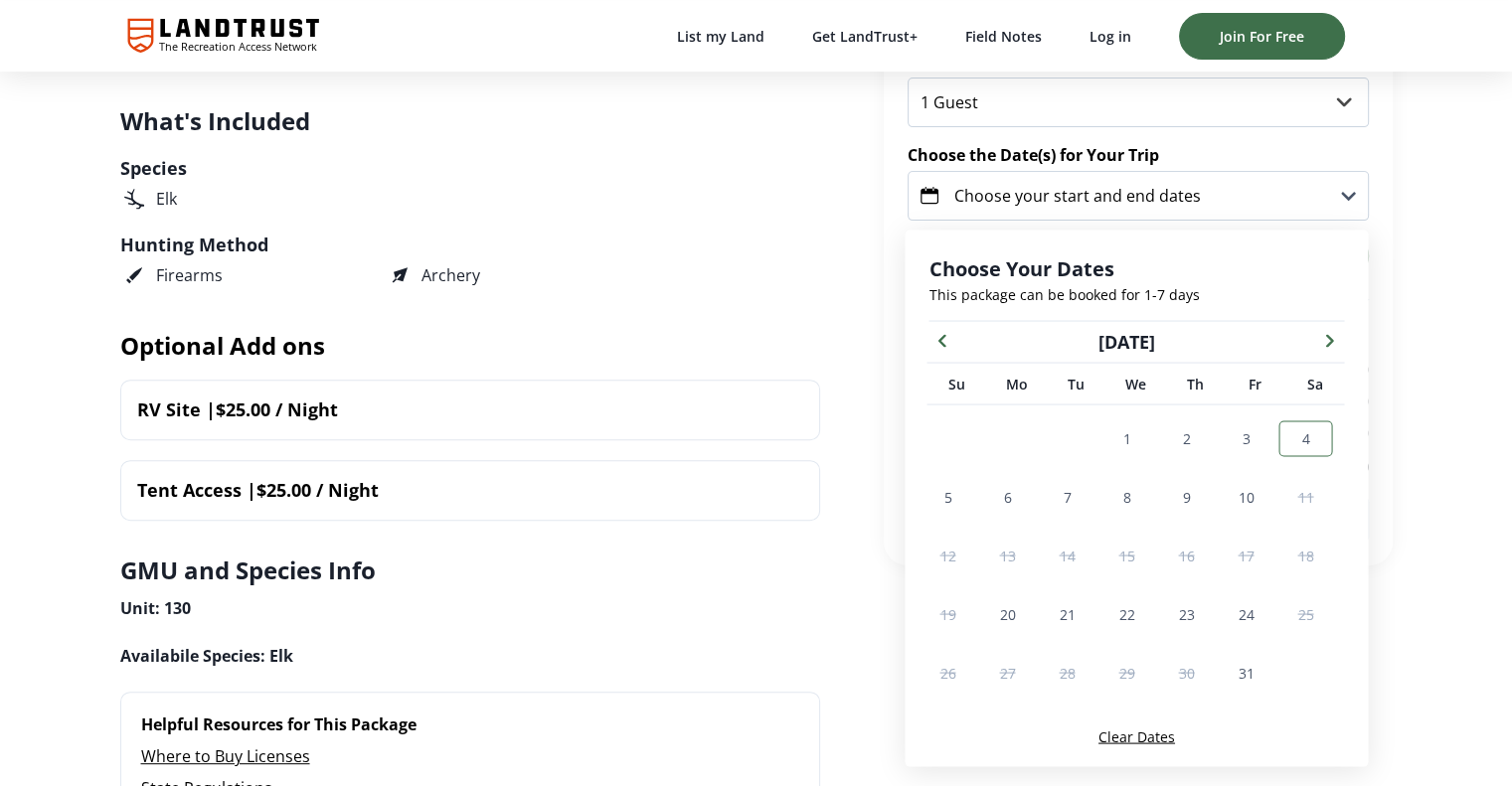 click on "4" at bounding box center [1305, 438] 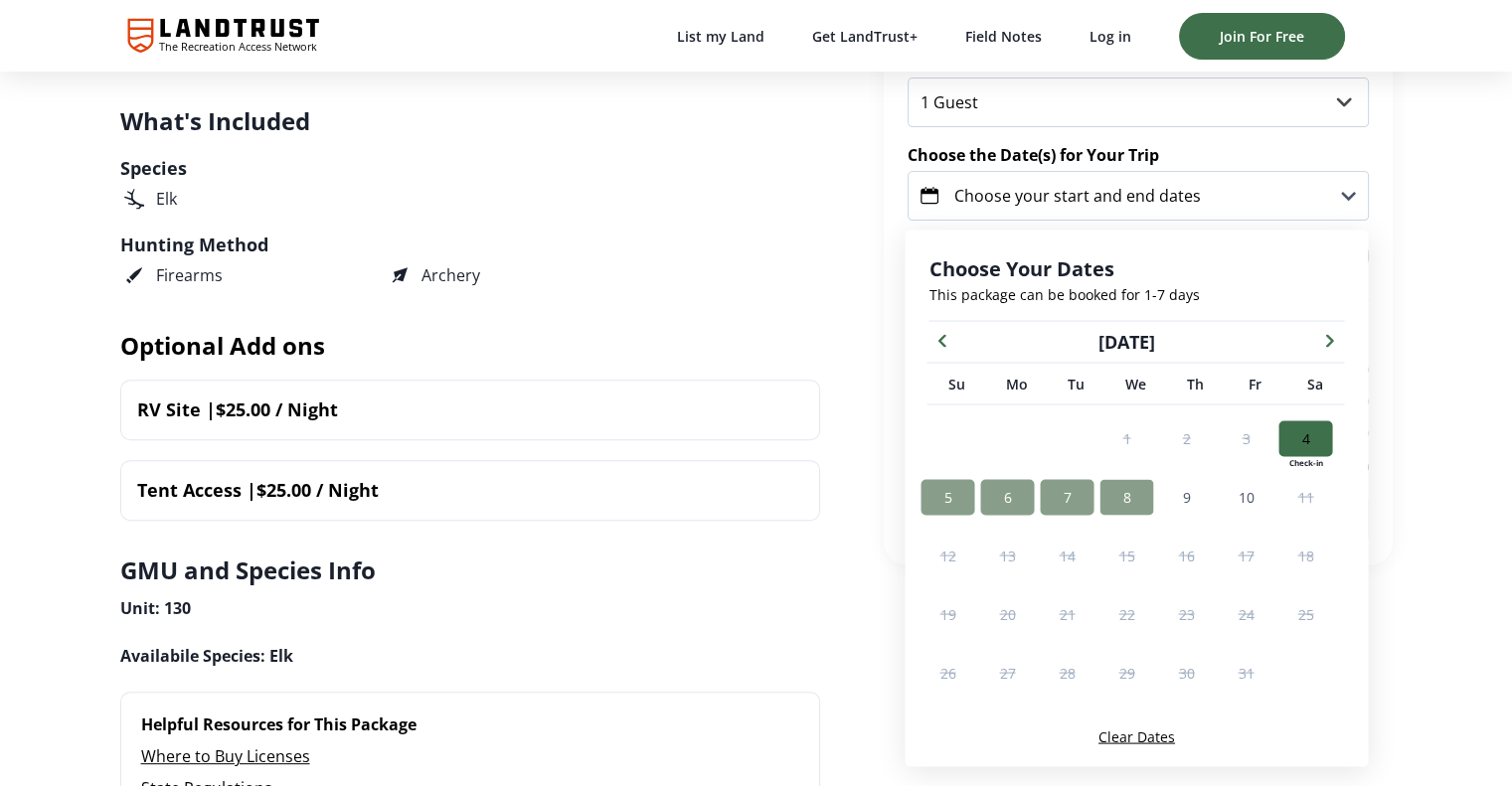 click on "8" at bounding box center (1126, 497) 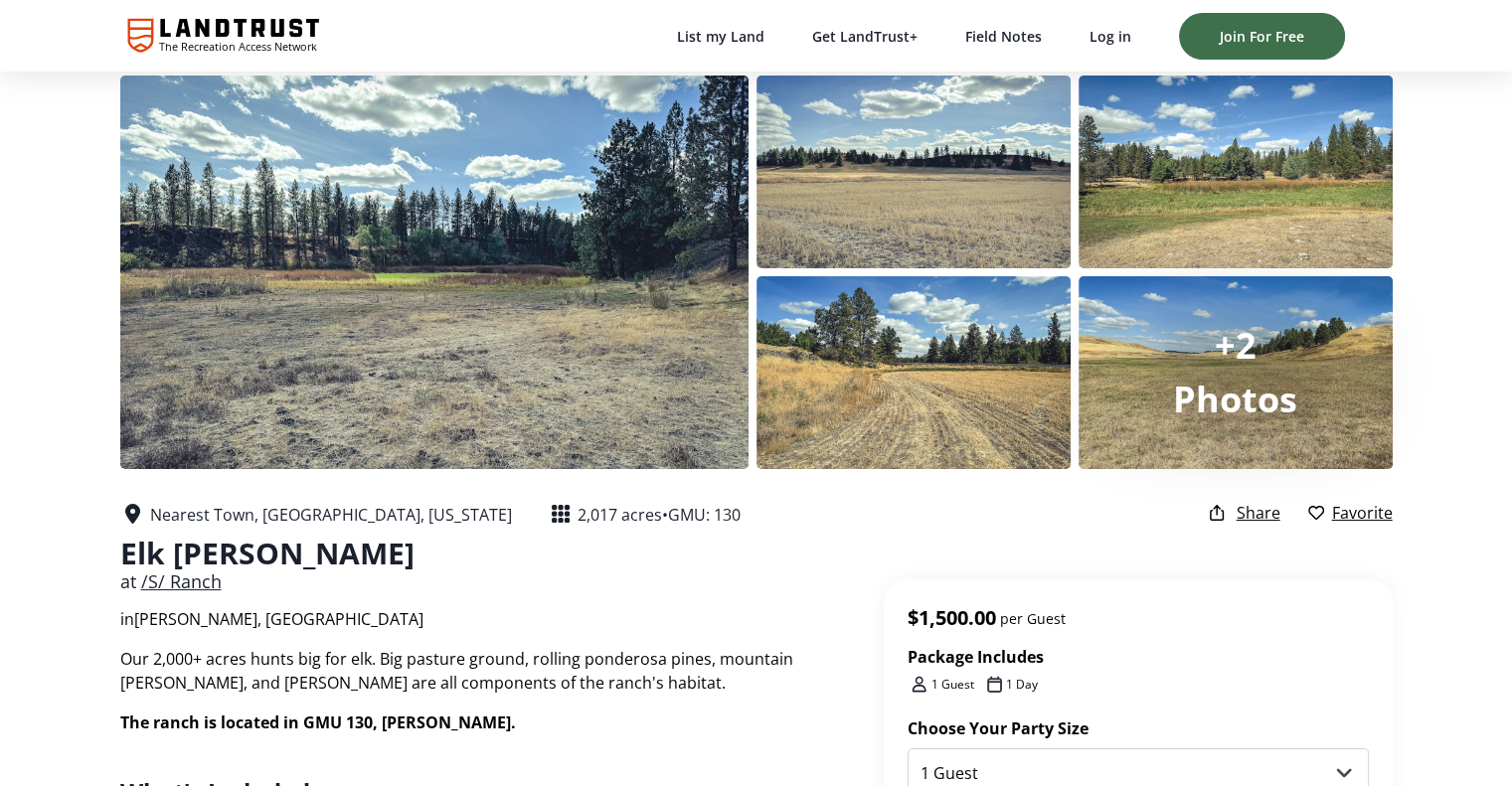 scroll, scrollTop: 0, scrollLeft: 0, axis: both 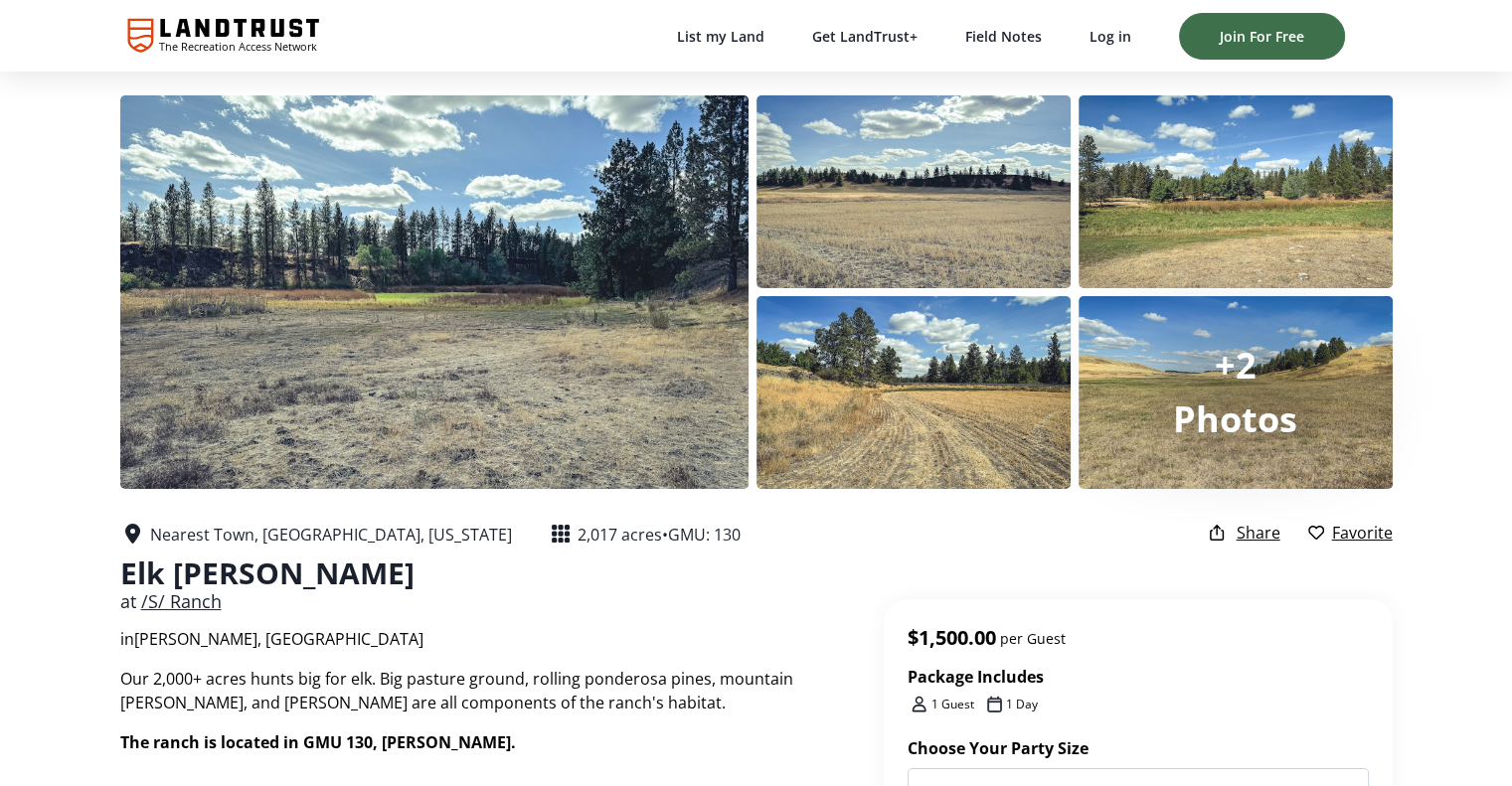 click on "+2" at bounding box center (1236, 366) 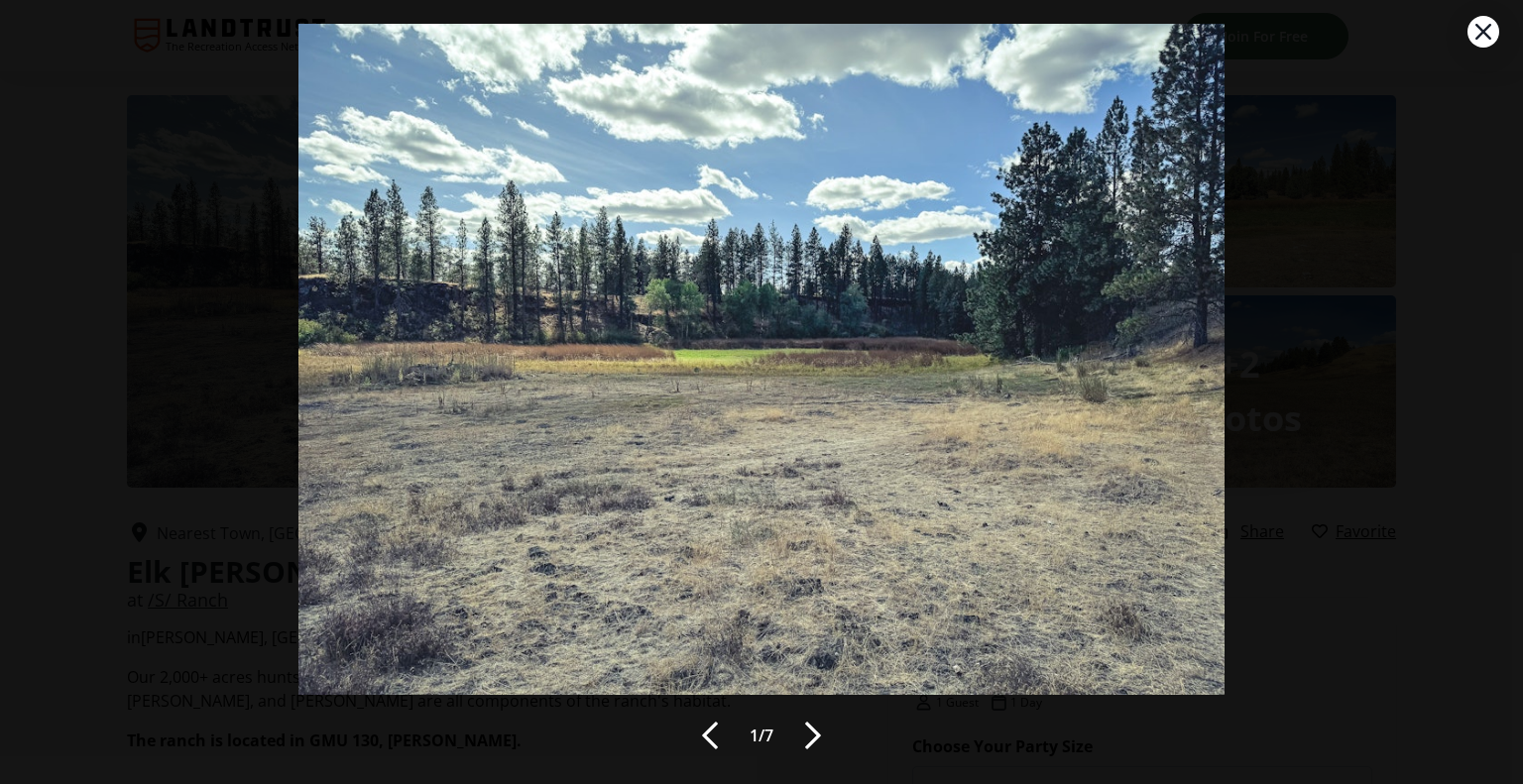 click at bounding box center (813, 735) 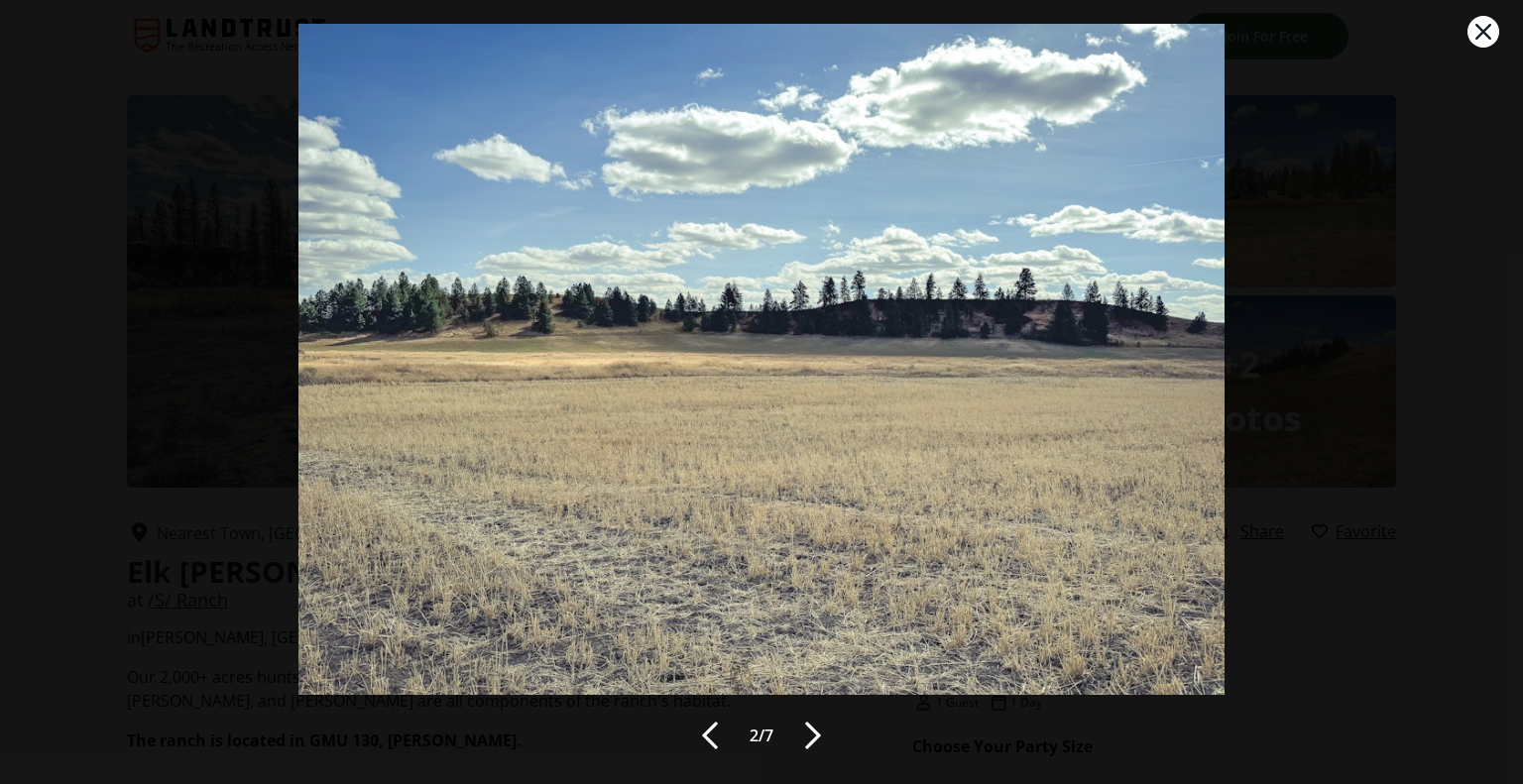 click at bounding box center [813, 735] 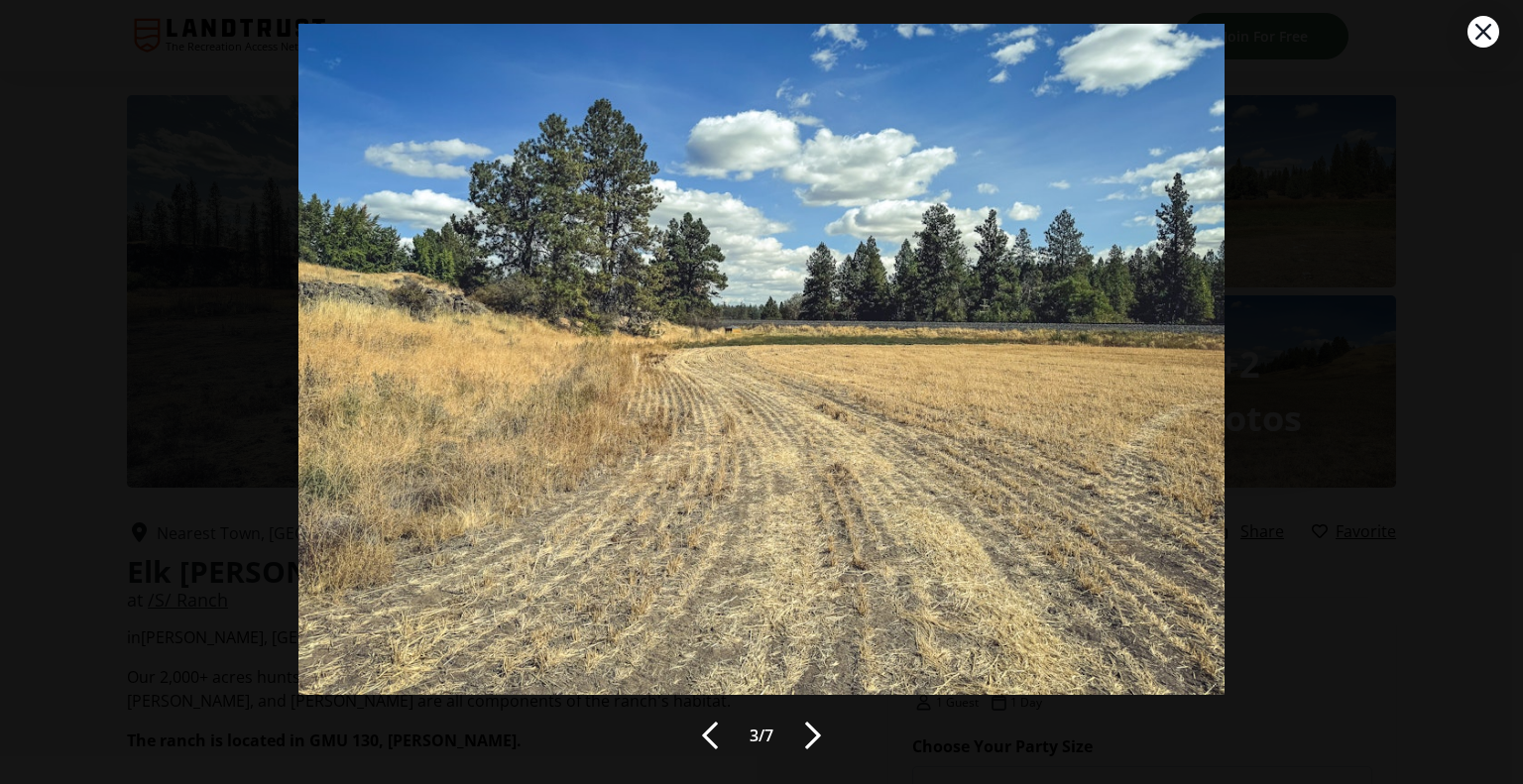 click at bounding box center [813, 735] 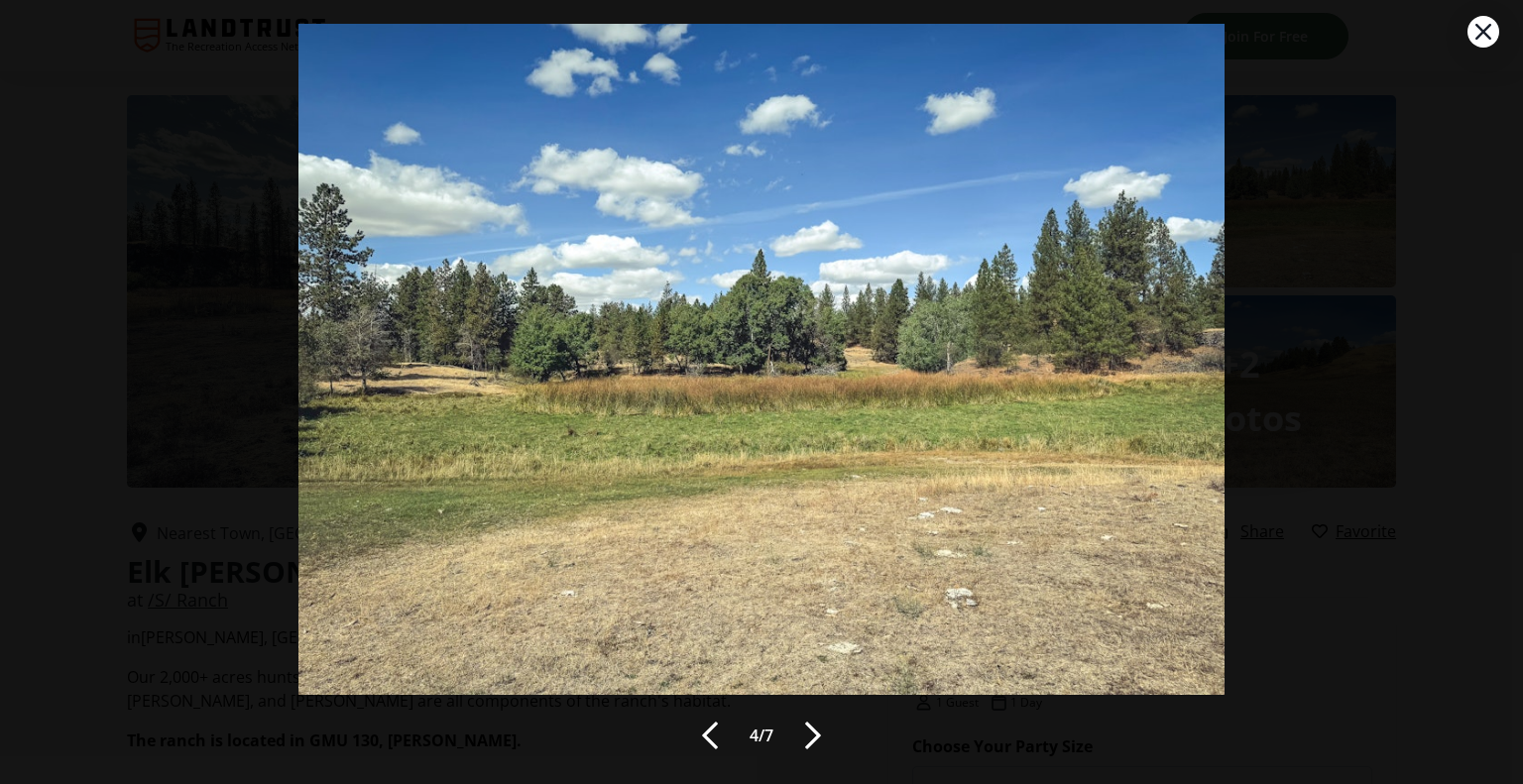click at bounding box center (813, 735) 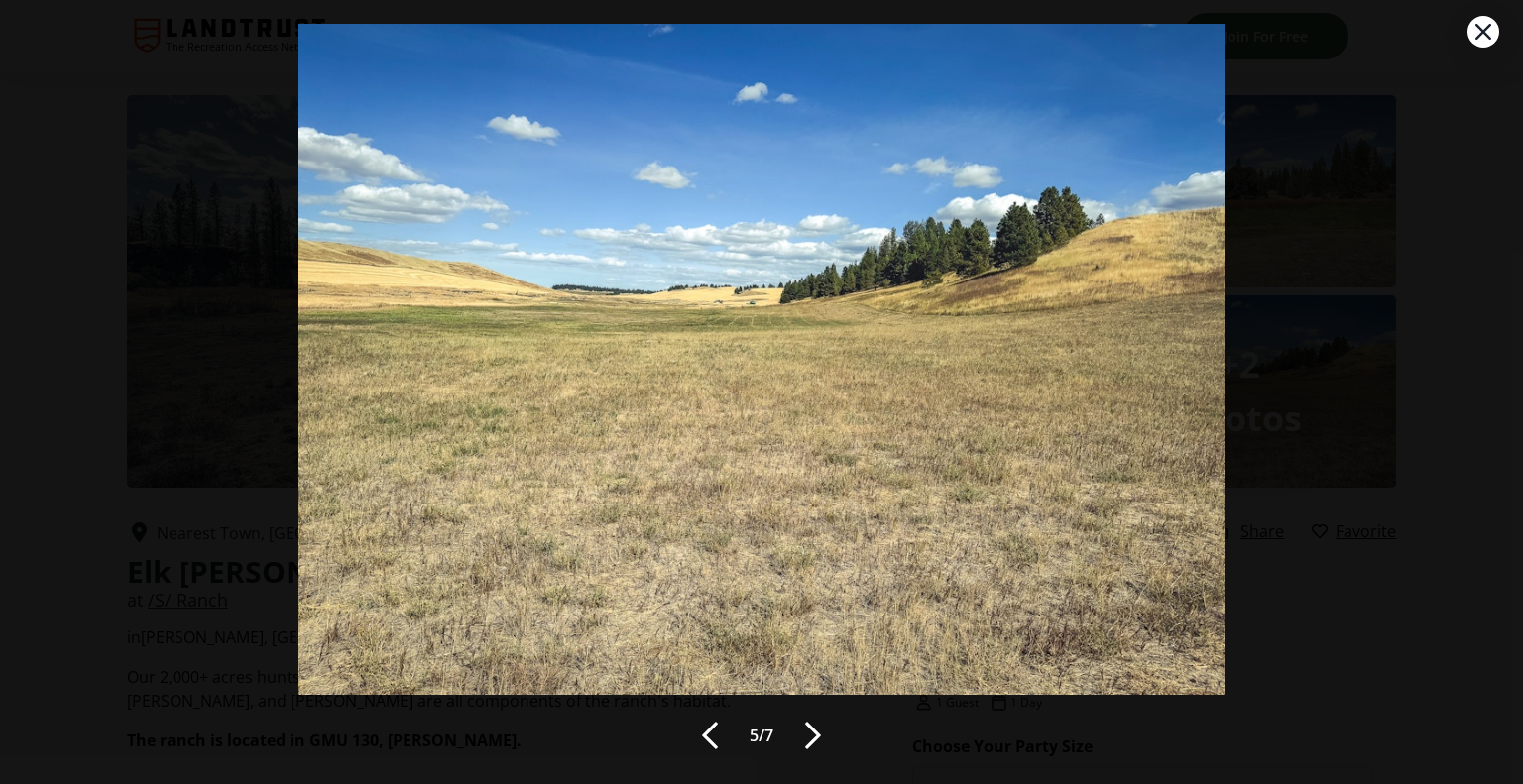 click at bounding box center [813, 735] 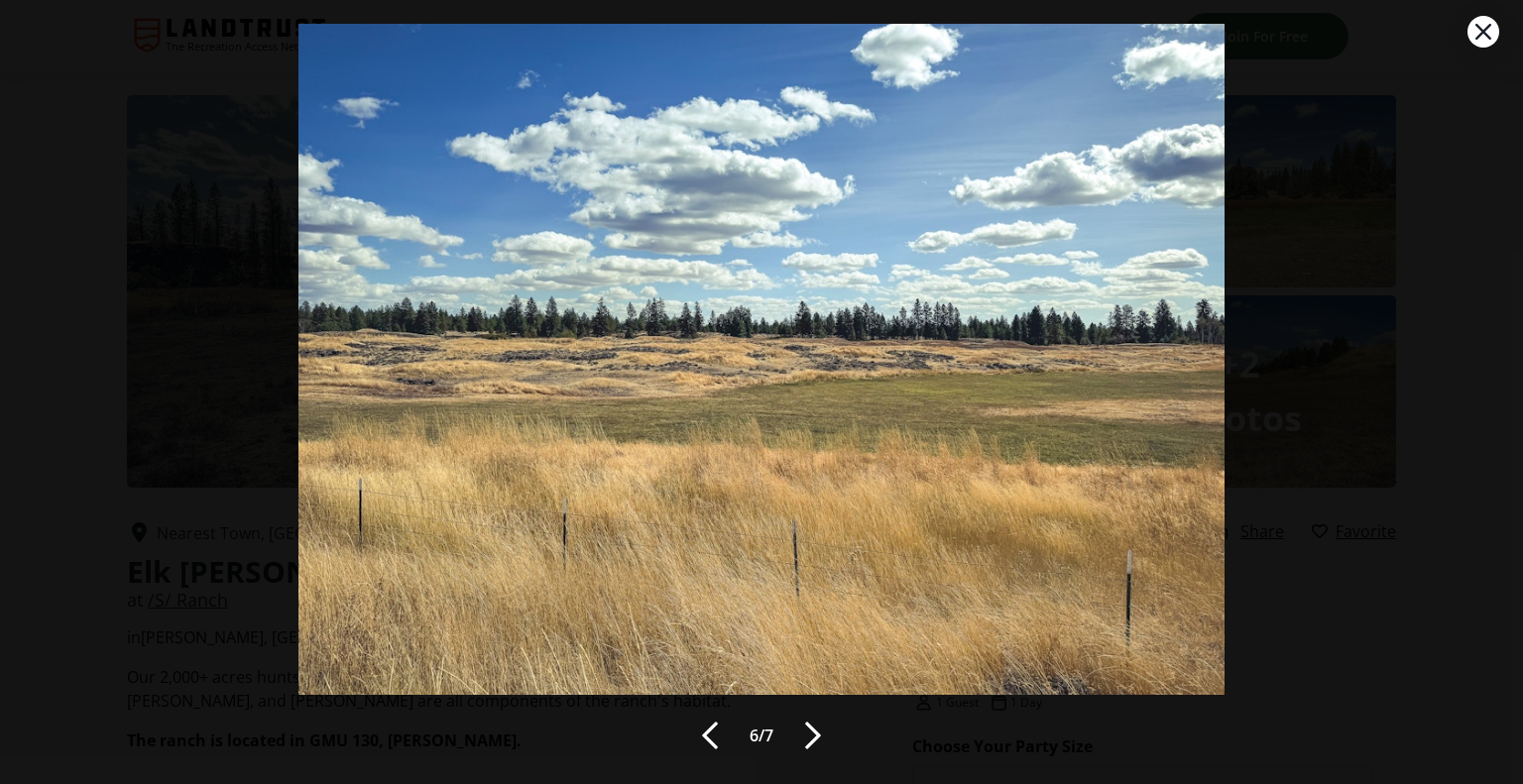 click at bounding box center (813, 735) 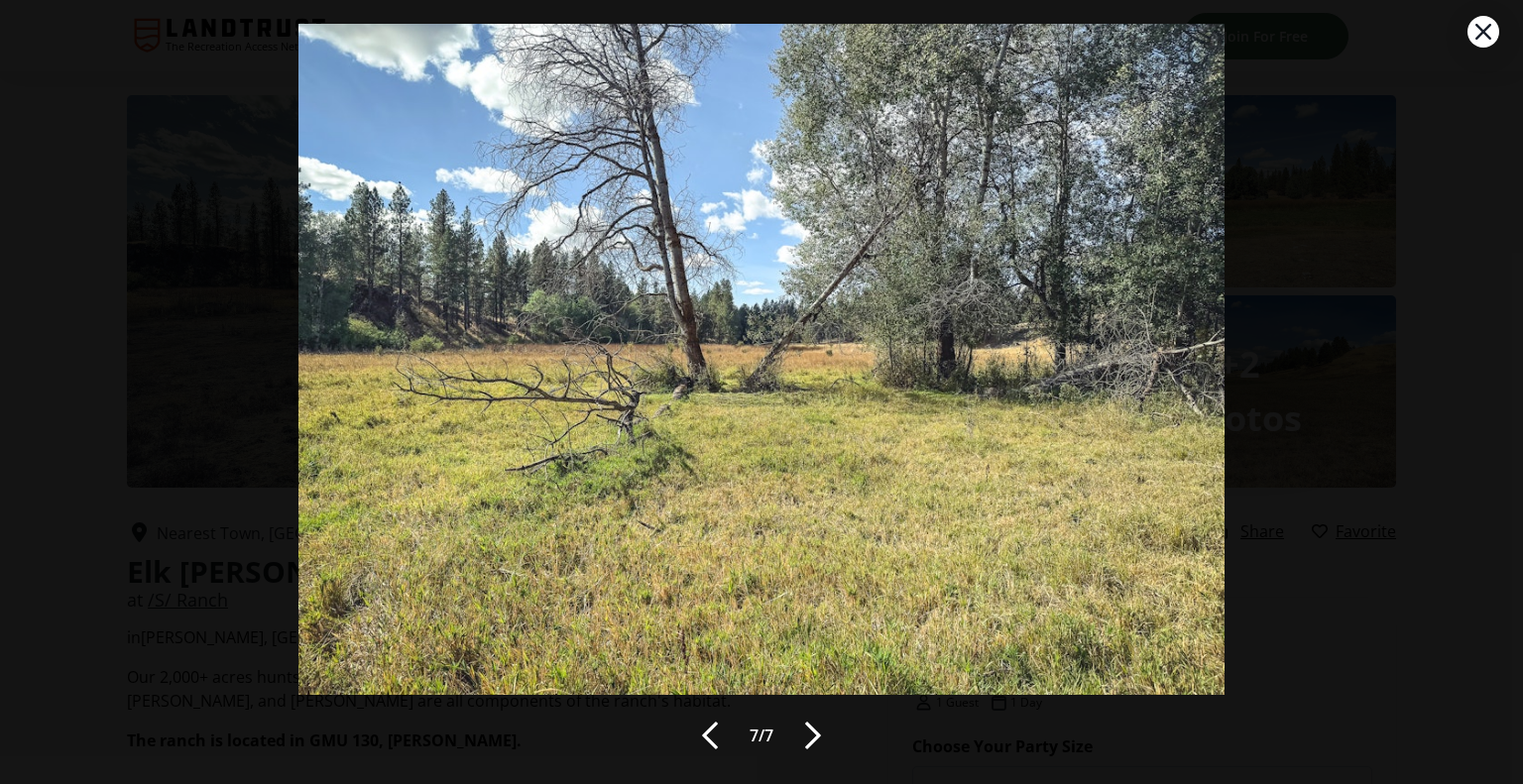 click 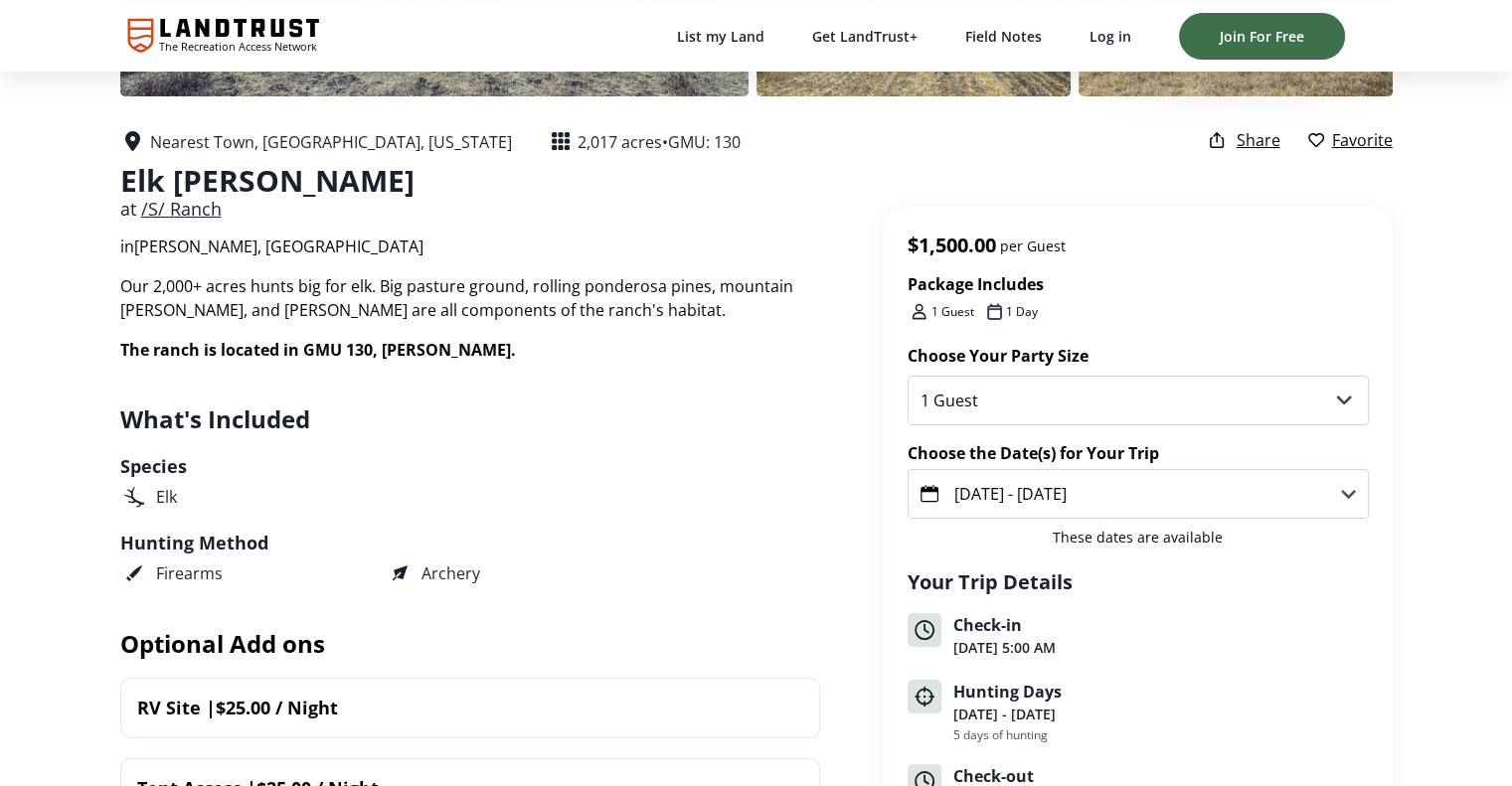 scroll, scrollTop: 281, scrollLeft: 0, axis: vertical 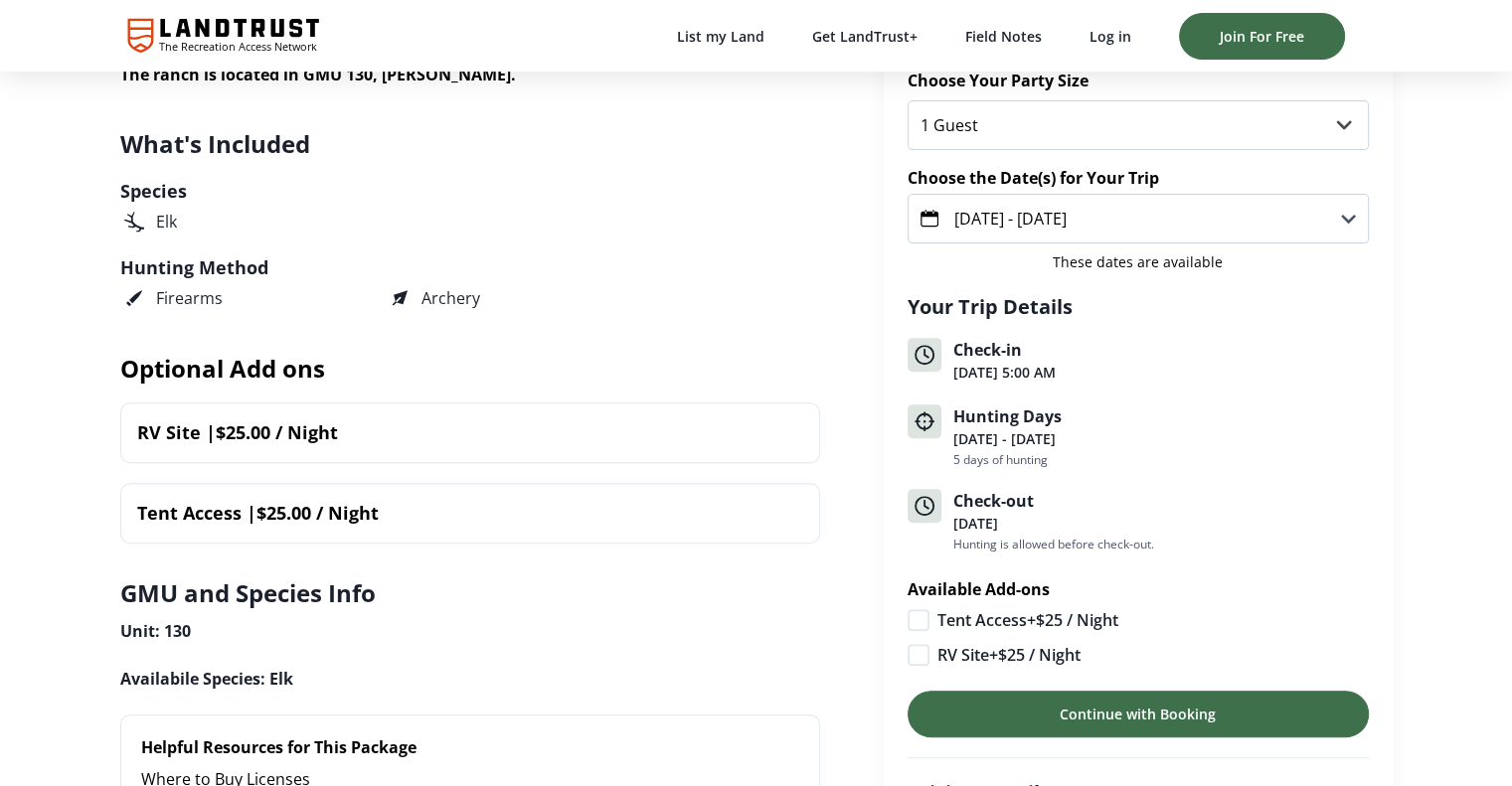 click 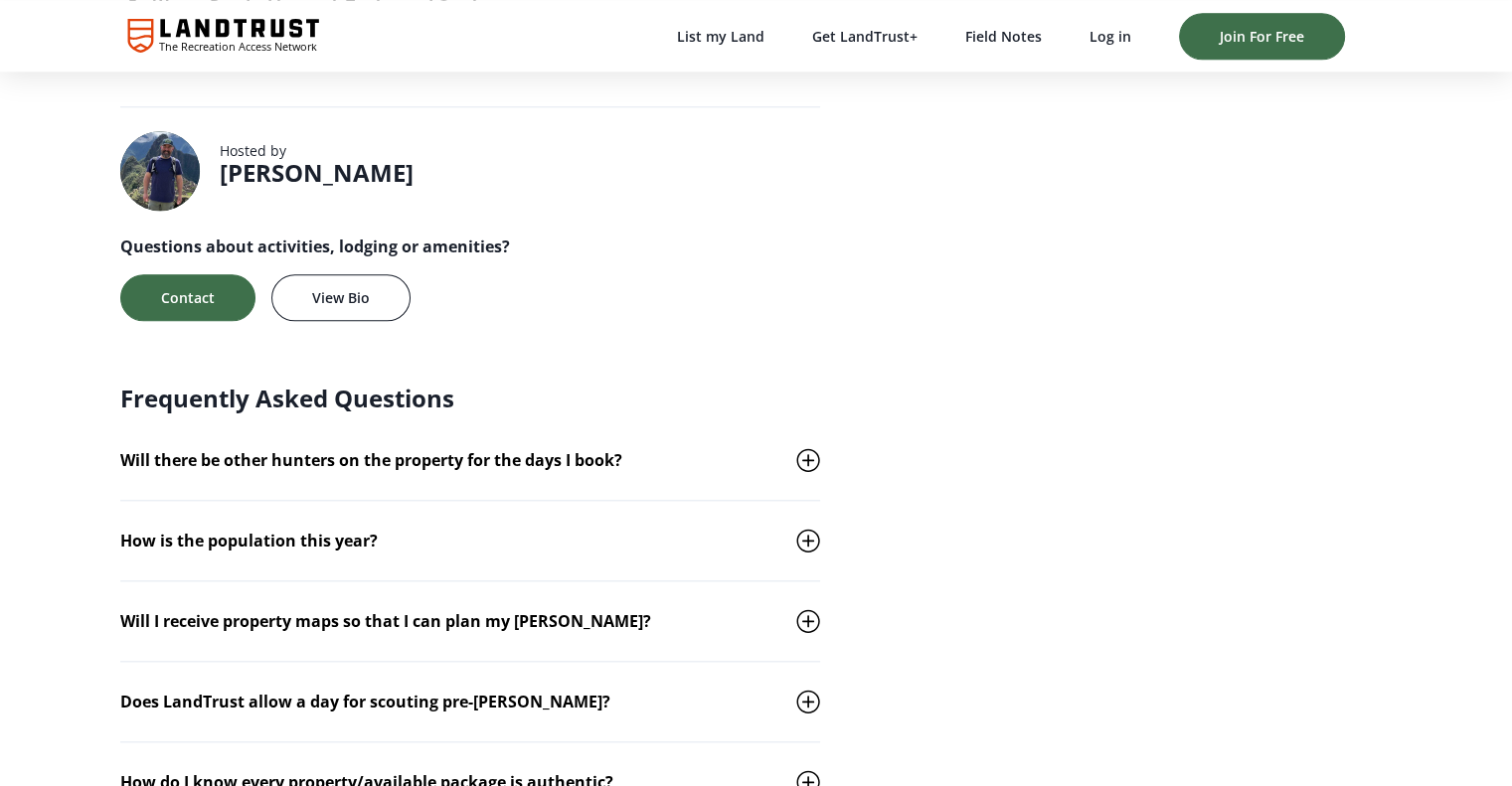 scroll, scrollTop: 1968, scrollLeft: 0, axis: vertical 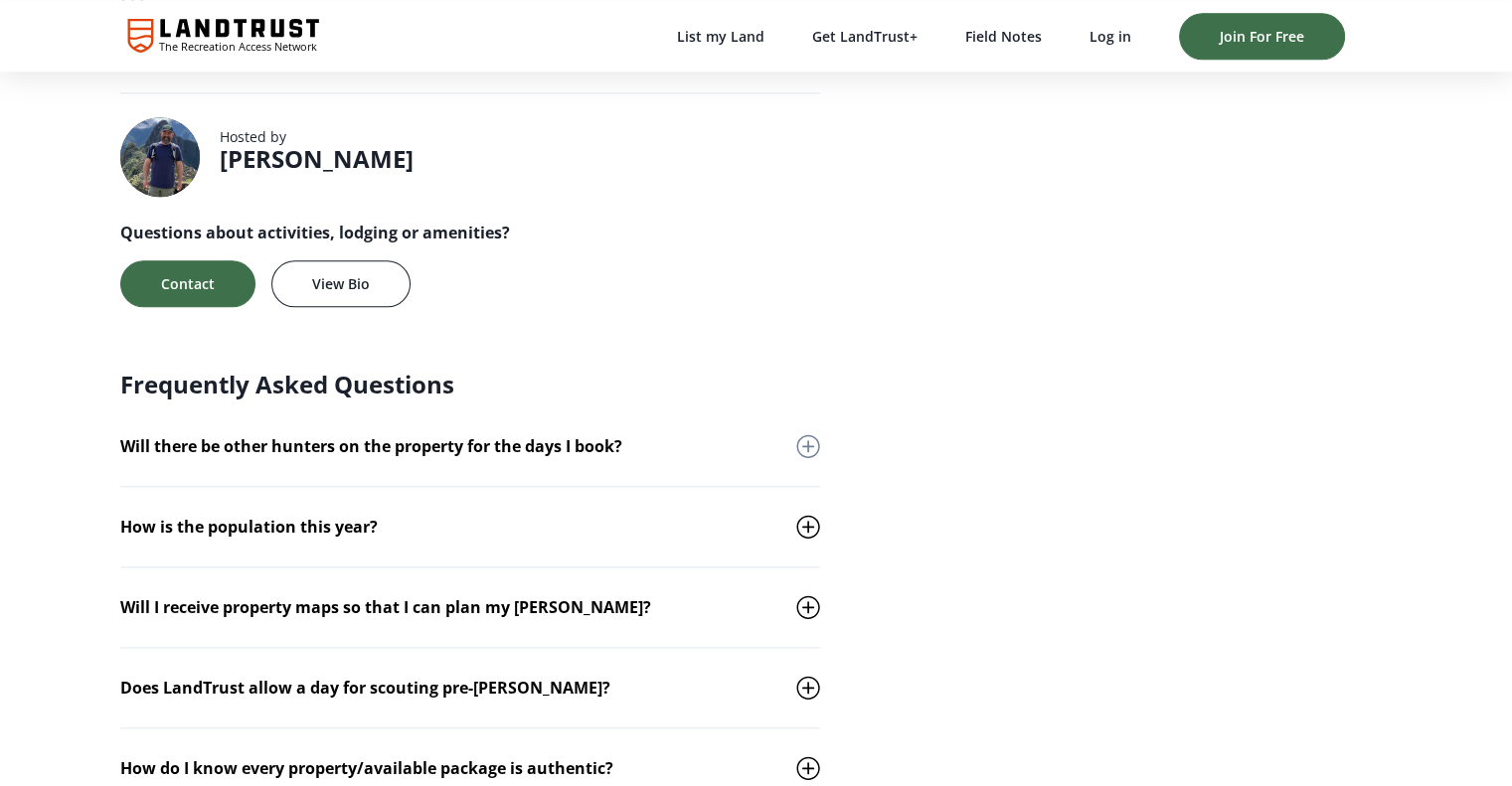 click 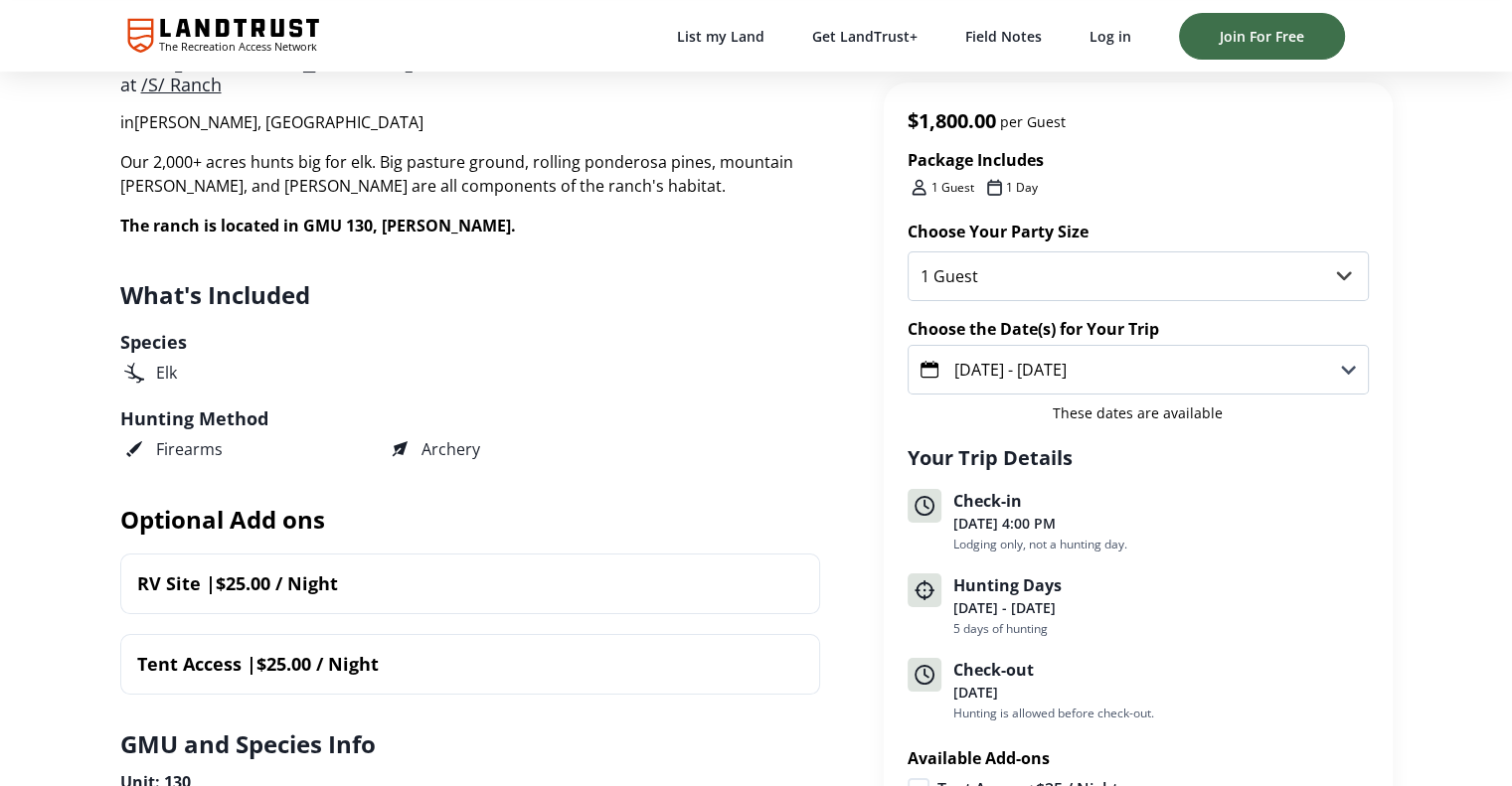 scroll, scrollTop: 542, scrollLeft: 0, axis: vertical 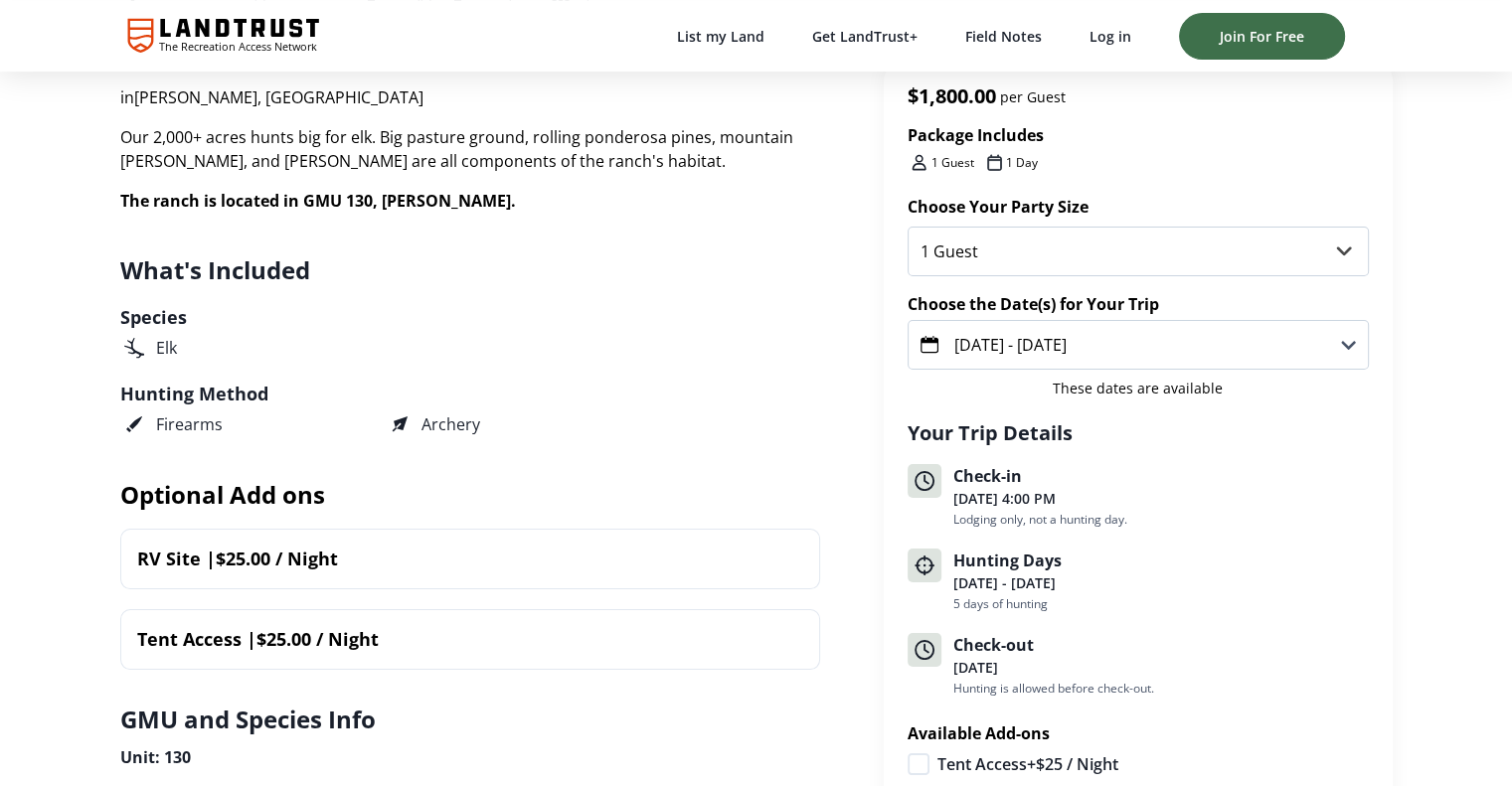click 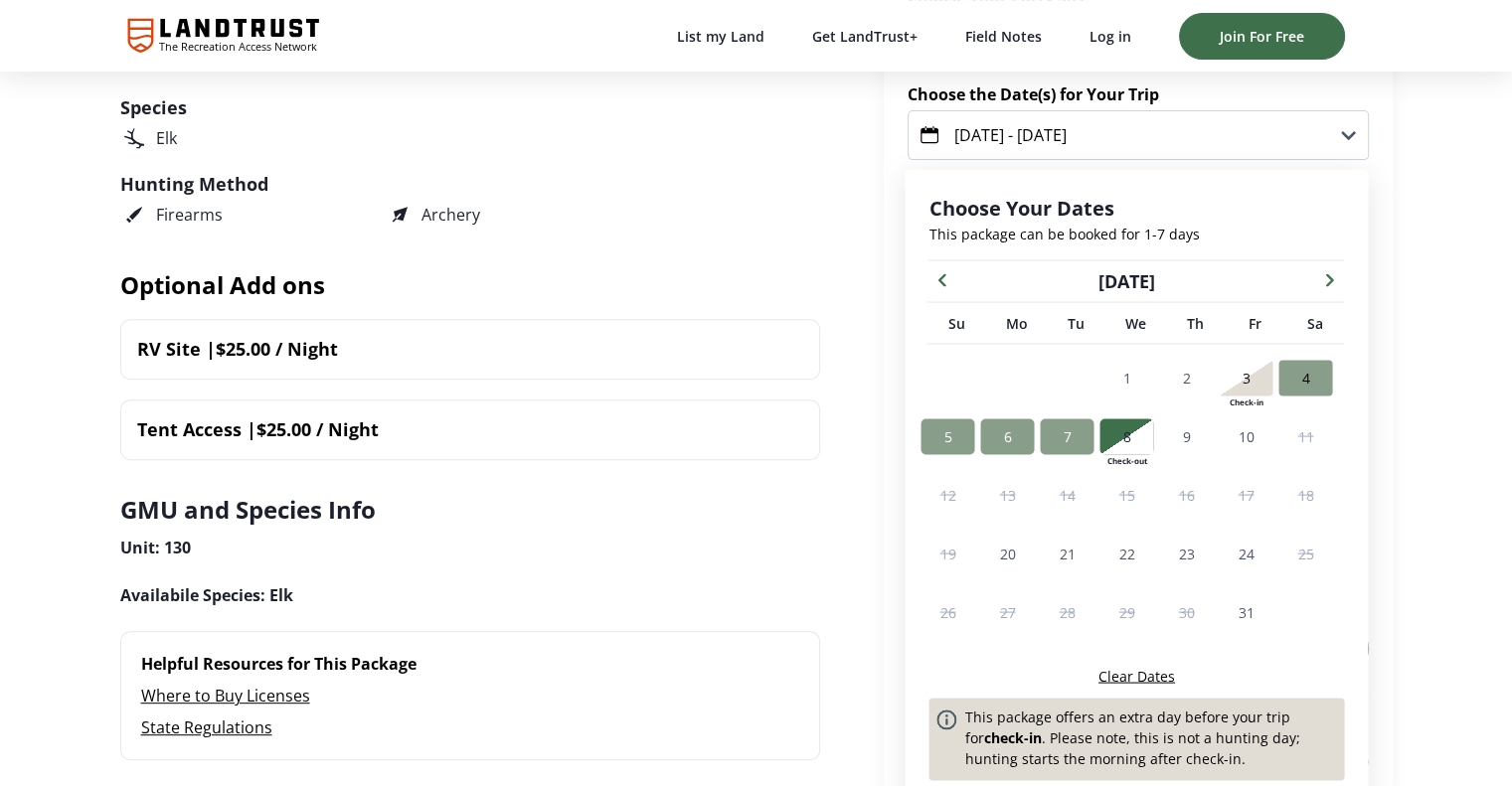 scroll, scrollTop: 785, scrollLeft: 0, axis: vertical 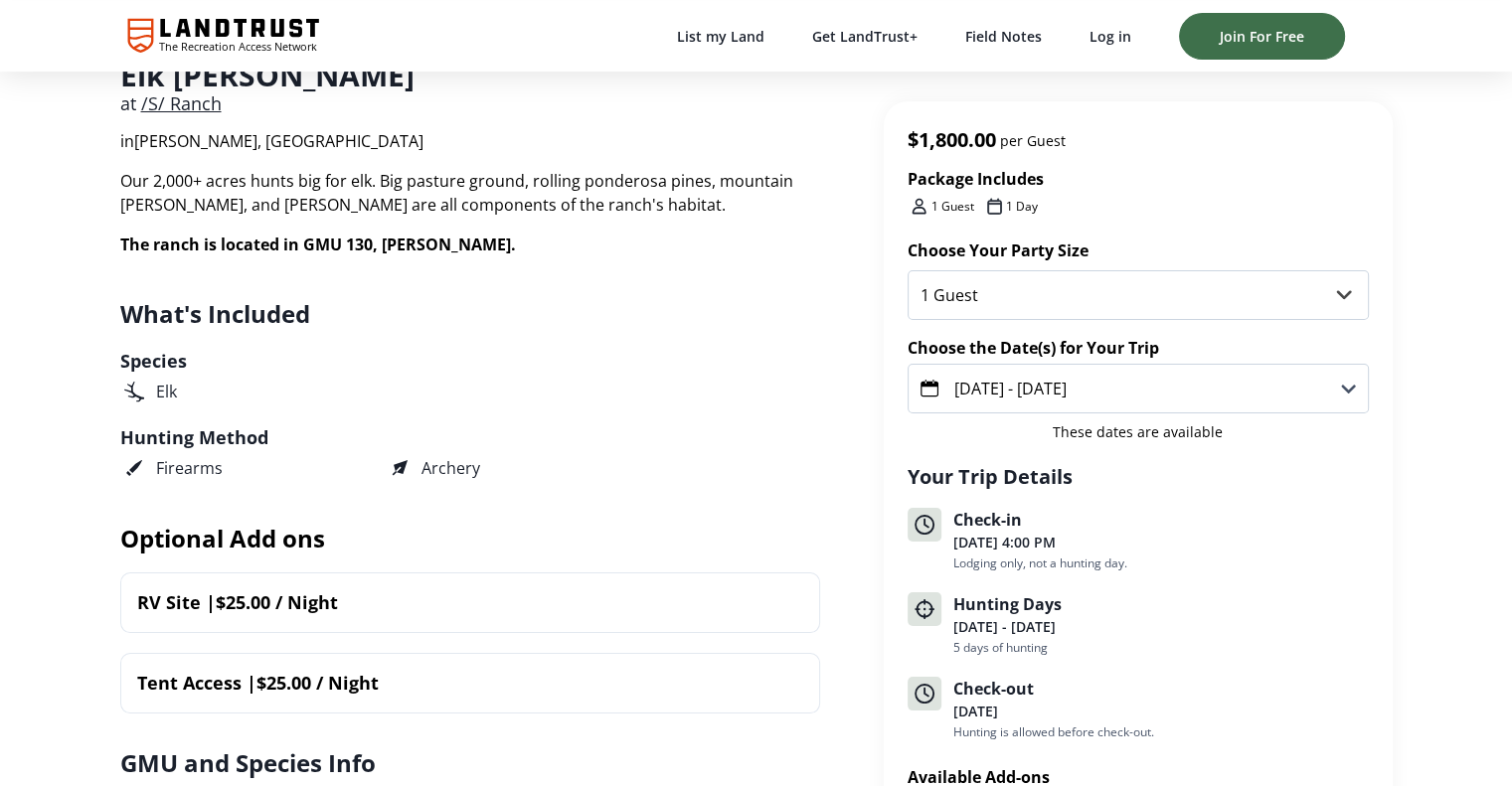 click 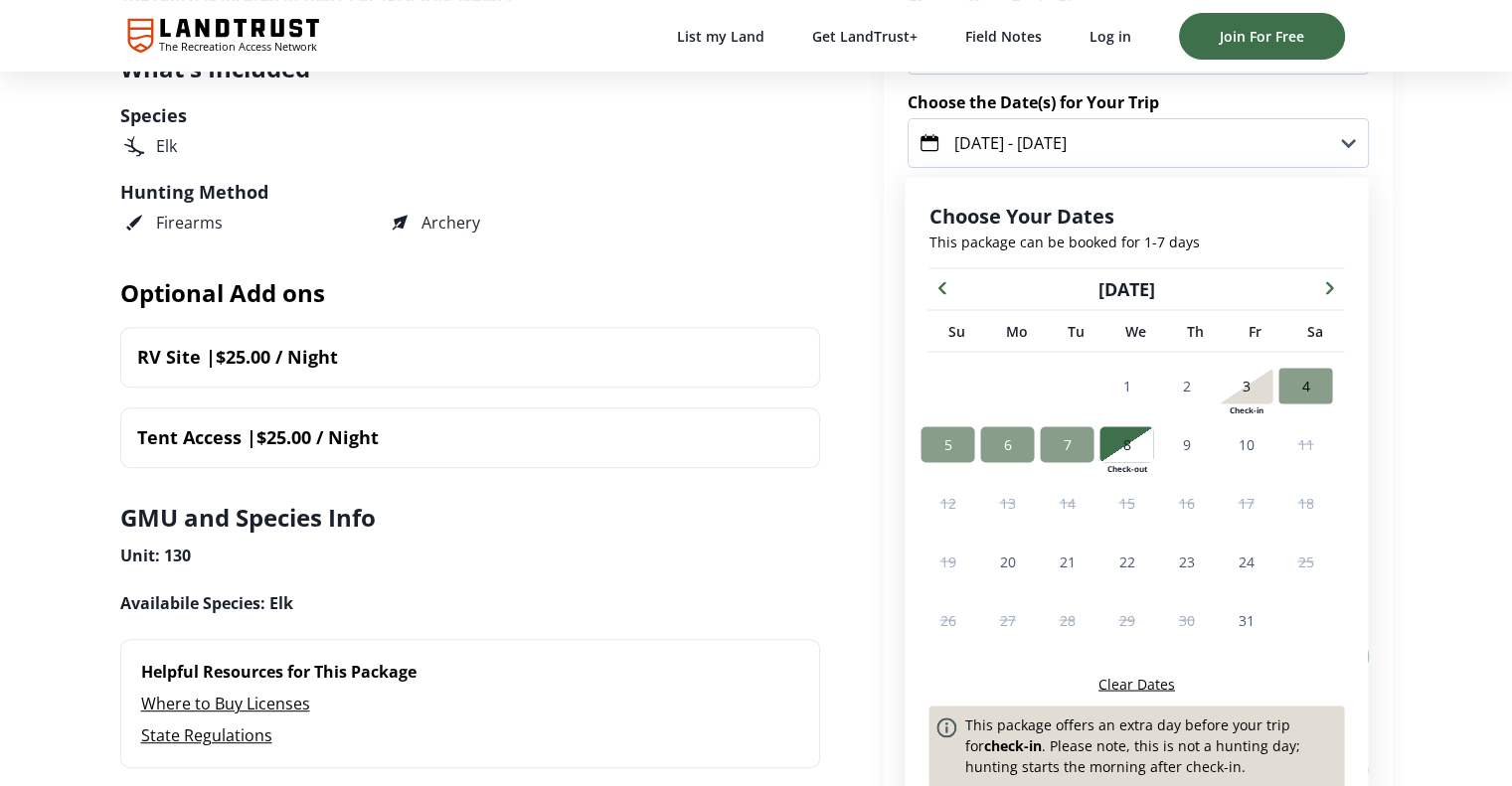 scroll, scrollTop: 785, scrollLeft: 0, axis: vertical 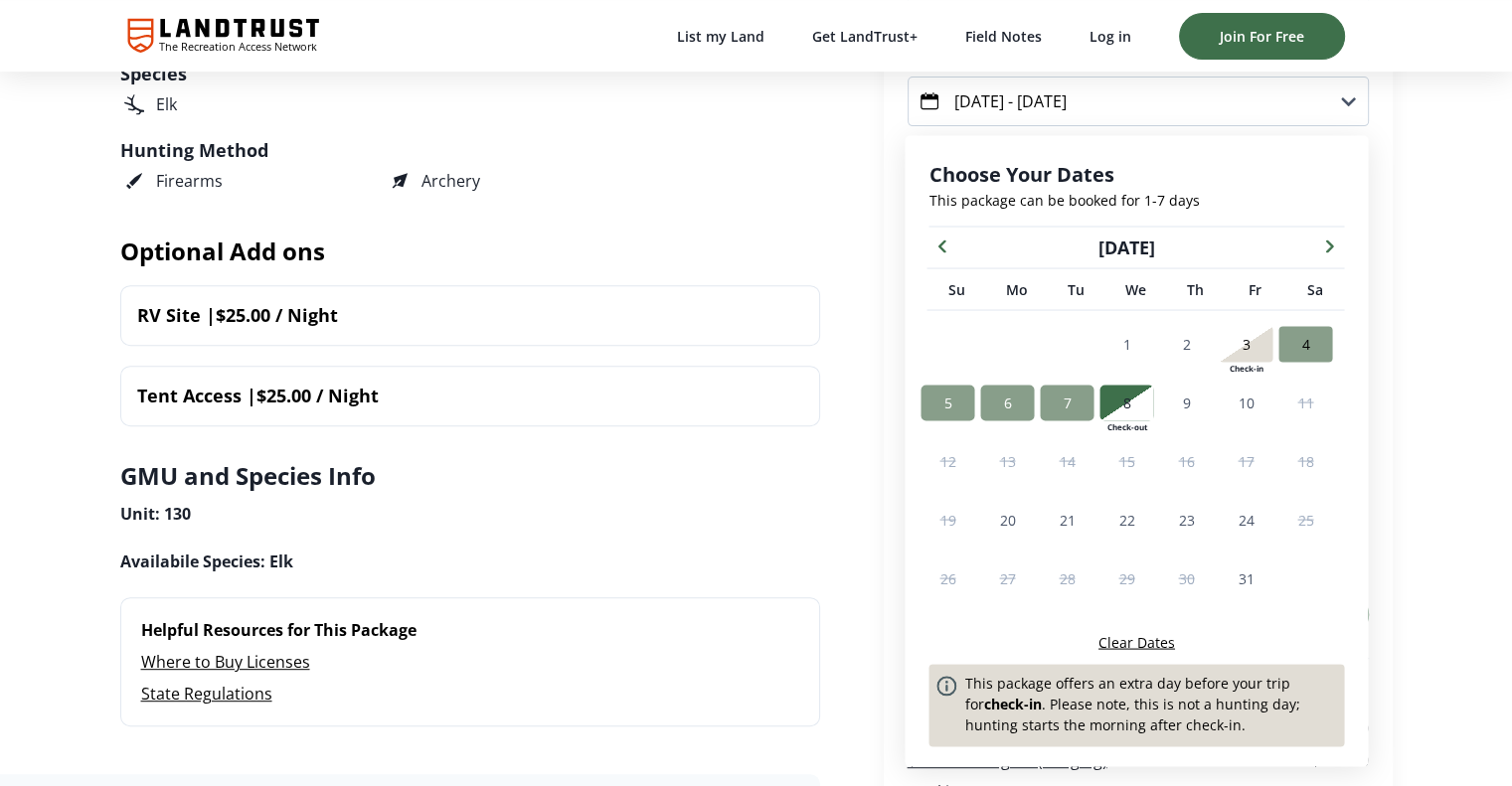 click on "Clear Dates" at bounding box center (1136, 641) 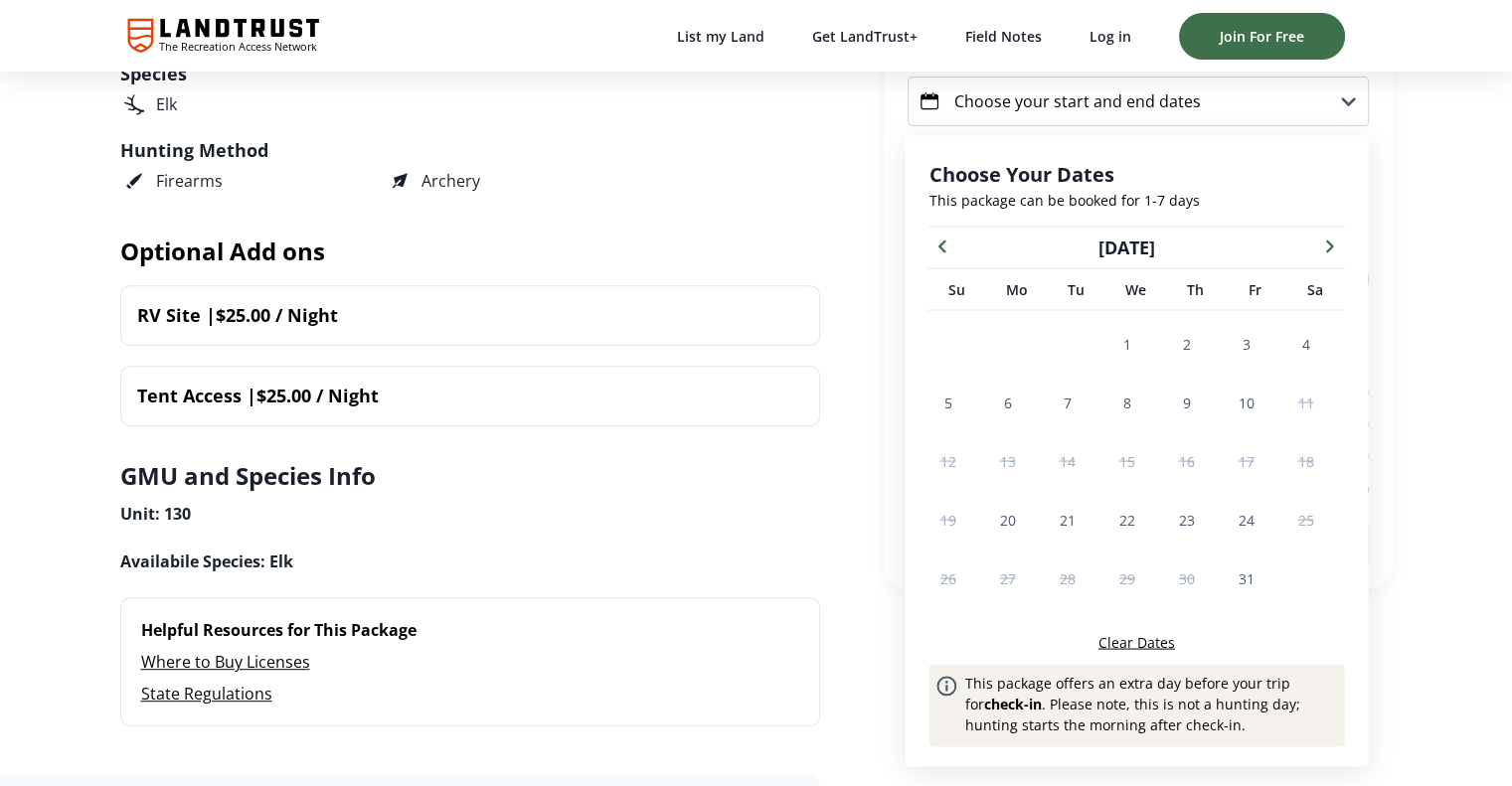 click 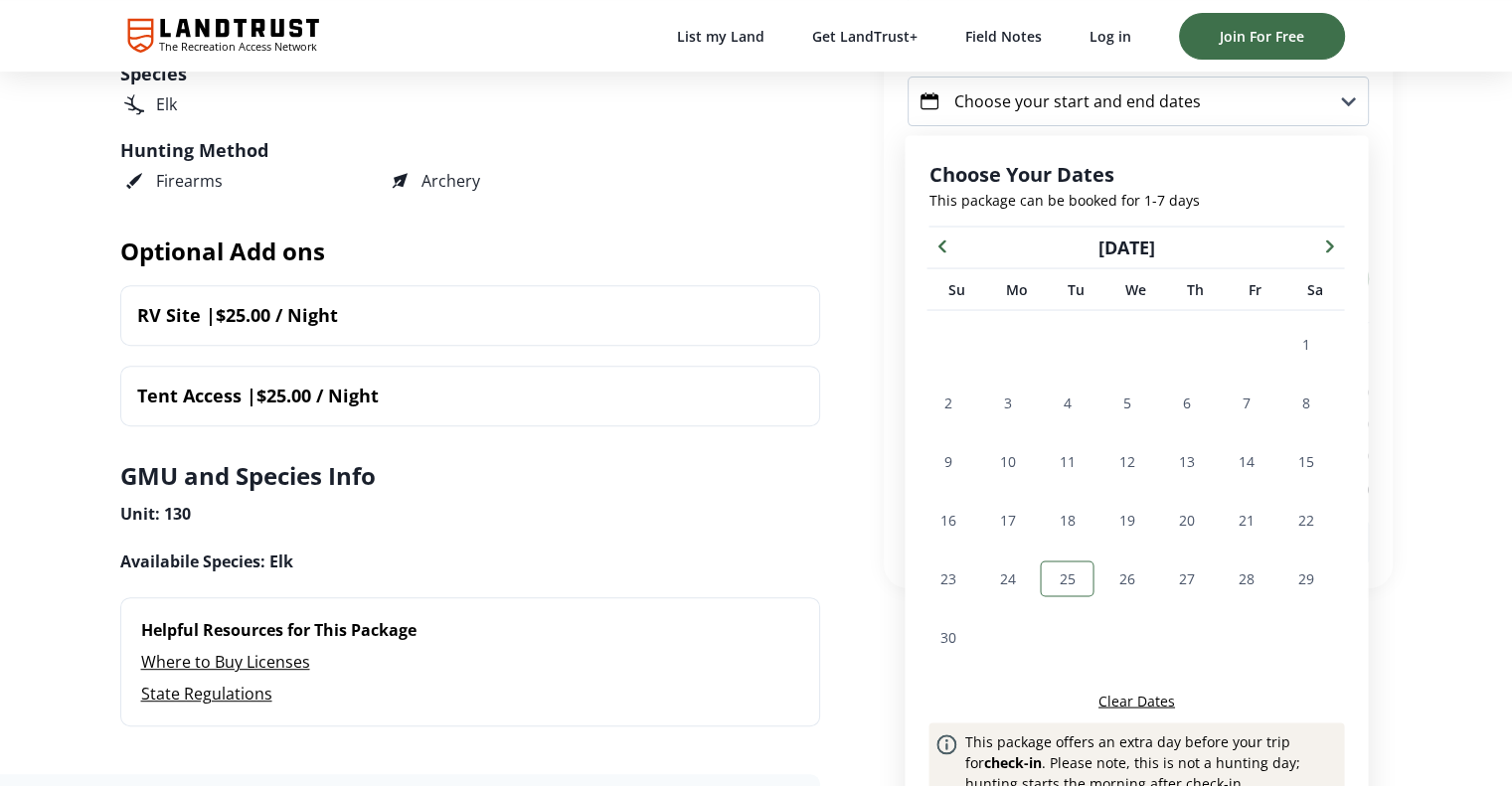 click on "25" at bounding box center (1067, 577) 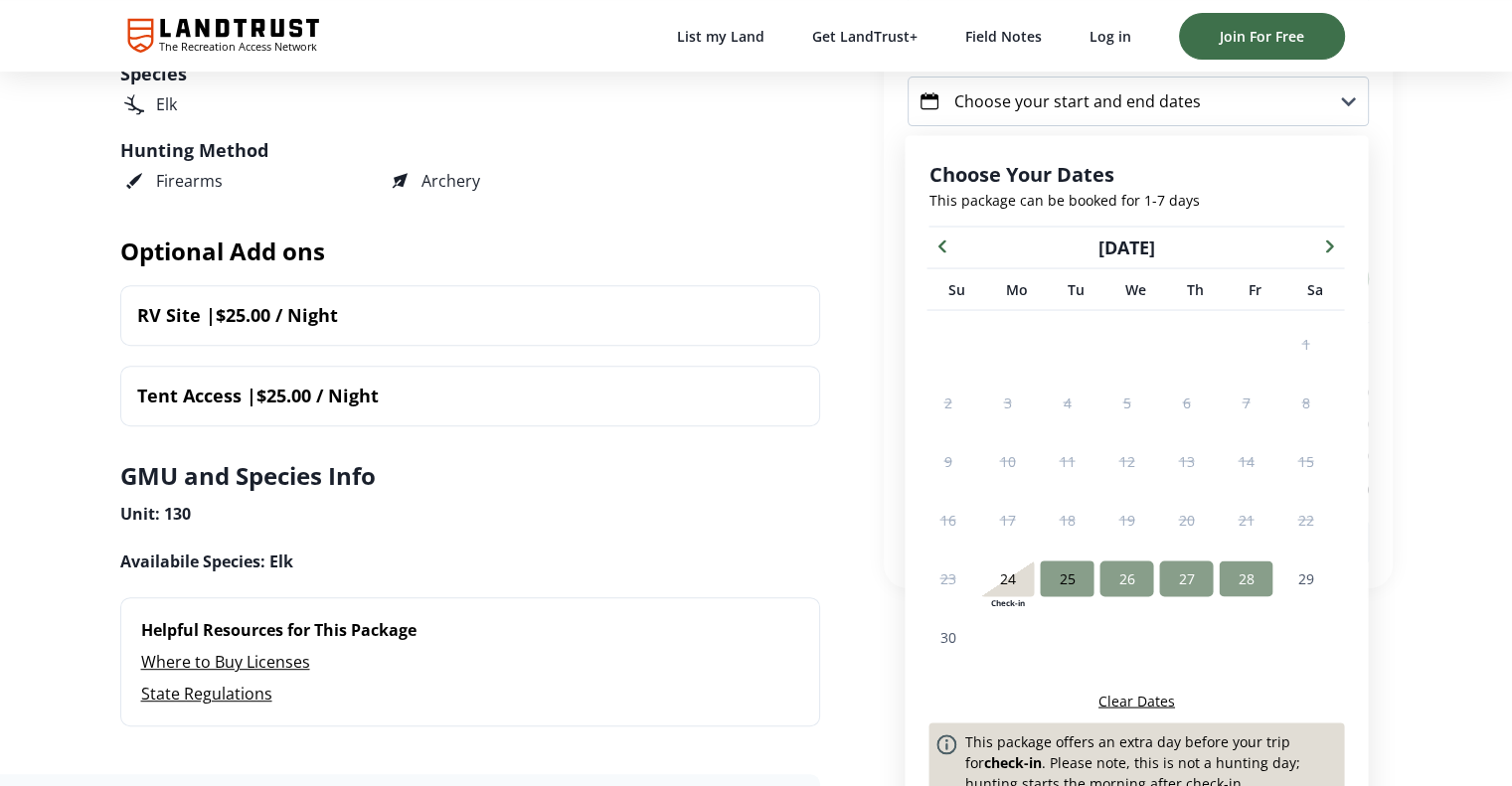 drag, startPoint x: 1061, startPoint y: 584, endPoint x: 1223, endPoint y: 603, distance: 163.11039 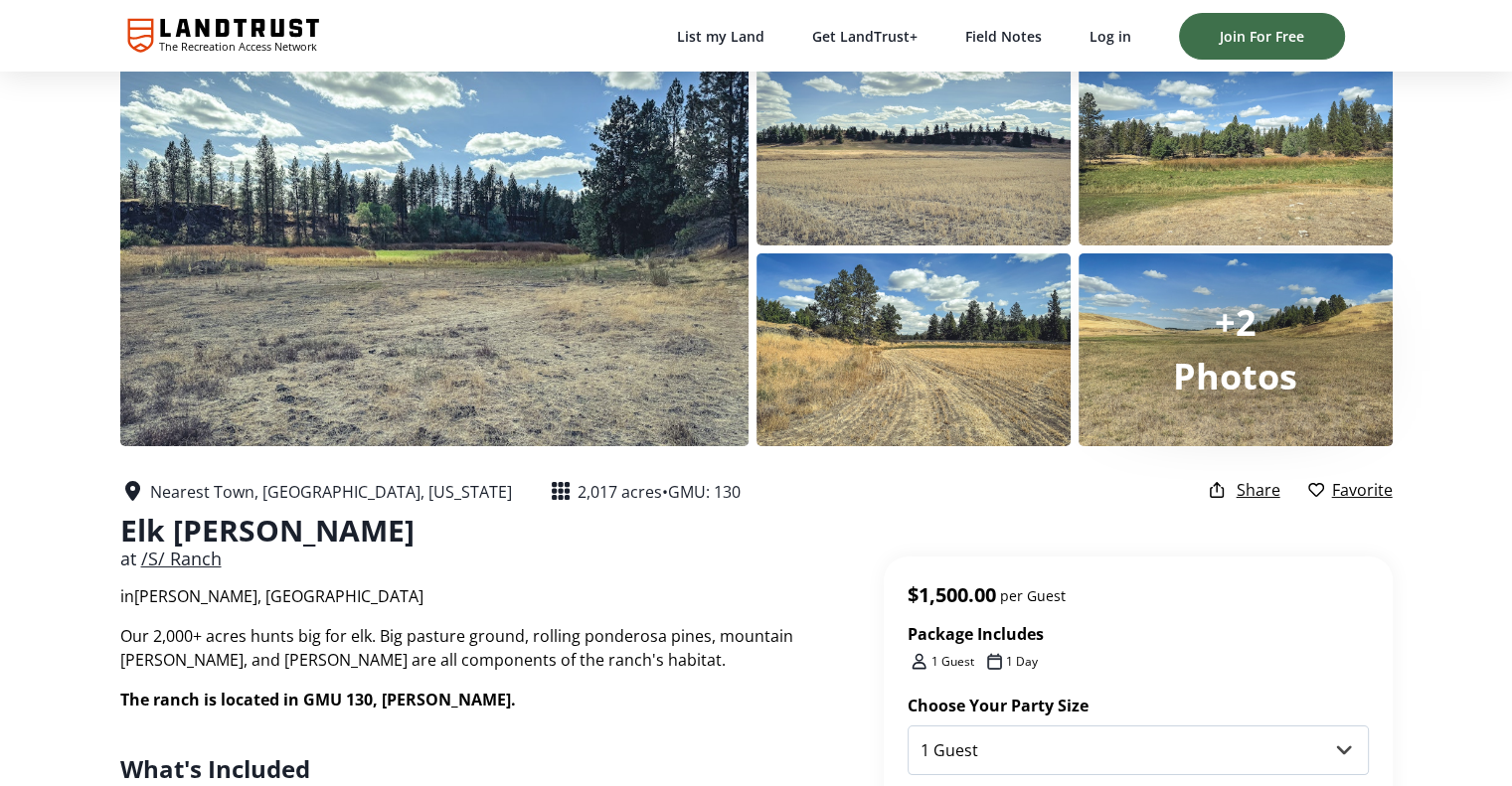 scroll, scrollTop: 13, scrollLeft: 0, axis: vertical 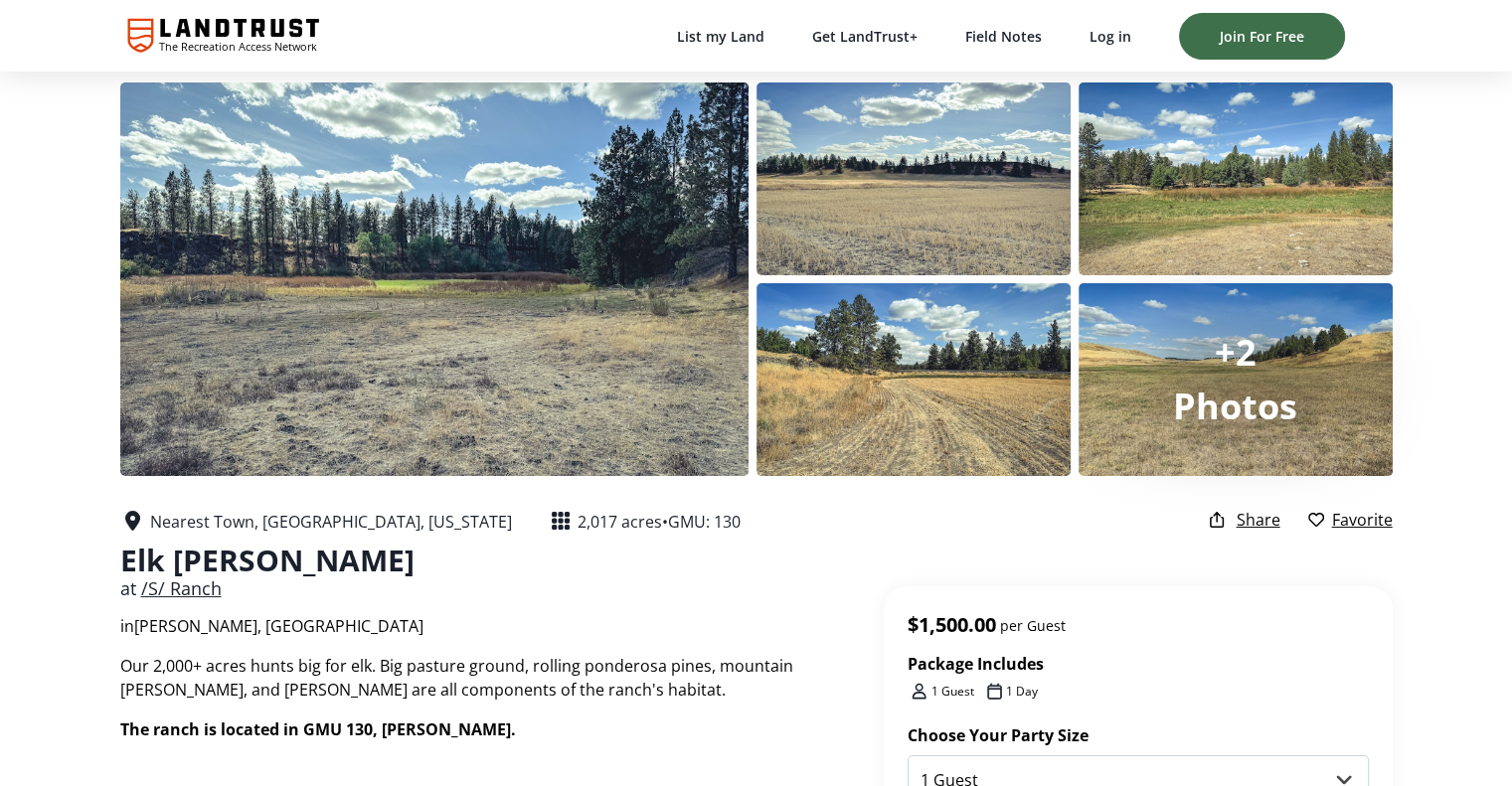 click on "+2 Photos Nearest Town, [GEOGRAPHIC_DATA], [US_STATE]  2,017 acres   •   GMU: 130 Elk [PERSON_NAME] at   /S/ Ranch in  [GEOGRAPHIC_DATA], [GEOGRAPHIC_DATA] Package Includes 1 Guest 1 Day Share Favorite" at bounding box center (756, 356) 